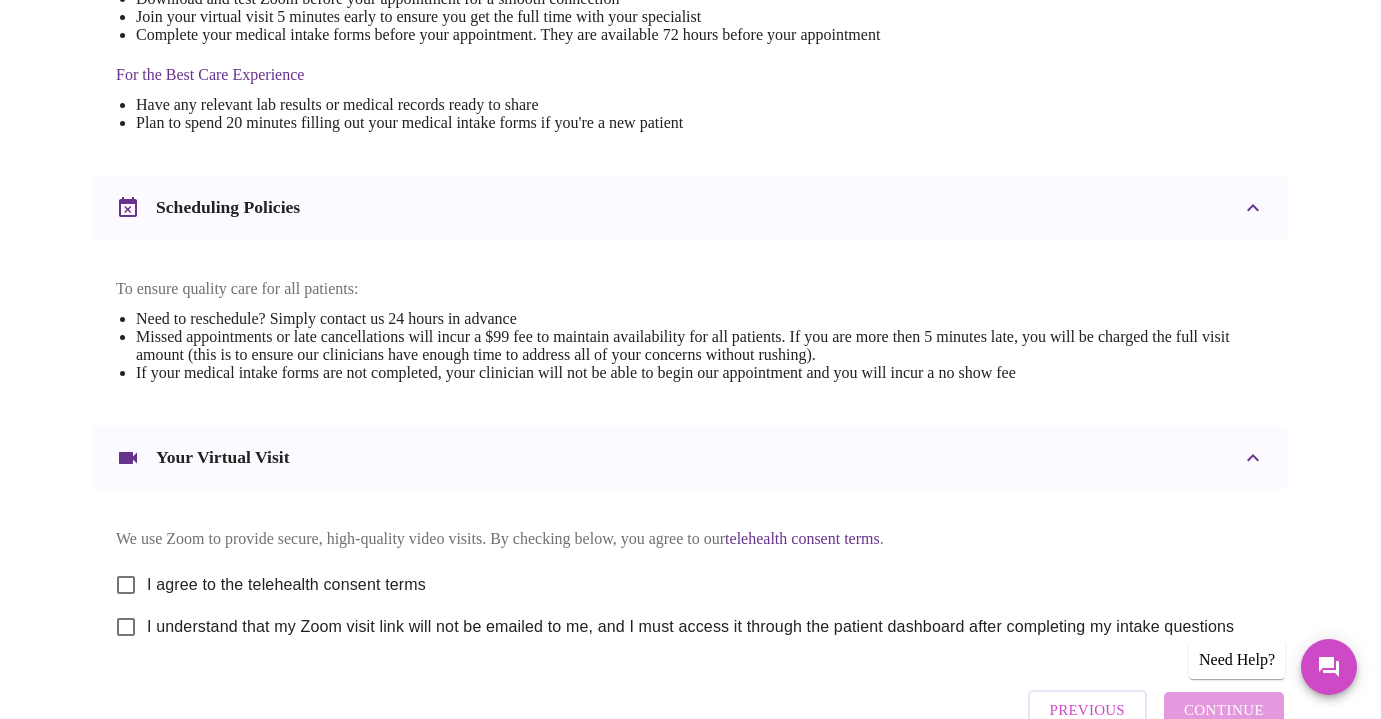 scroll, scrollTop: 730, scrollLeft: 0, axis: vertical 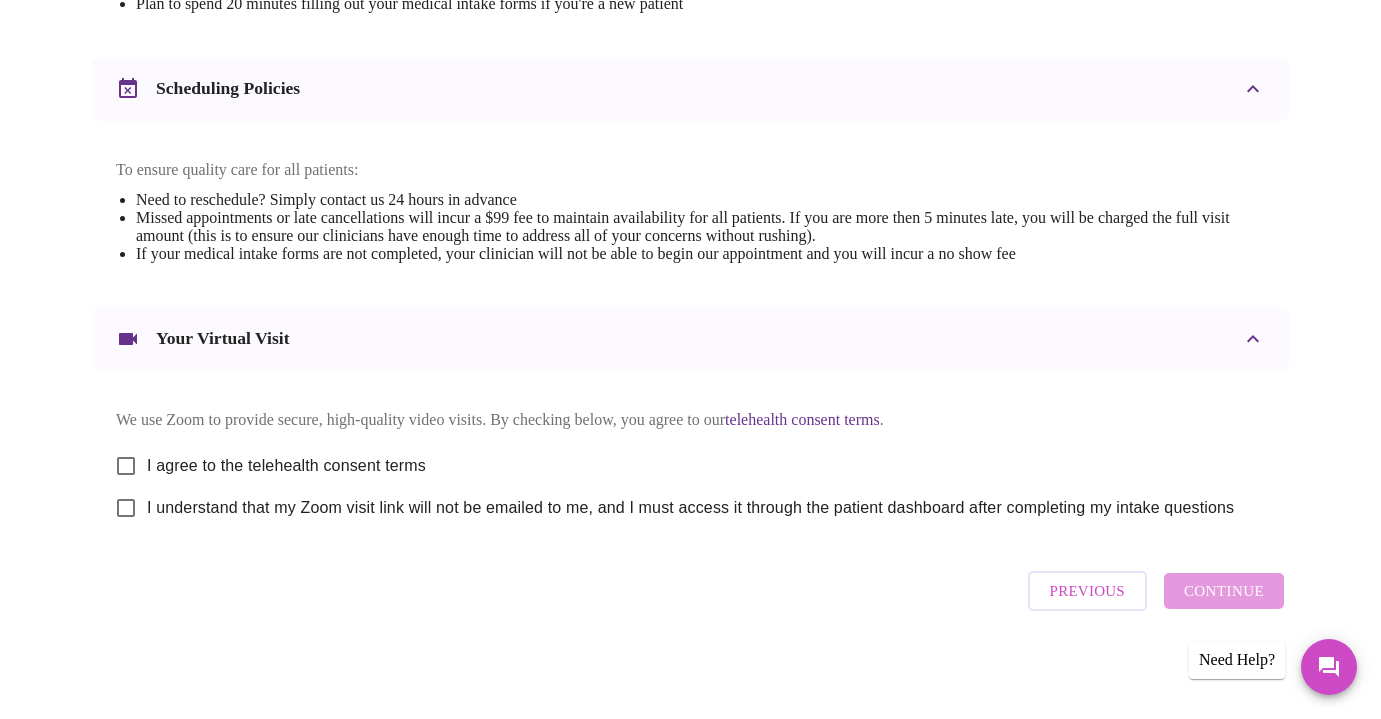 click on "Previous Continue" at bounding box center (1156, 591) 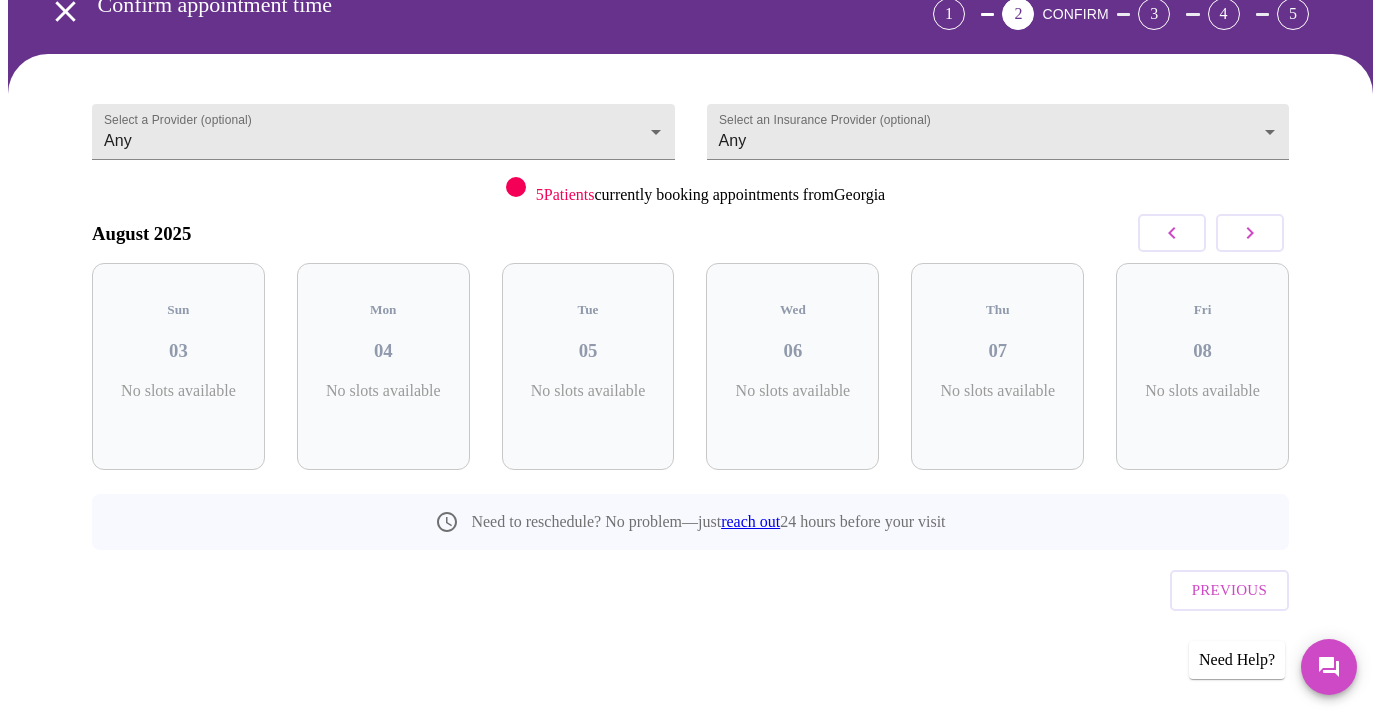 scroll, scrollTop: 67, scrollLeft: 0, axis: vertical 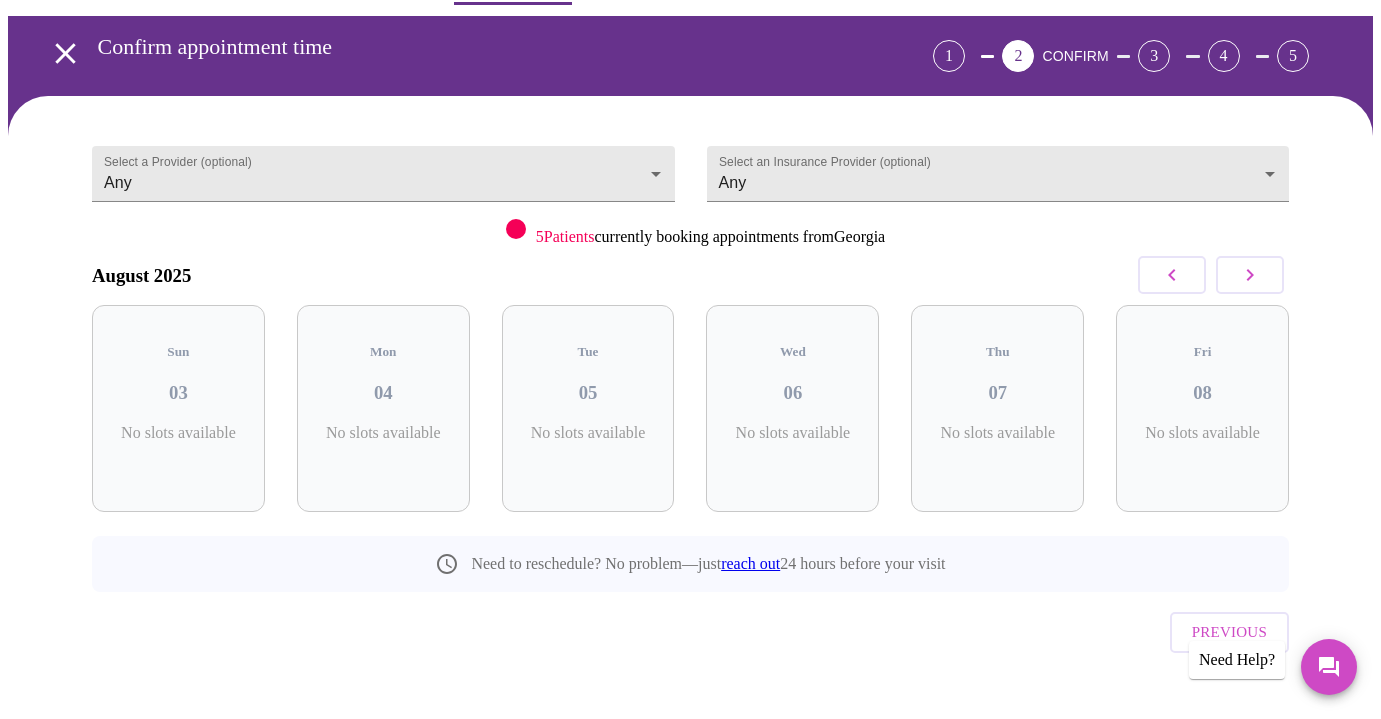 click on "04" at bounding box center (383, 393) 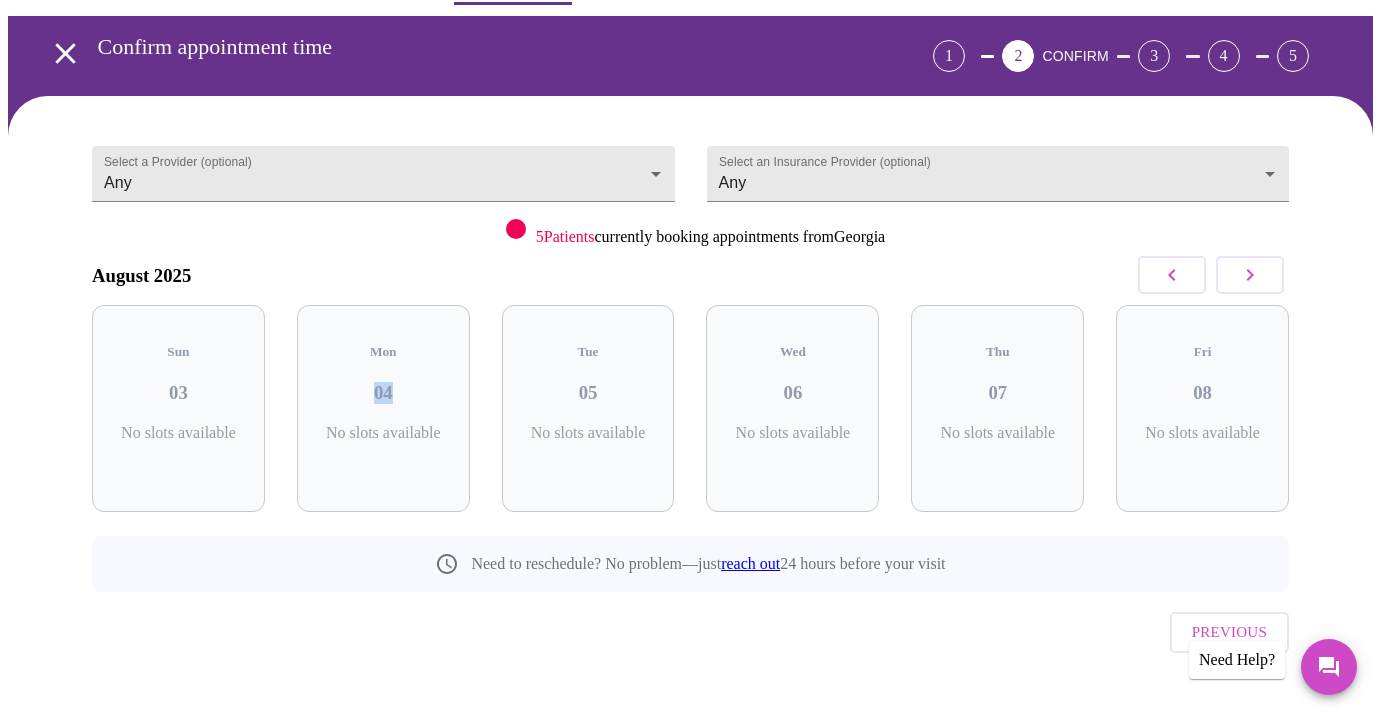 click on "04" at bounding box center (383, 393) 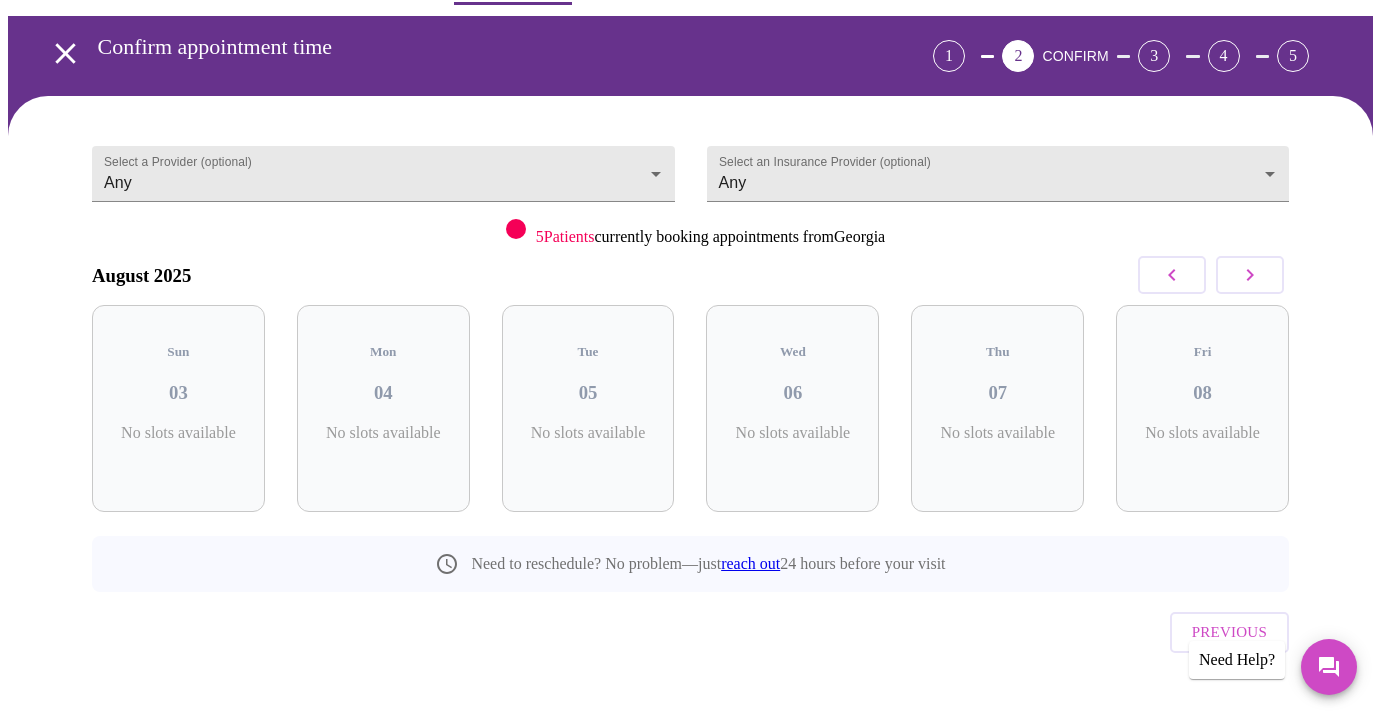 click on "03" at bounding box center (178, 393) 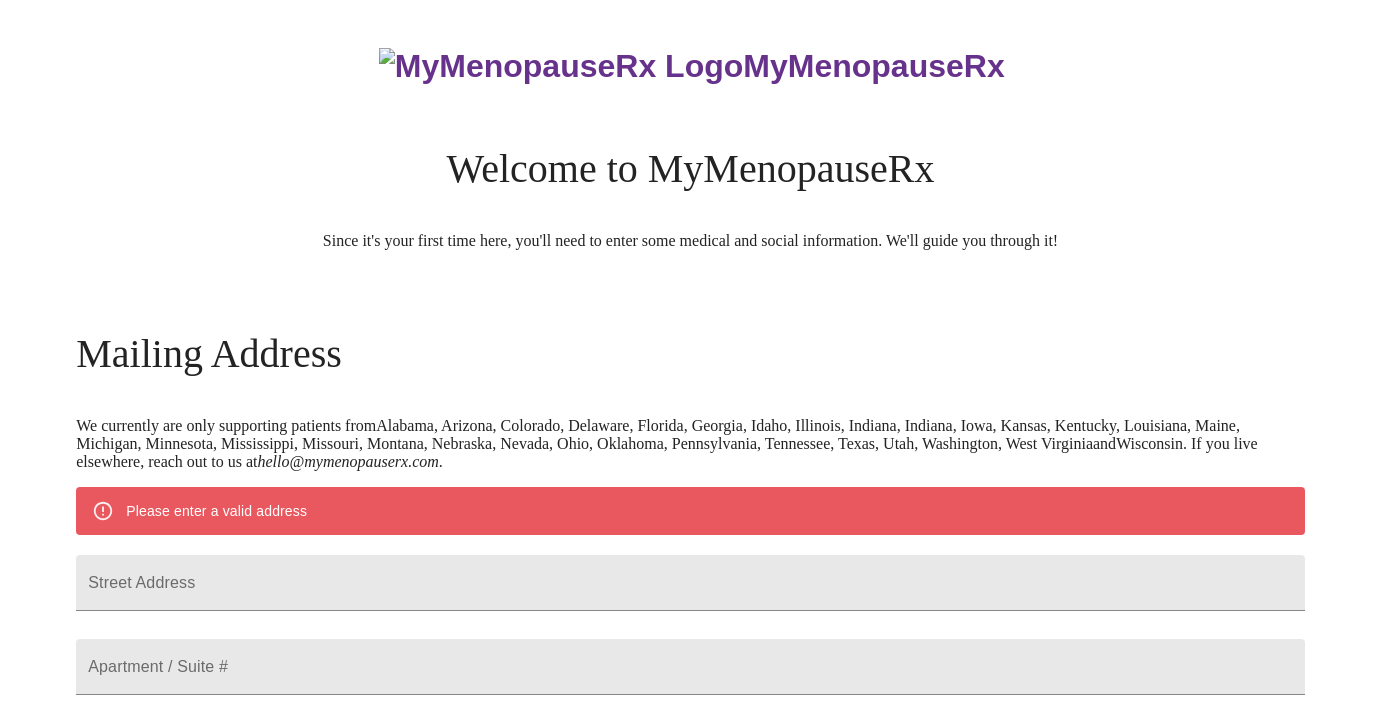 scroll, scrollTop: 422, scrollLeft: 0, axis: vertical 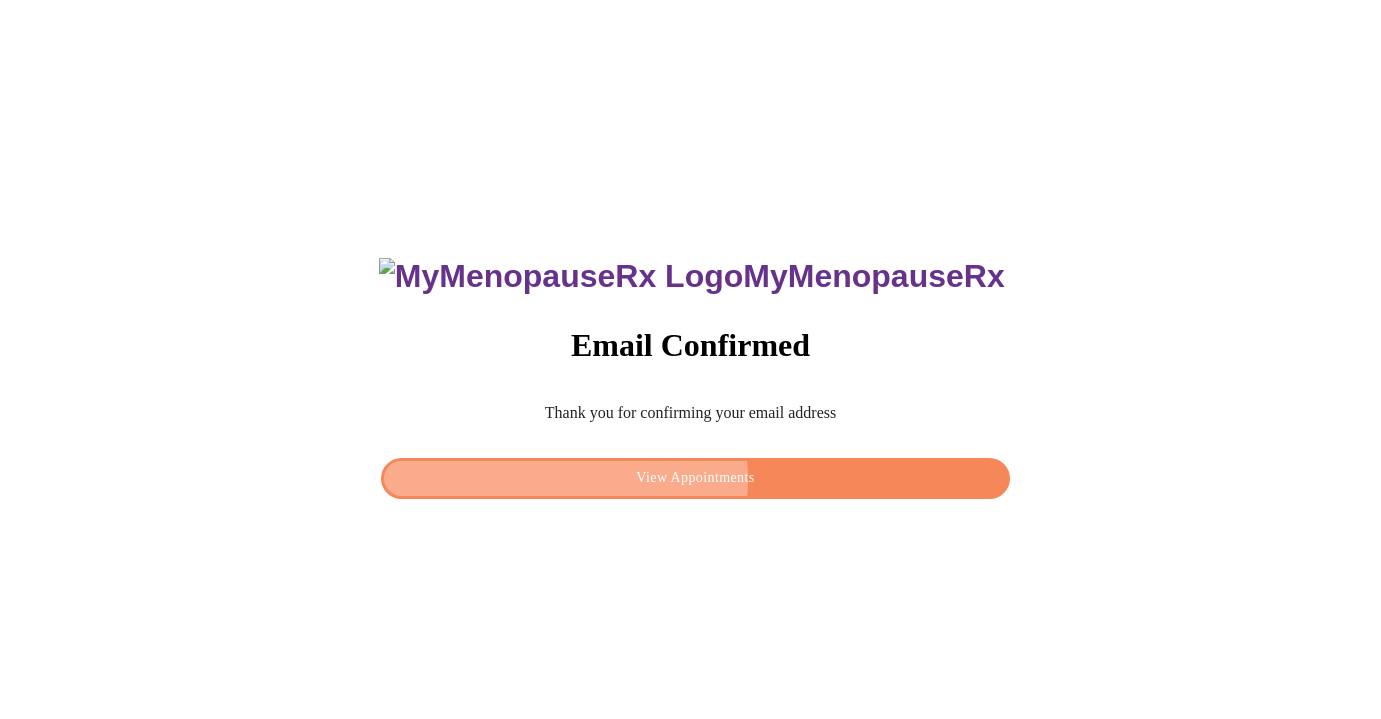 click on "View Appointments" at bounding box center (695, 478) 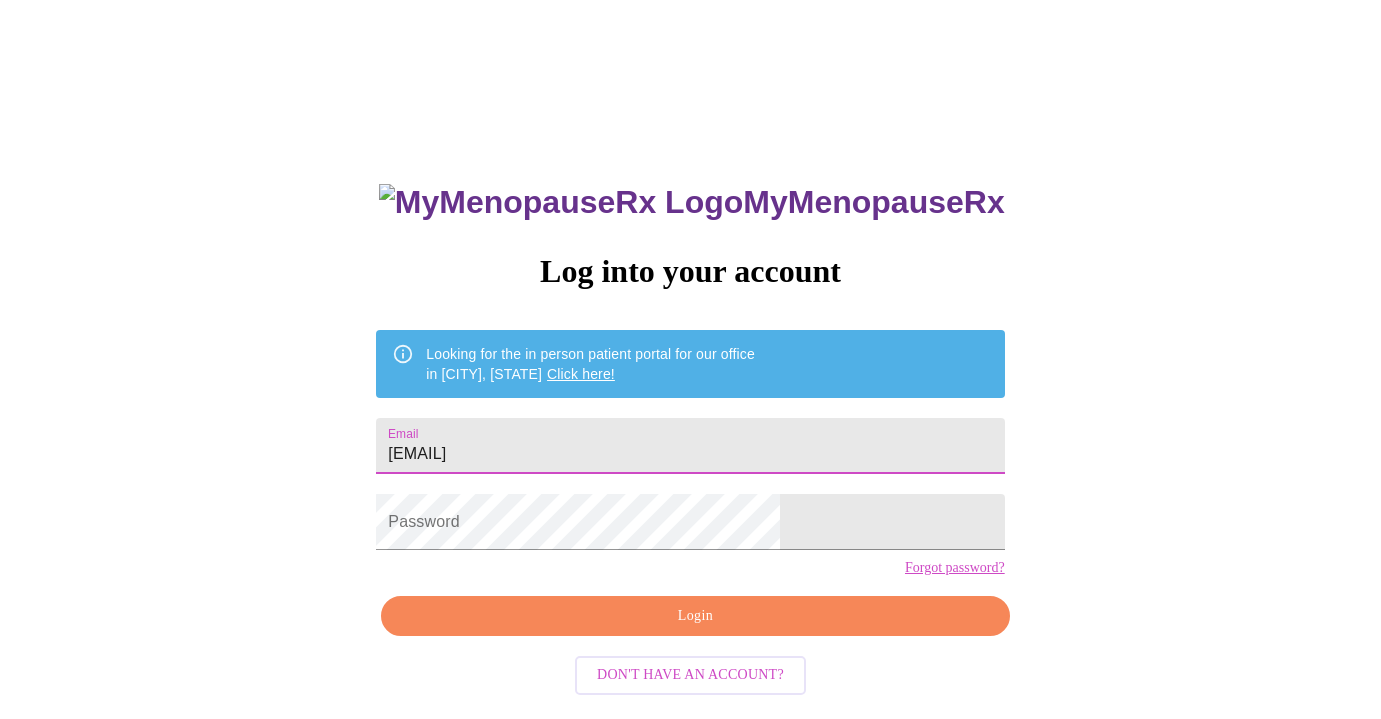 type on "angelabesah3@gmail.com" 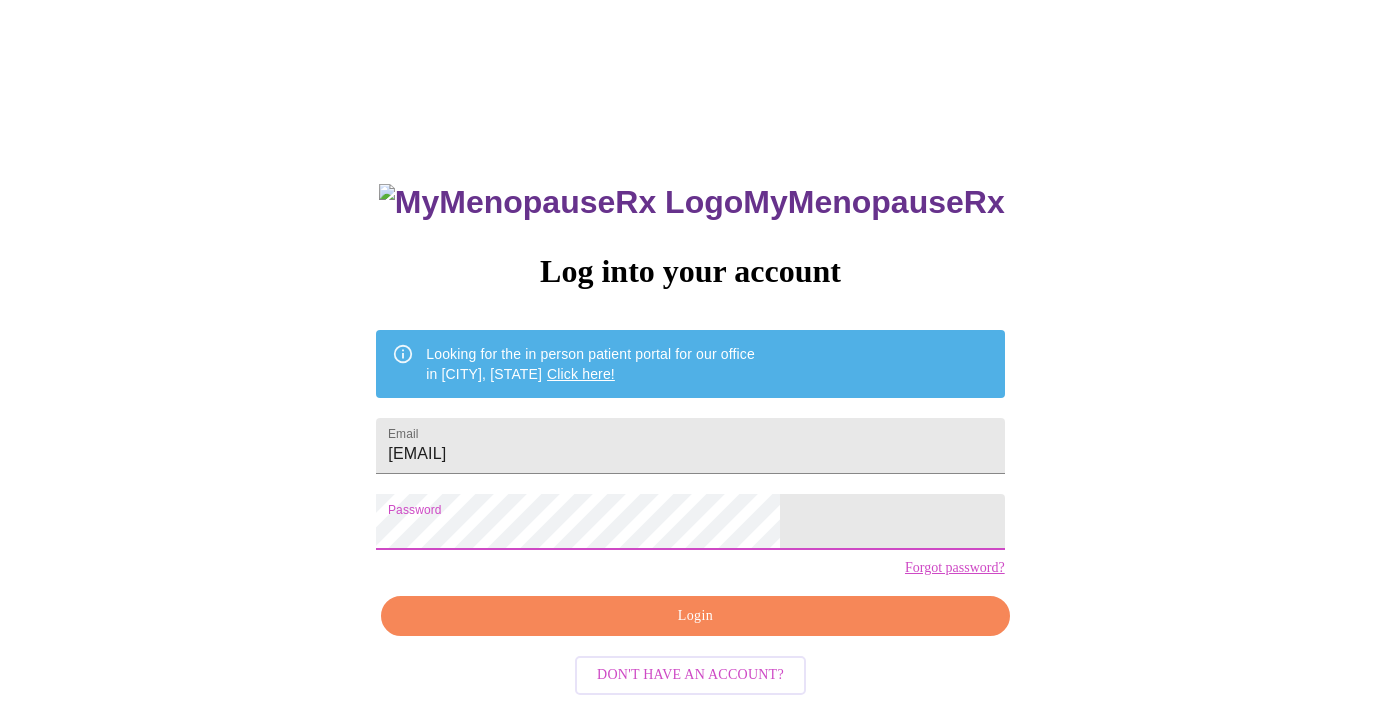 click on "Login" at bounding box center [695, 616] 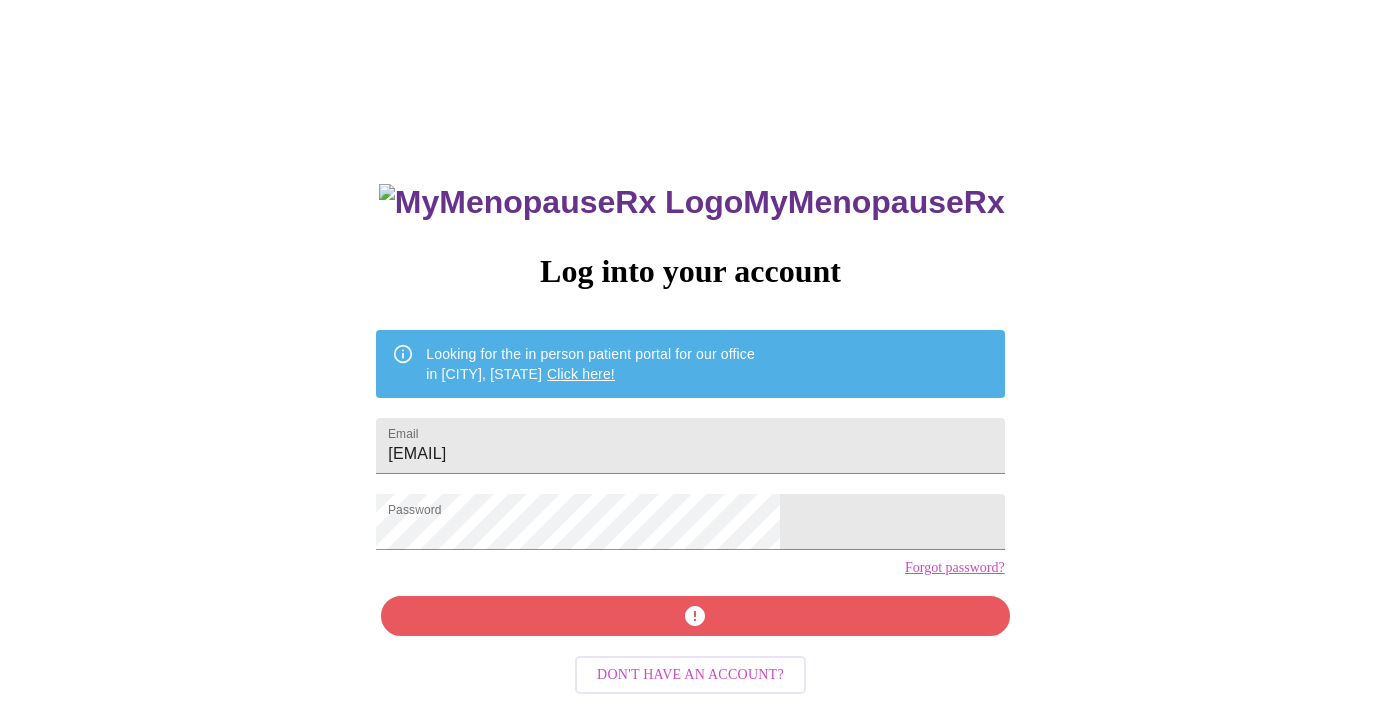 scroll, scrollTop: 20, scrollLeft: 0, axis: vertical 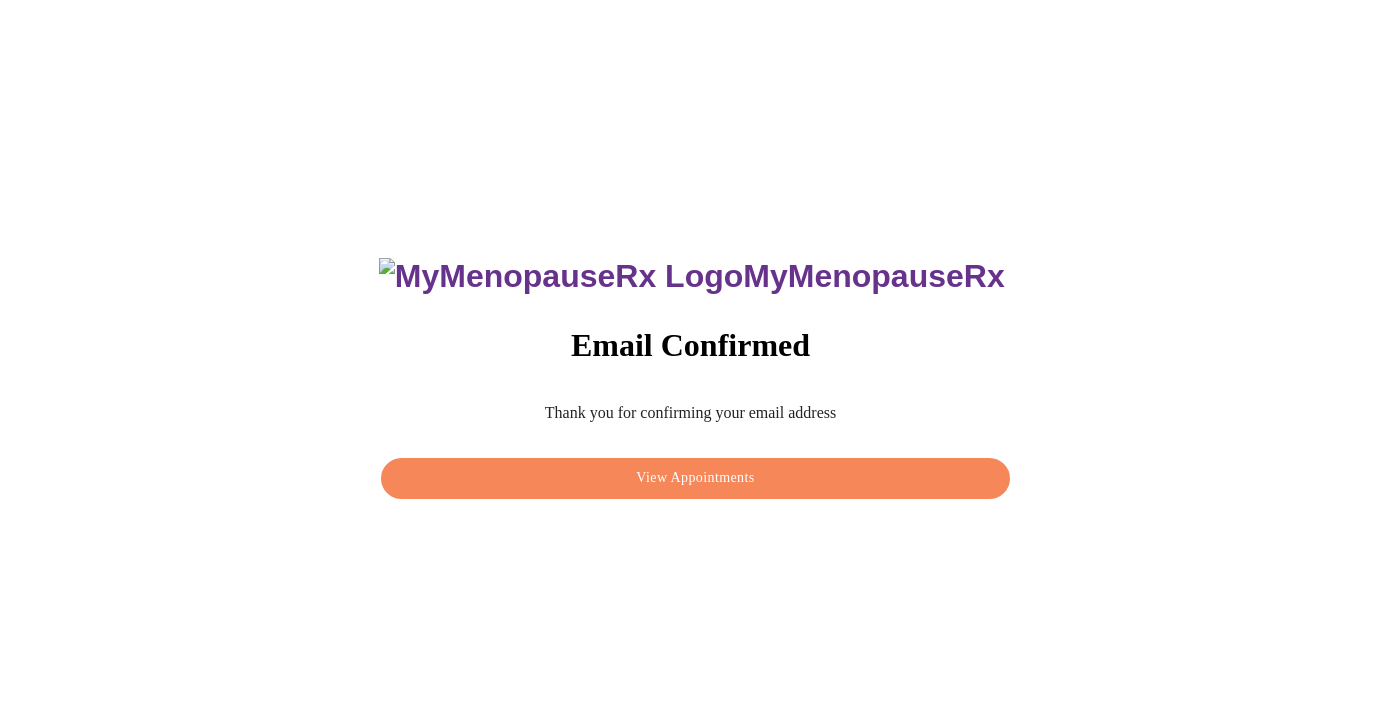 click on "View Appointments" at bounding box center (695, 478) 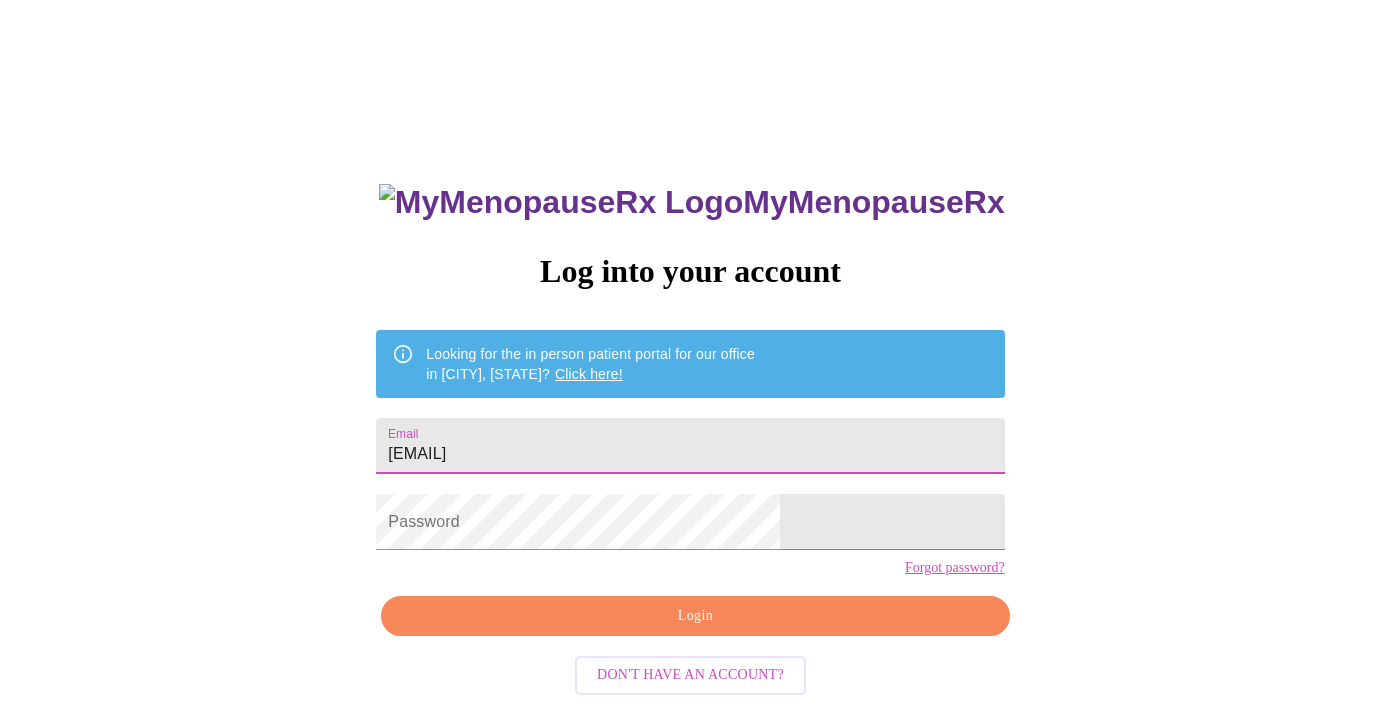 type on "[EMAIL]" 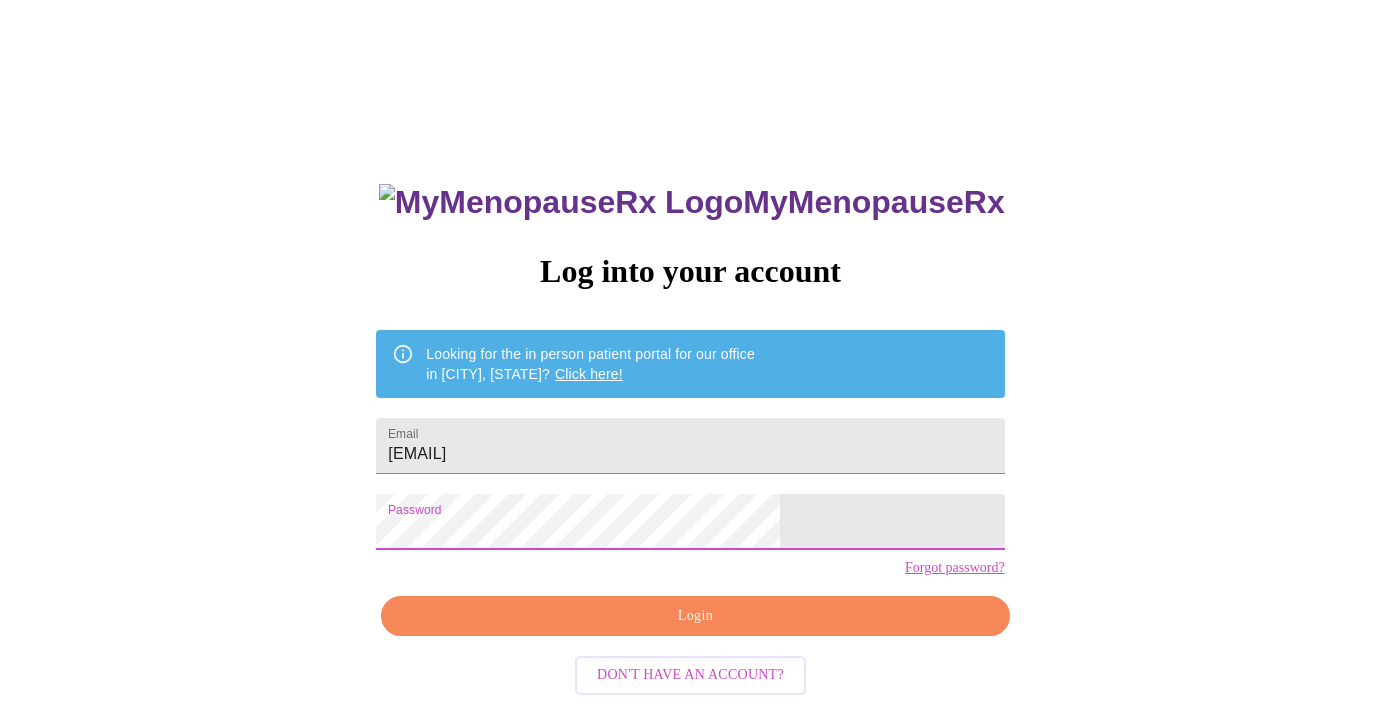 click on "Login" at bounding box center (695, 616) 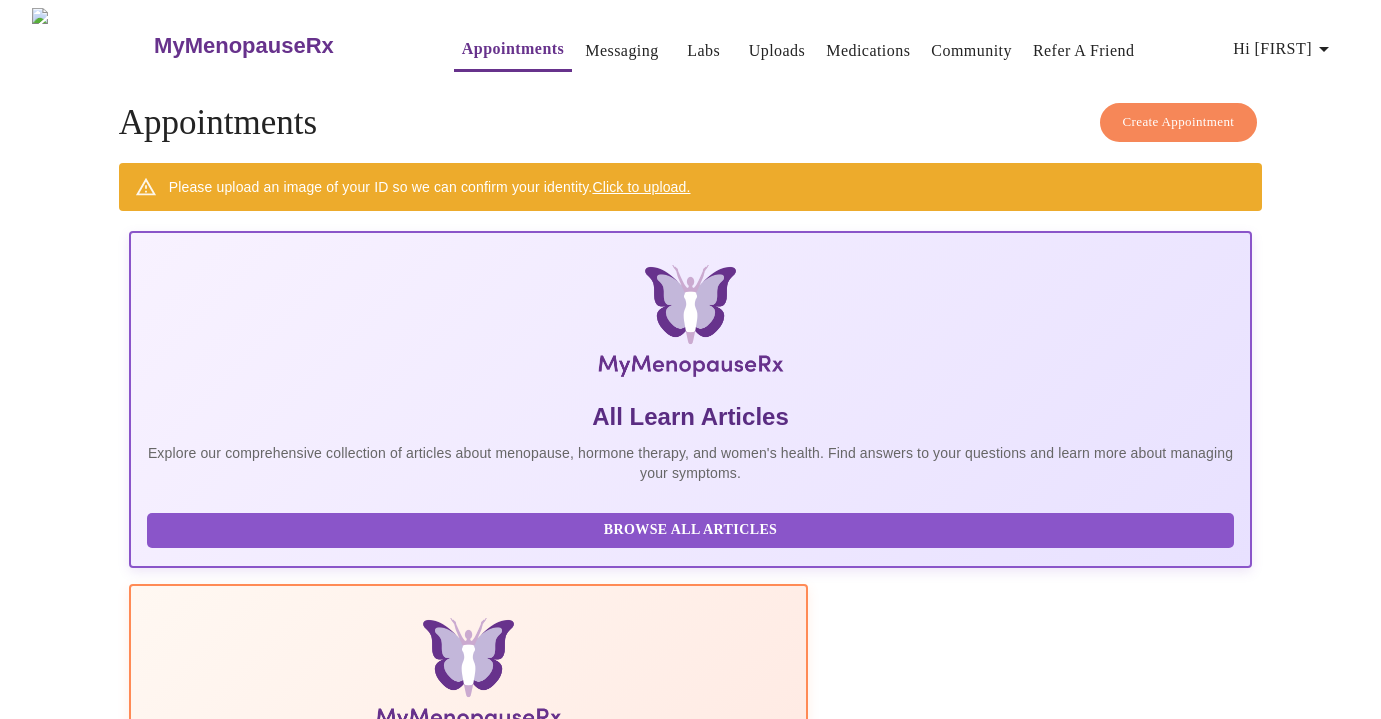 click on "Create Appointment" at bounding box center (1179, 122) 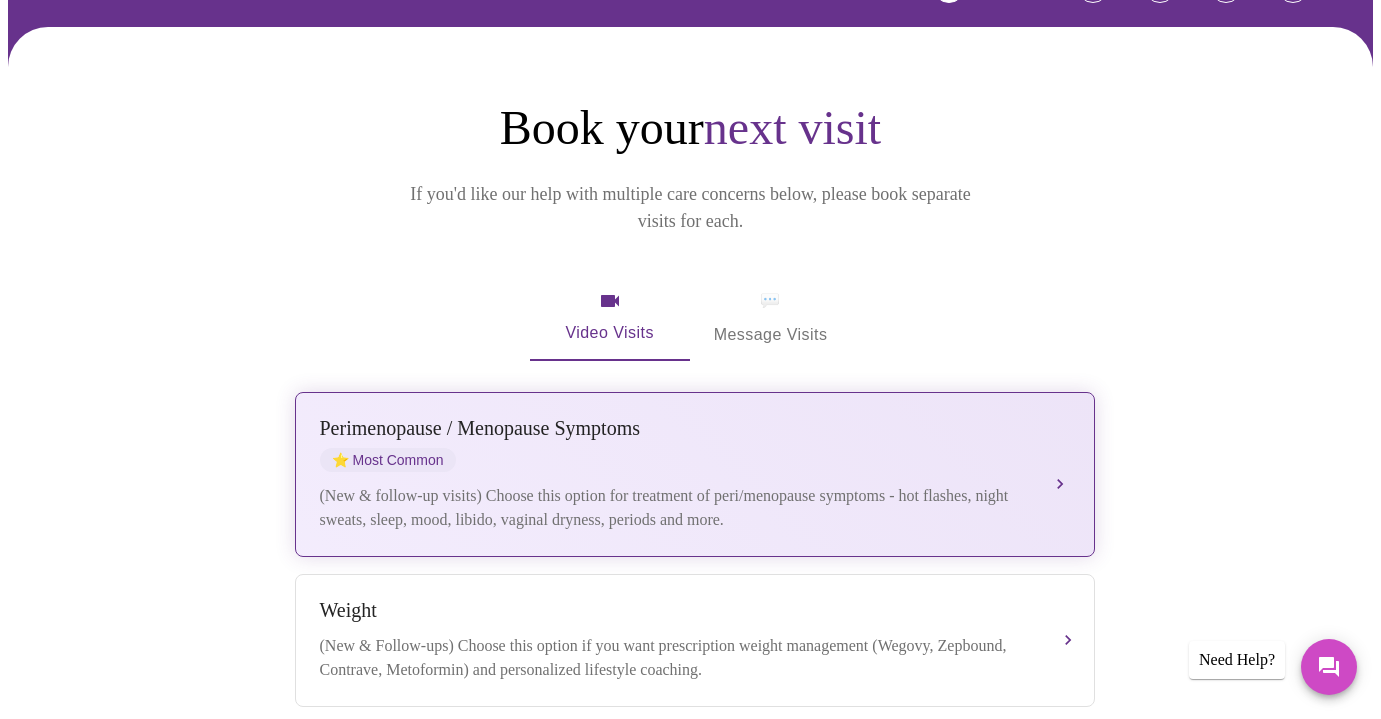 scroll, scrollTop: 272, scrollLeft: 0, axis: vertical 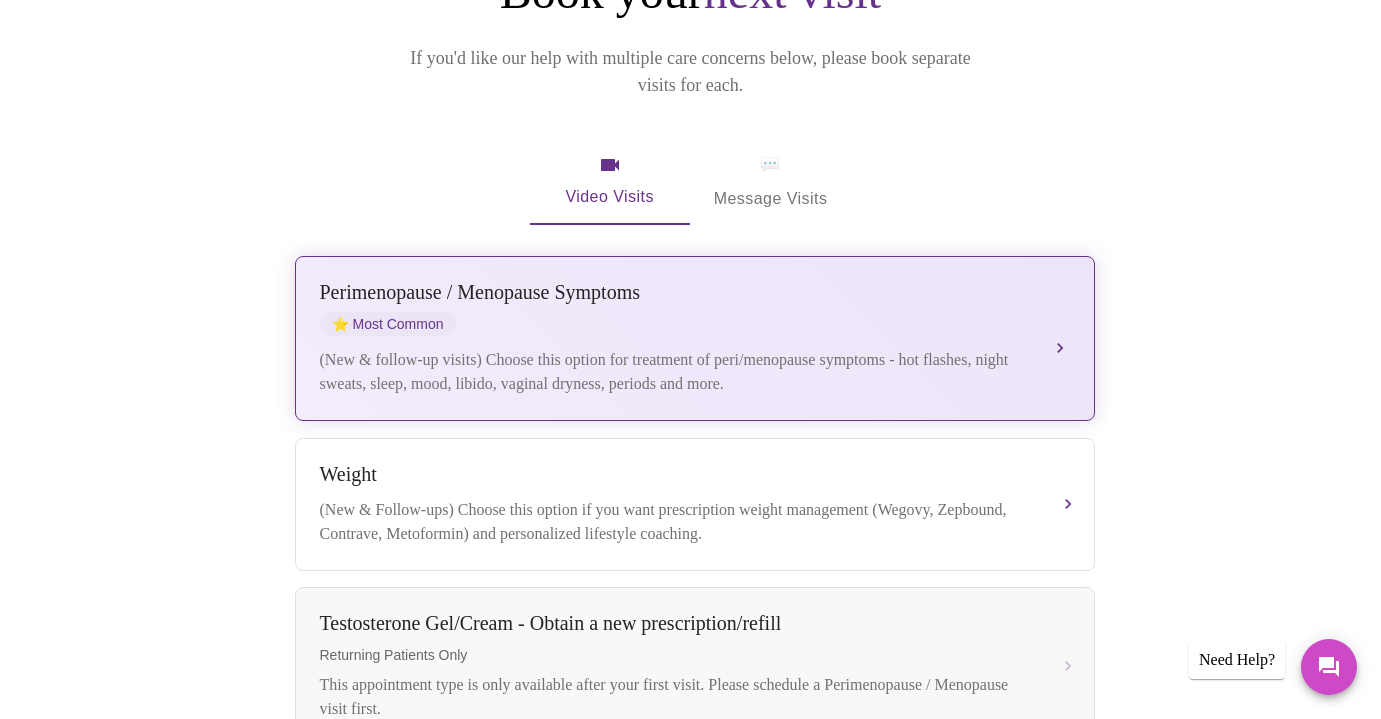 click on "(New & follow-up visits) Choose this option for treatment of peri/menopause symptoms - hot flashes, night sweats, sleep, mood, libido, vaginal dryness, periods and more." at bounding box center [675, 372] 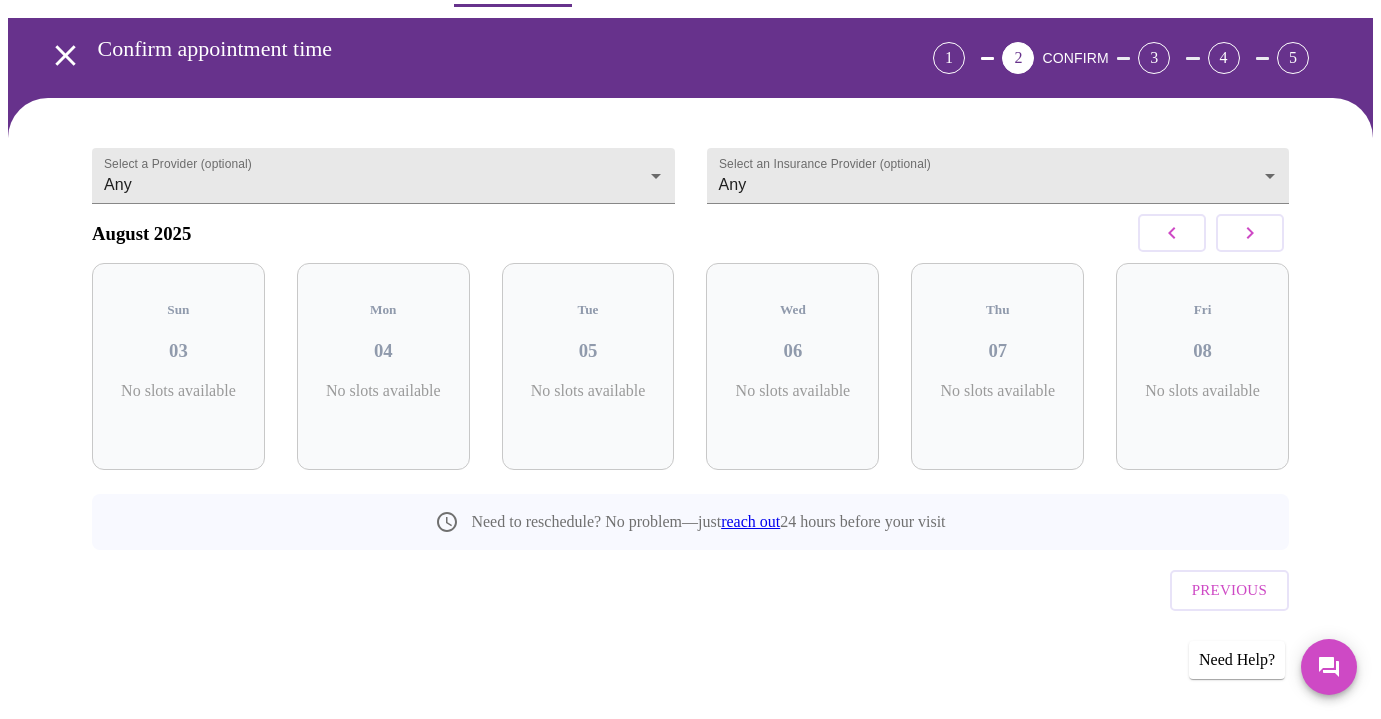 scroll, scrollTop: 33, scrollLeft: 0, axis: vertical 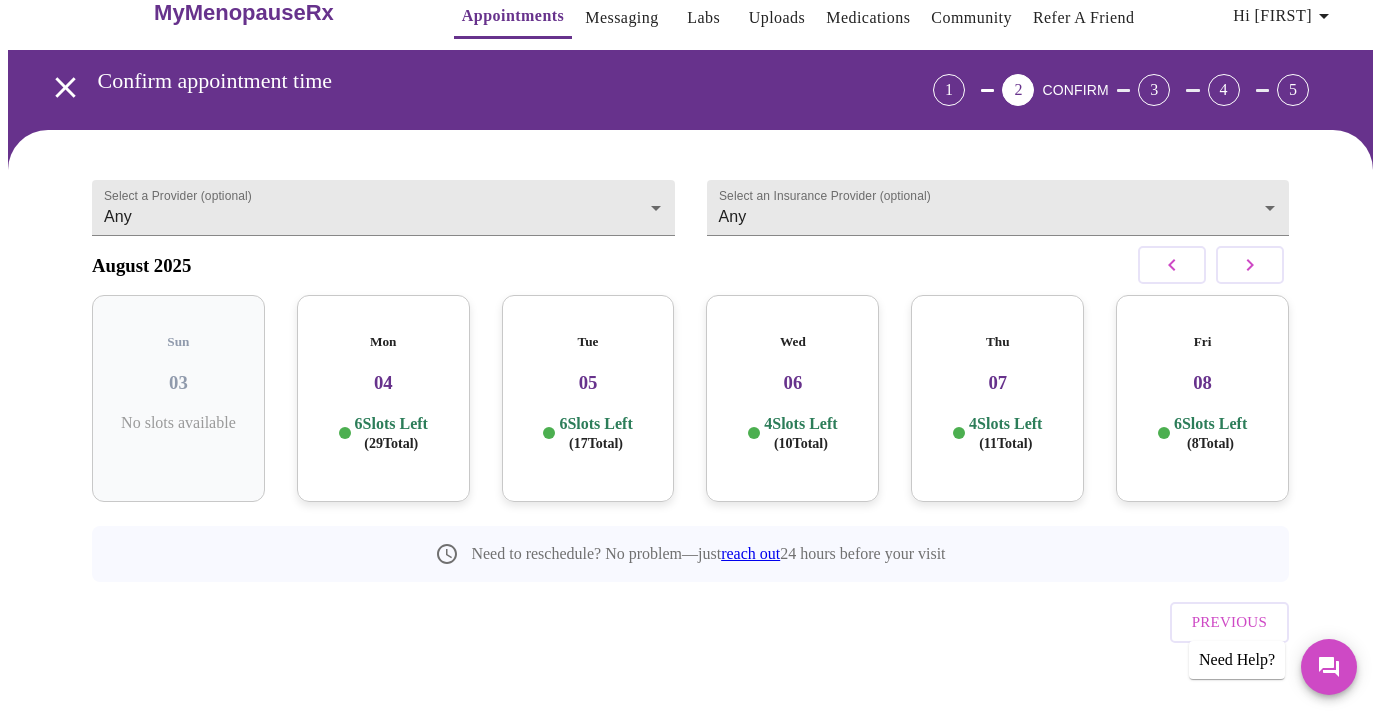 click on "[DAY] [NUMBER] [NUMBER] Slots Left ( [NUMBER] Total)" at bounding box center (383, 398) 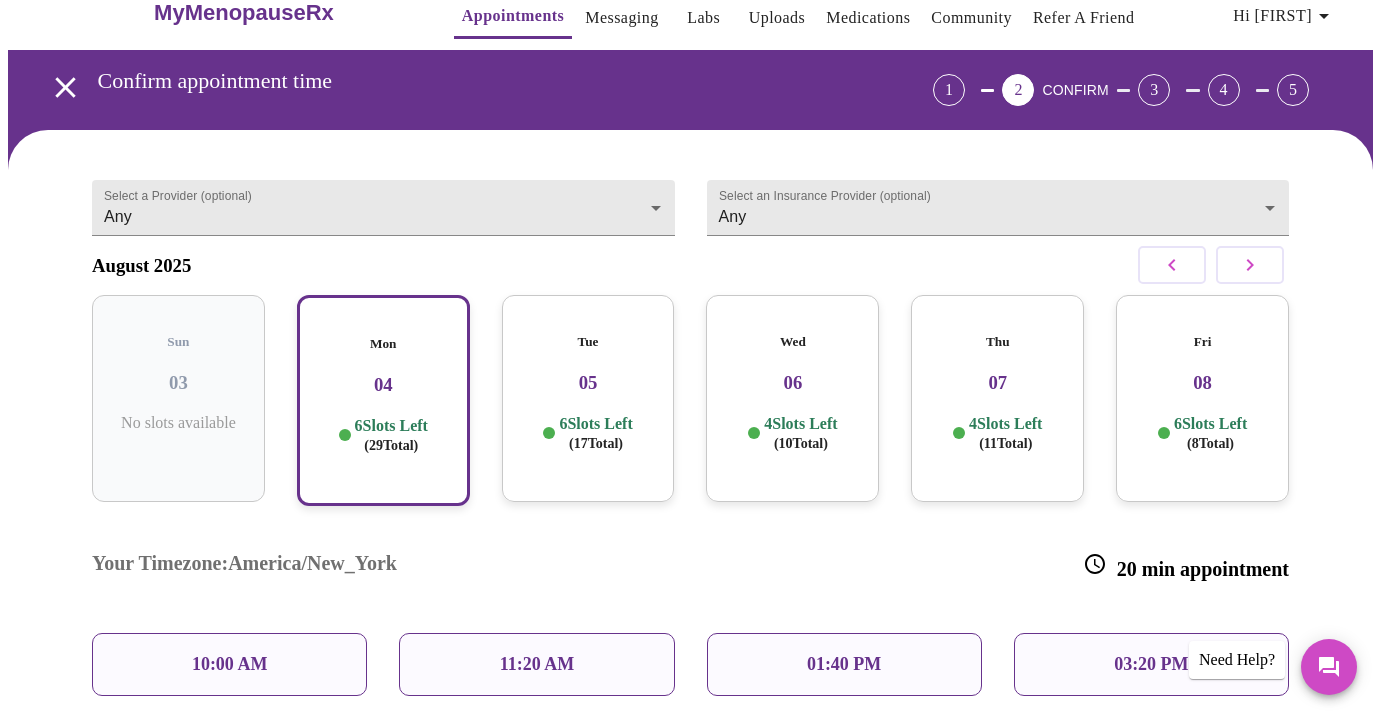click on "01:40 PM" at bounding box center (844, 664) 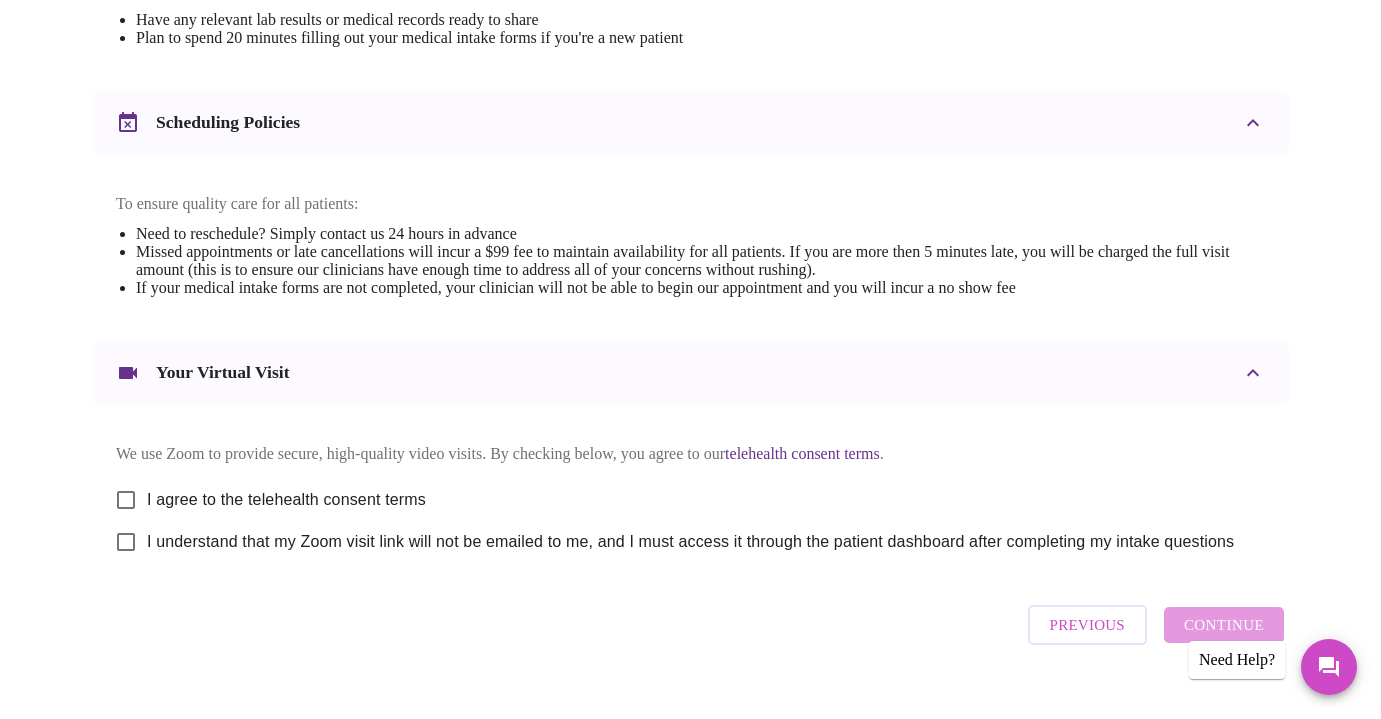 scroll, scrollTop: 730, scrollLeft: 0, axis: vertical 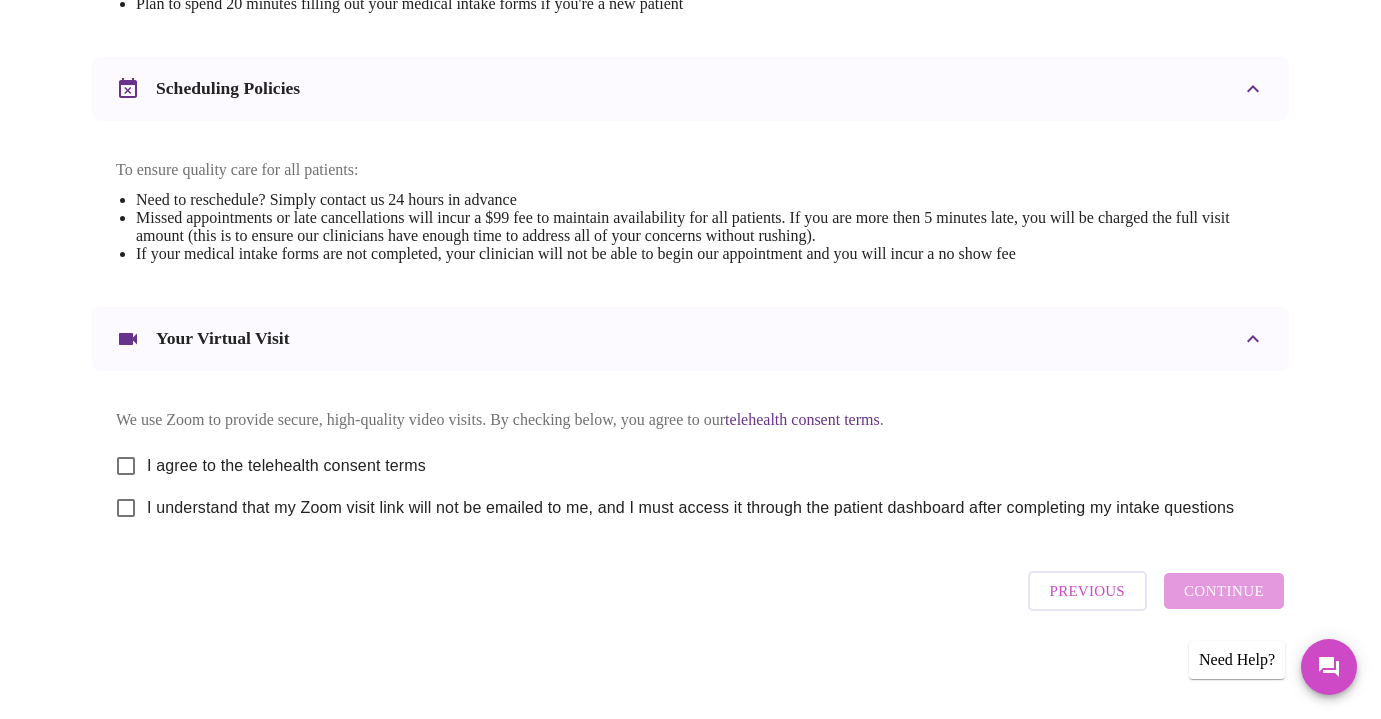 click on "I agree to the telehealth consent terms" at bounding box center (126, 466) 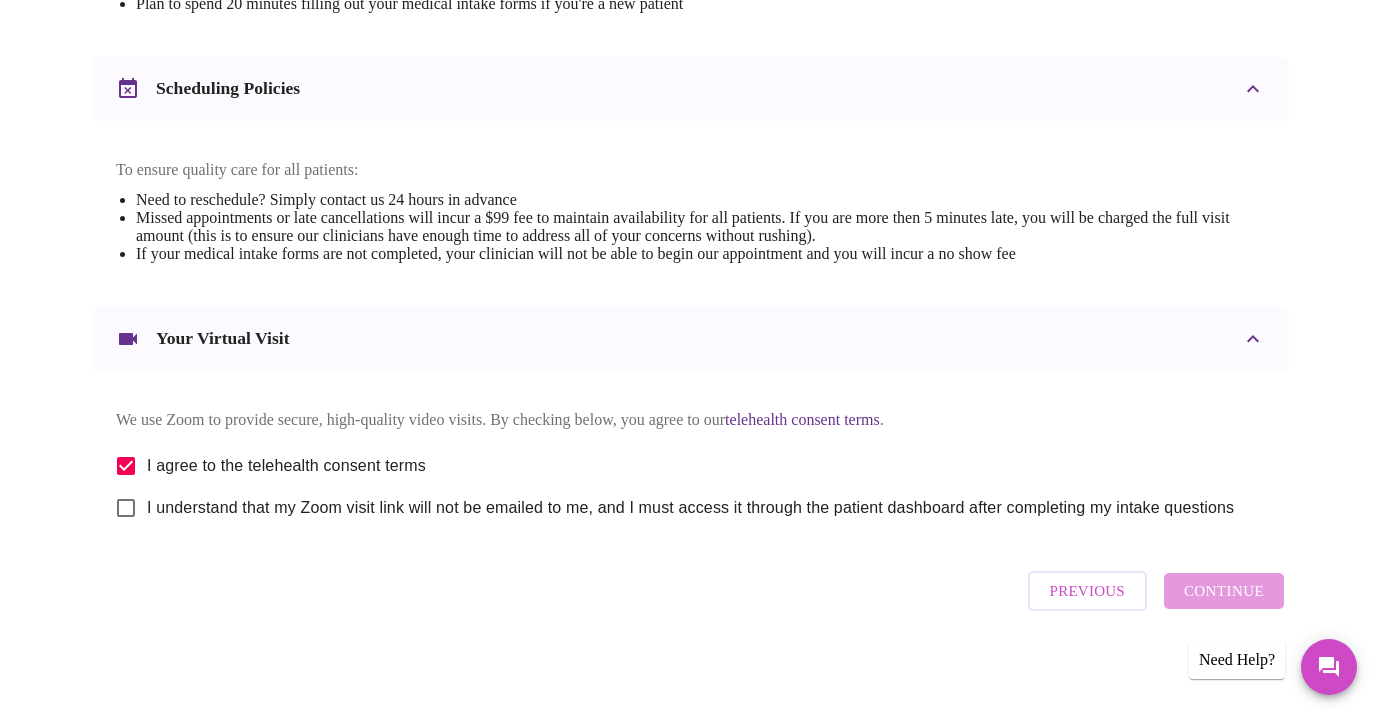 click on "I understand that my Zoom visit link will not be emailed to me, and I must access it through the patient dashboard after completing my intake questions" at bounding box center (126, 508) 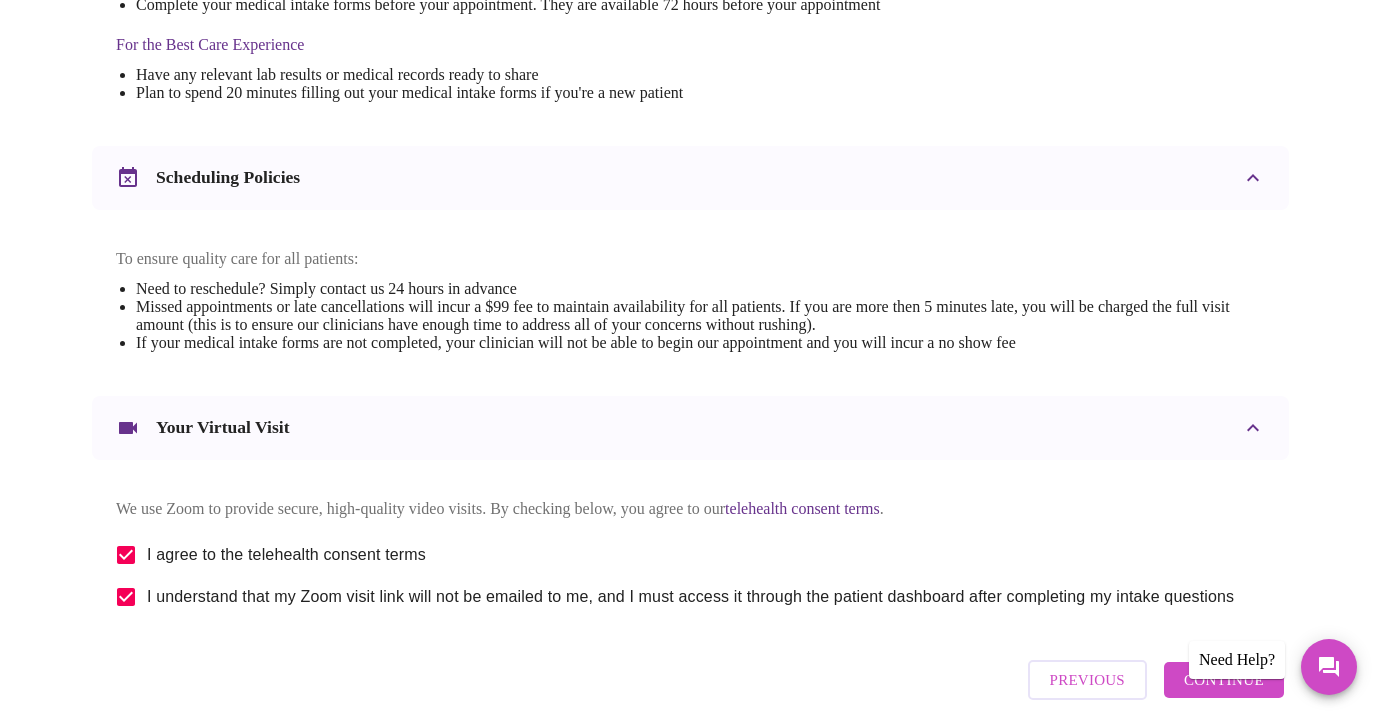scroll, scrollTop: 730, scrollLeft: 0, axis: vertical 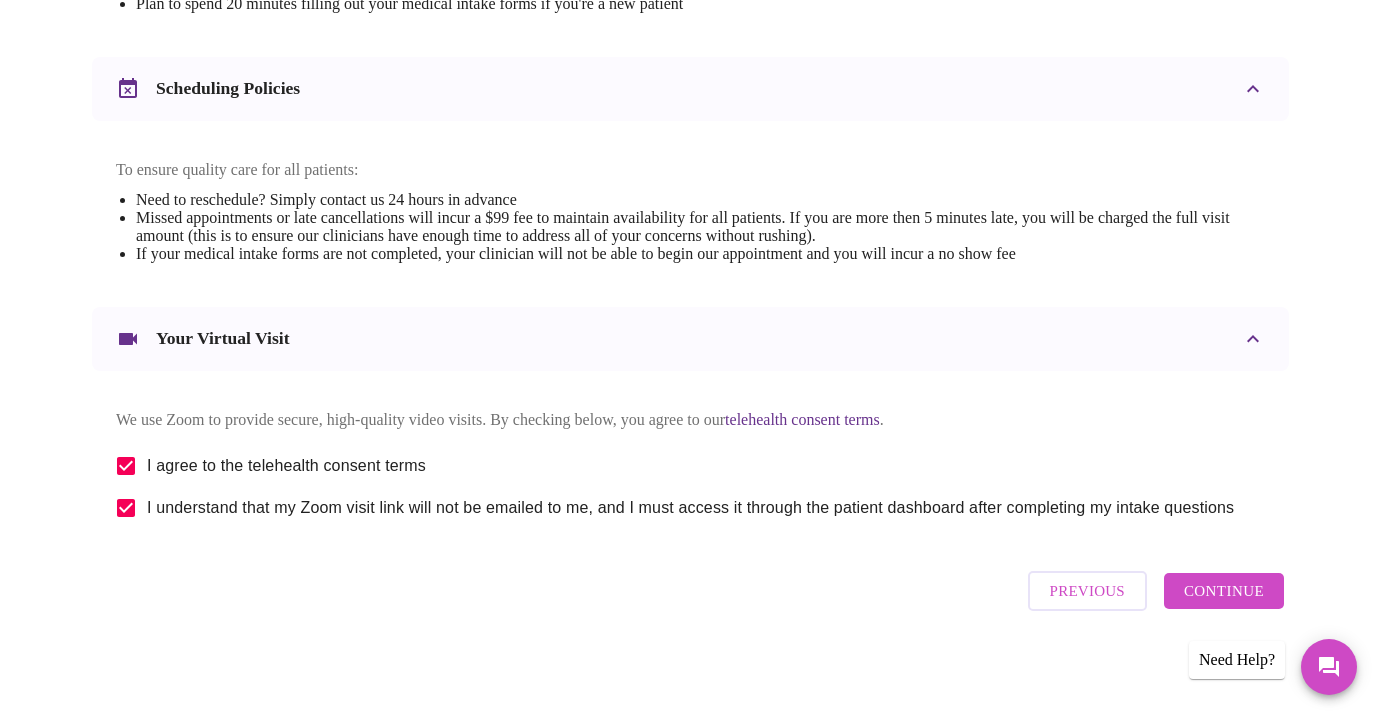 click on "Continue" at bounding box center [1224, 591] 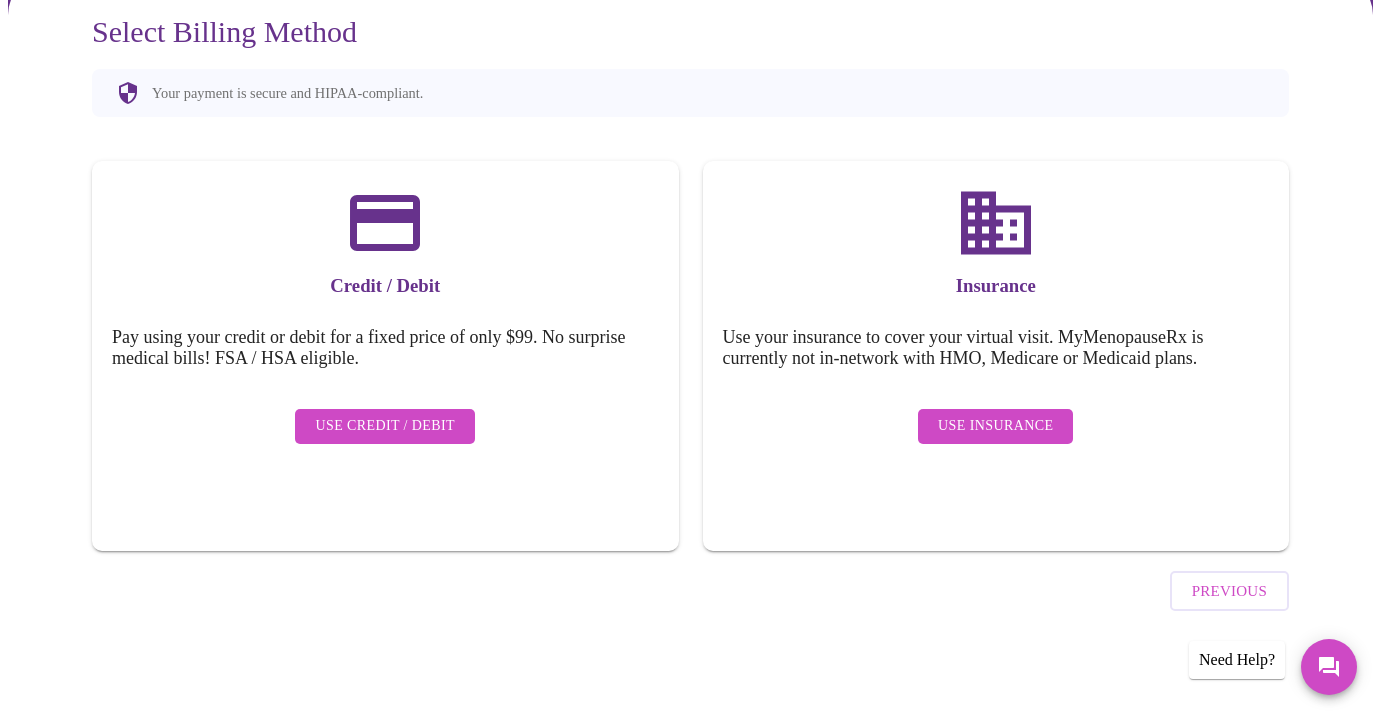scroll, scrollTop: 132, scrollLeft: 0, axis: vertical 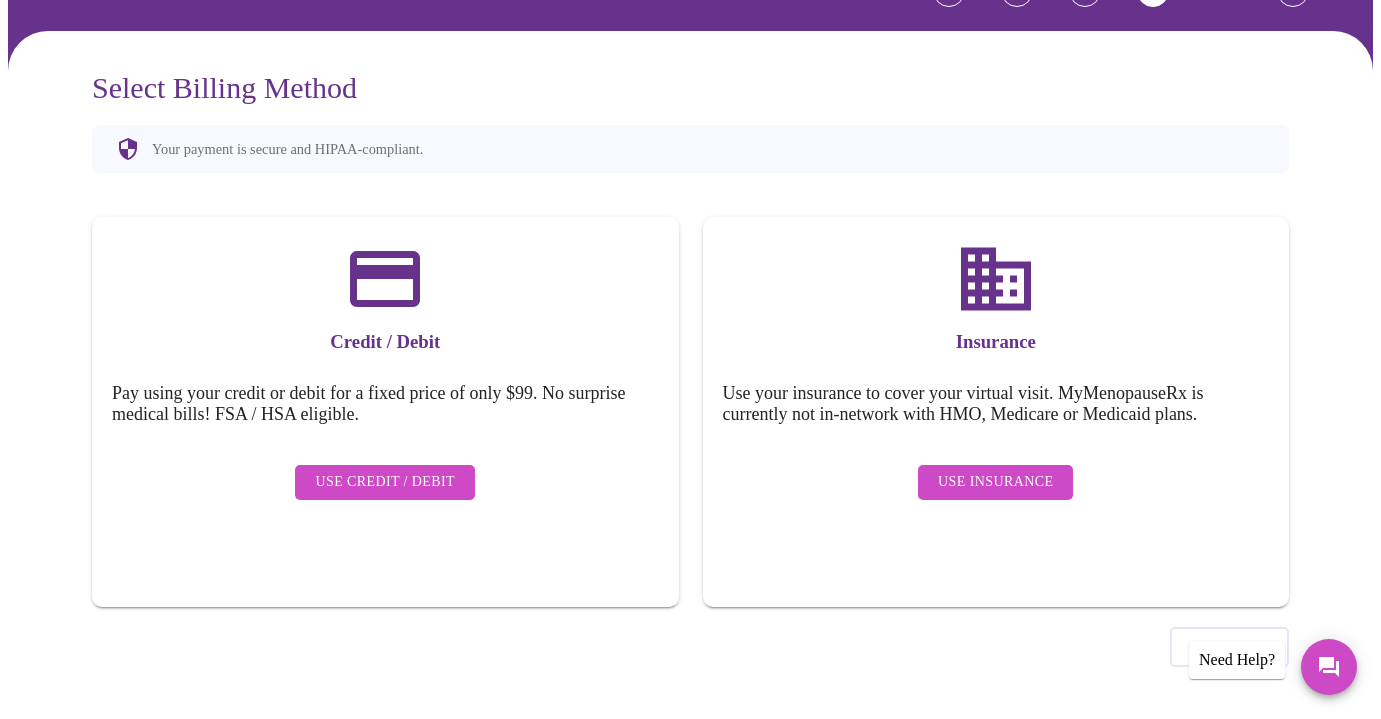 click on "Use Credit / Debit" at bounding box center [385, 482] 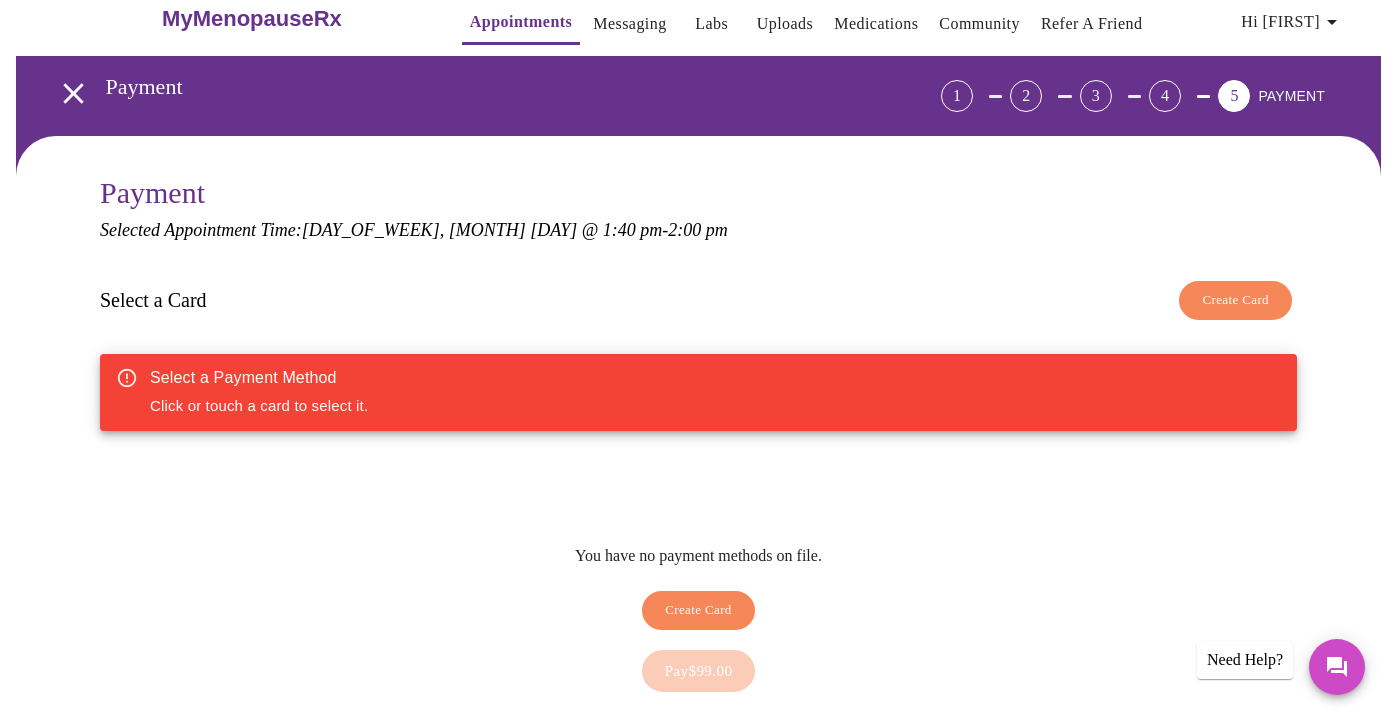 scroll, scrollTop: 117, scrollLeft: 0, axis: vertical 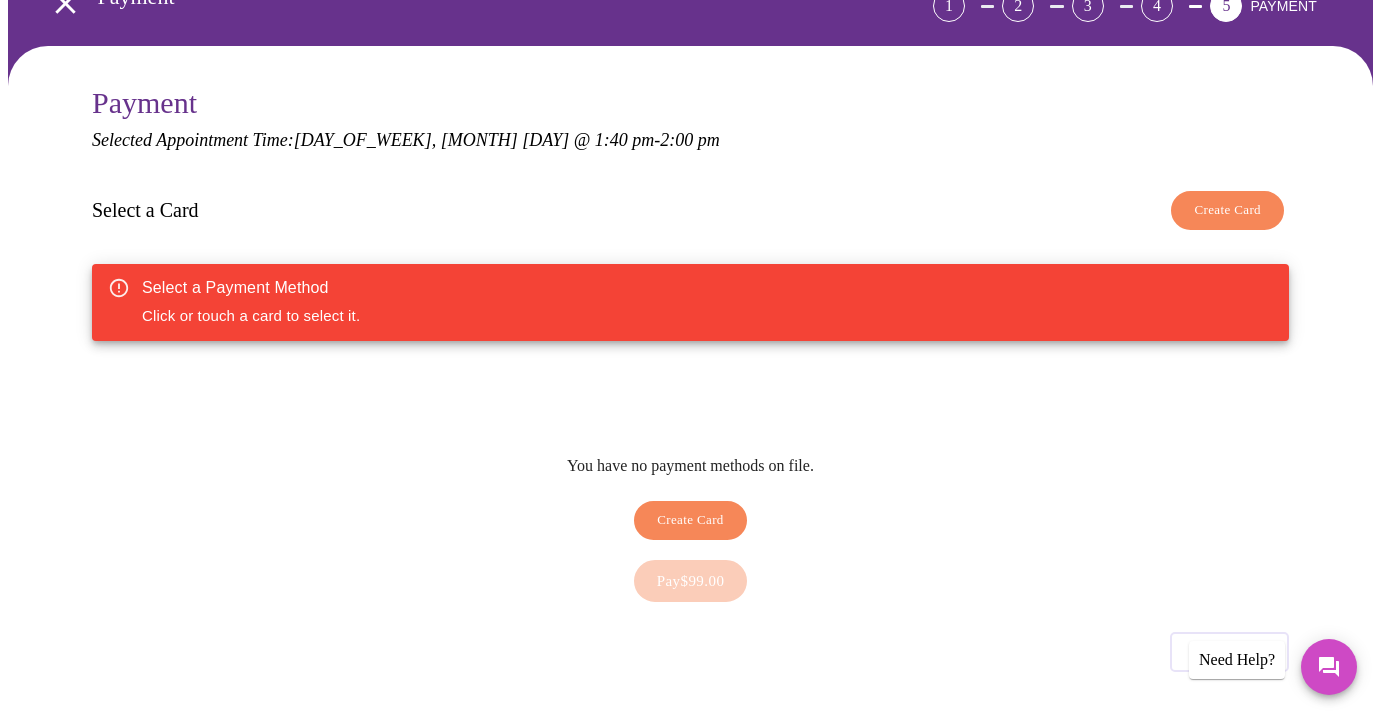 click on "Create Card" at bounding box center [1227, 210] 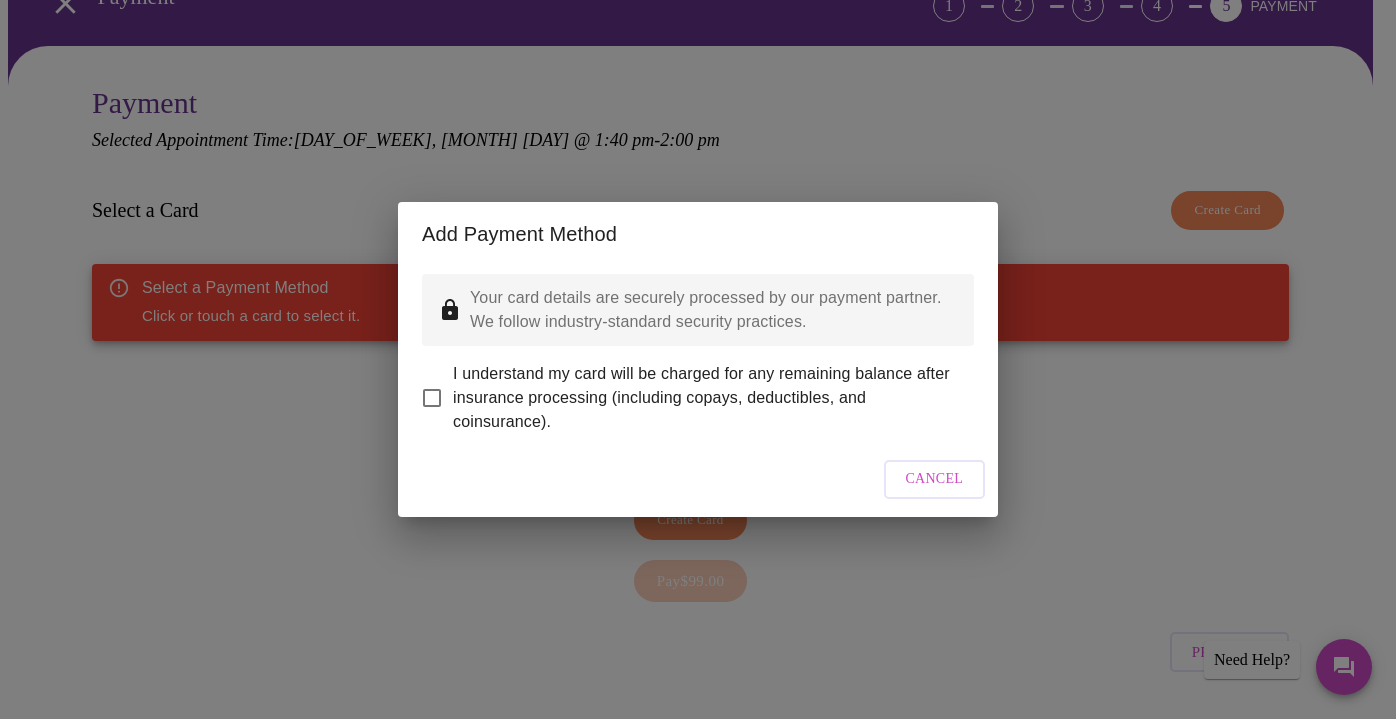click on "I understand my card will be charged for any remaining balance after insurance processing (including copays, deductibles, and coinsurance)." at bounding box center (432, 398) 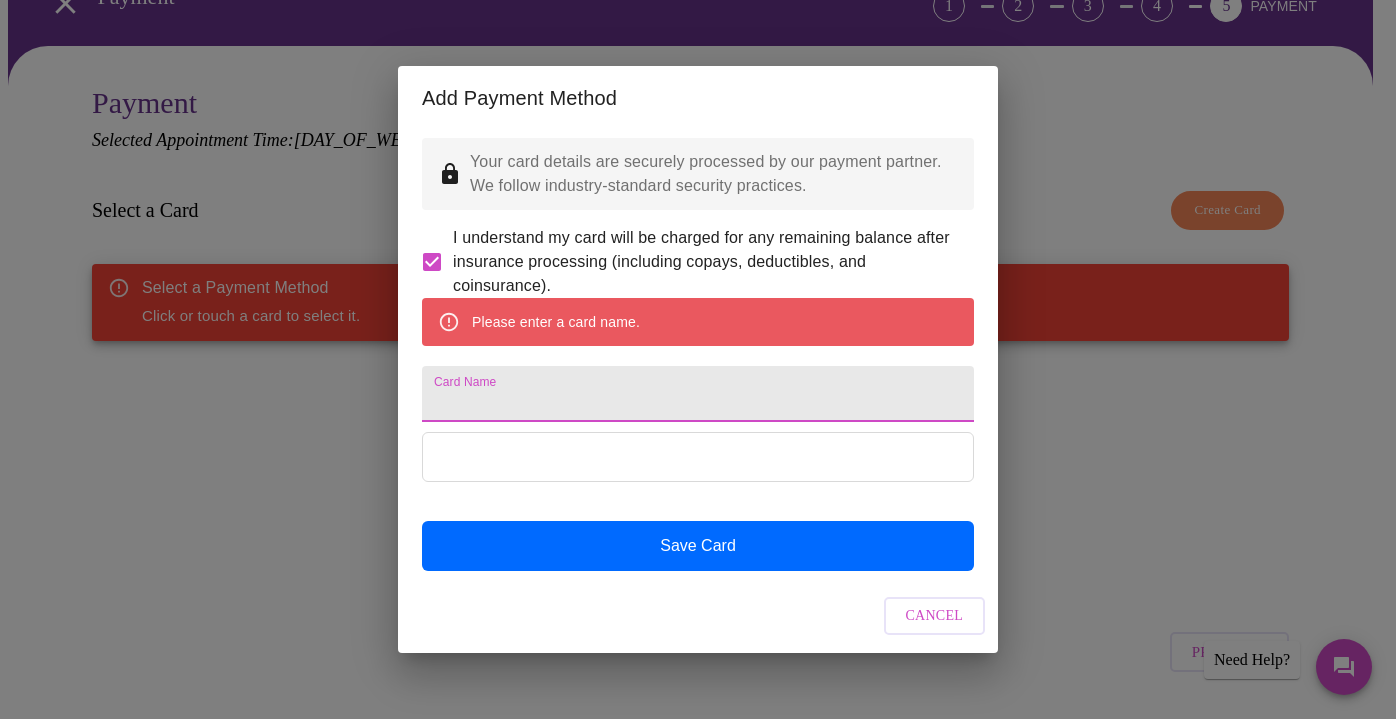 click on "Card Name" at bounding box center (698, 394) 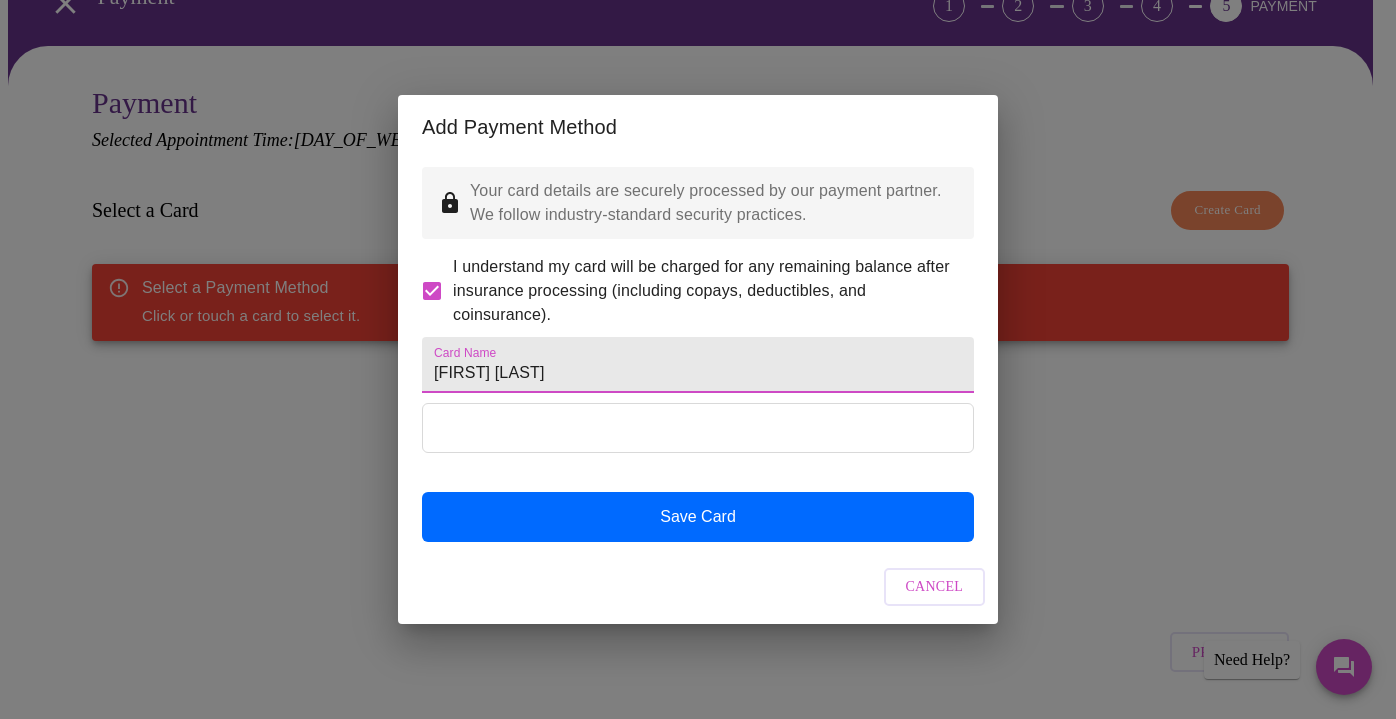 type on "[FIRST] [LAST]" 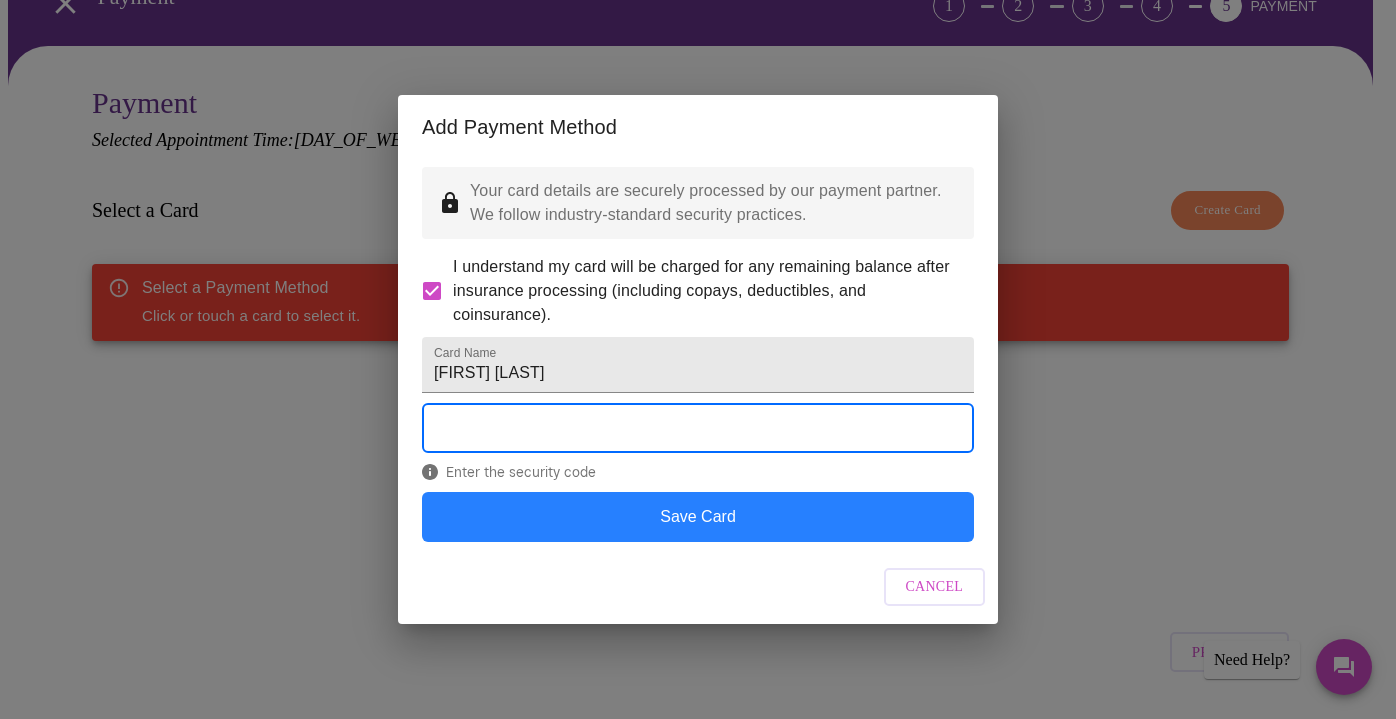click on "Save Card" at bounding box center [698, 517] 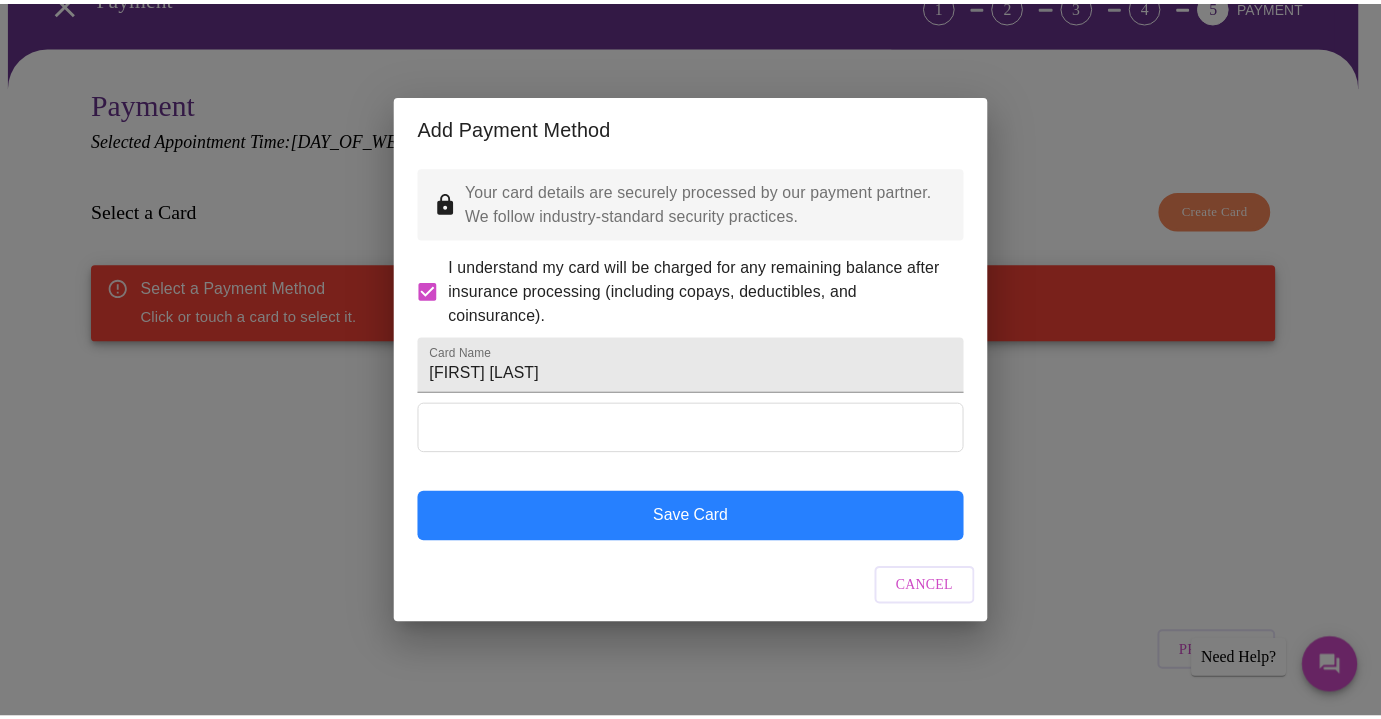 scroll, scrollTop: 0, scrollLeft: 0, axis: both 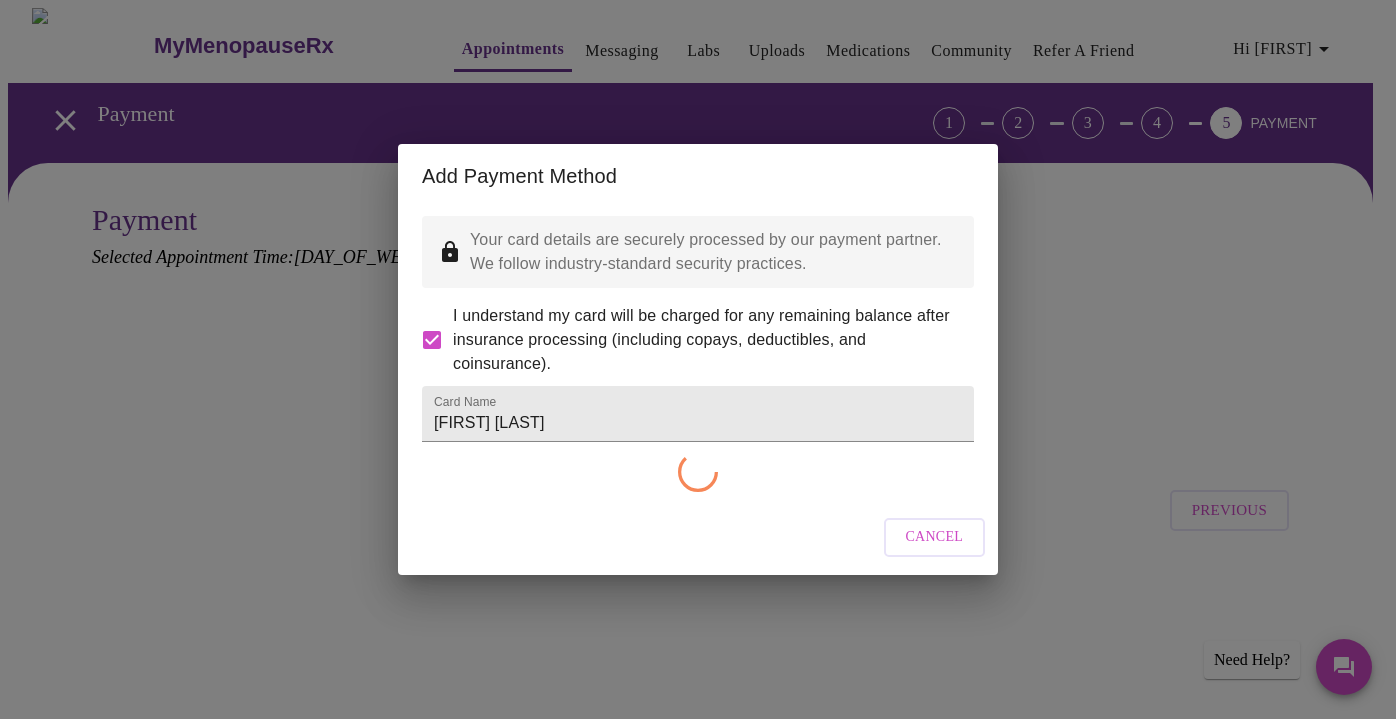 checkbox on "false" 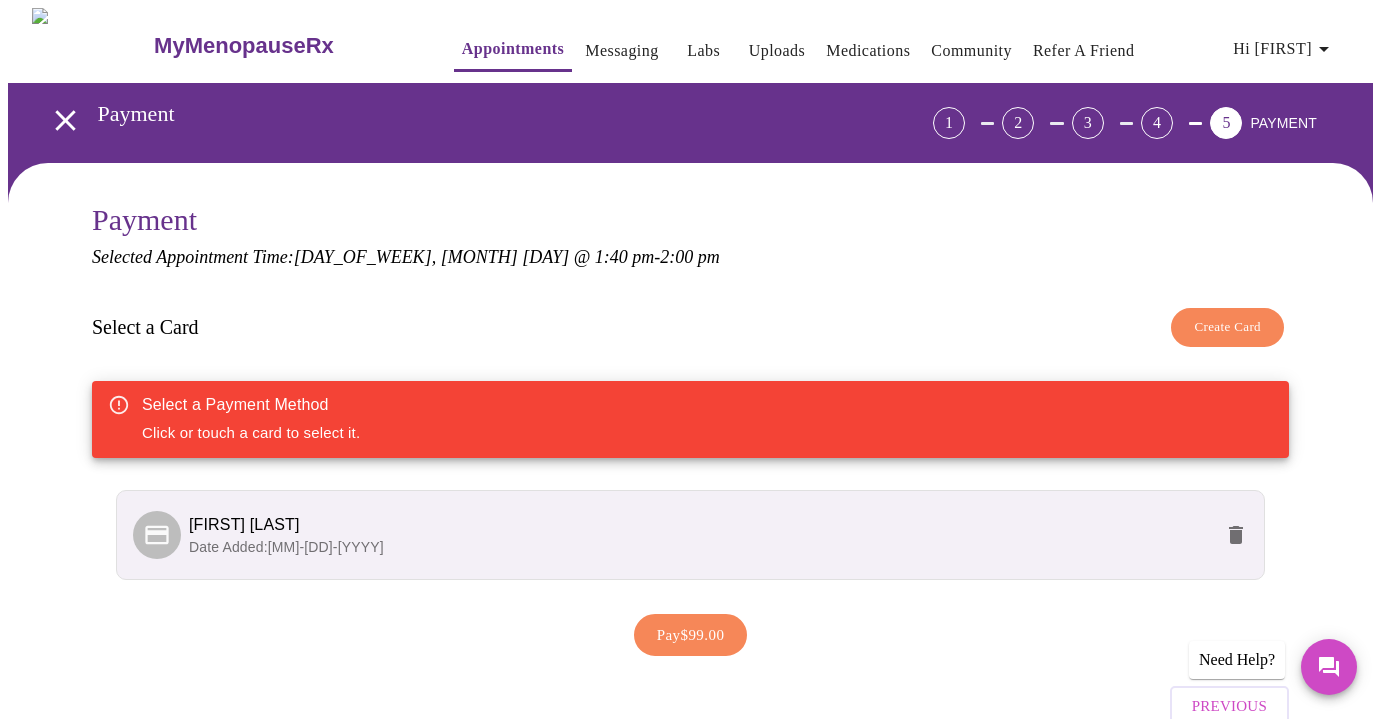 scroll, scrollTop: 104, scrollLeft: 0, axis: vertical 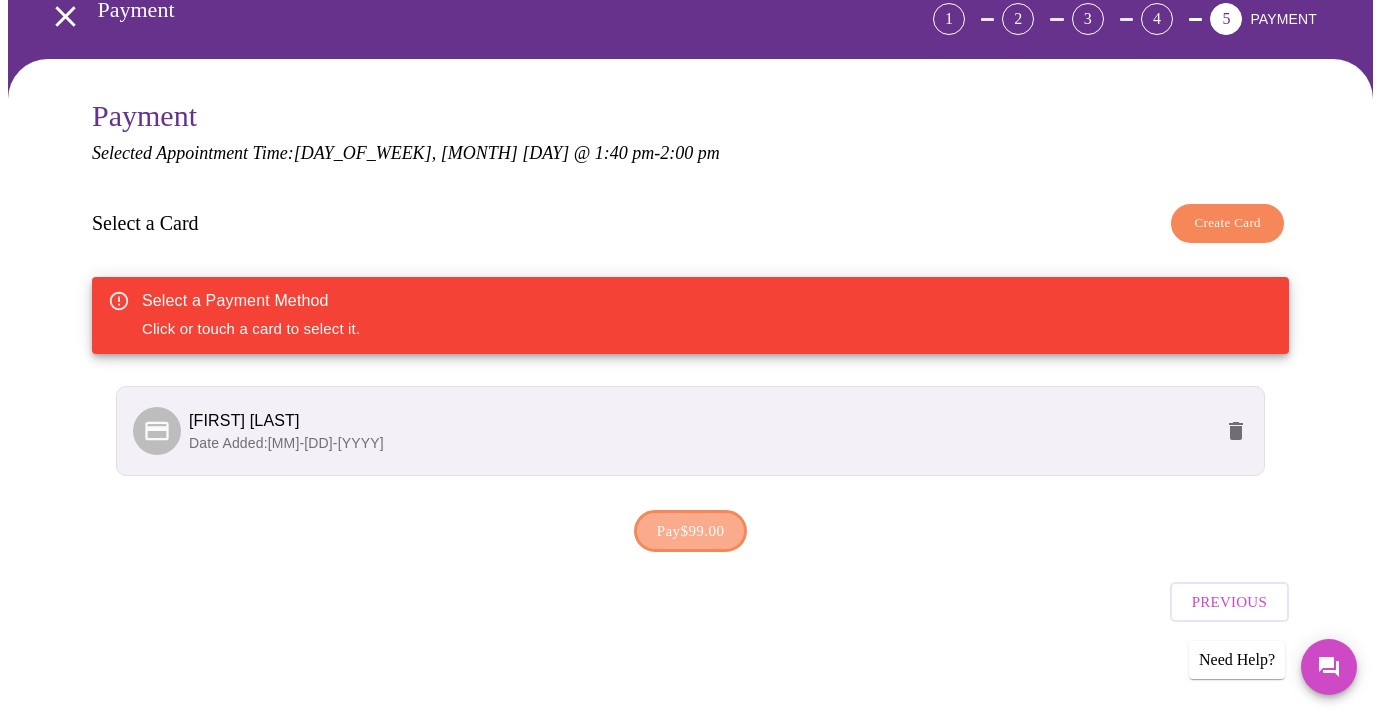 click on "Pay  $99.00" at bounding box center (691, 531) 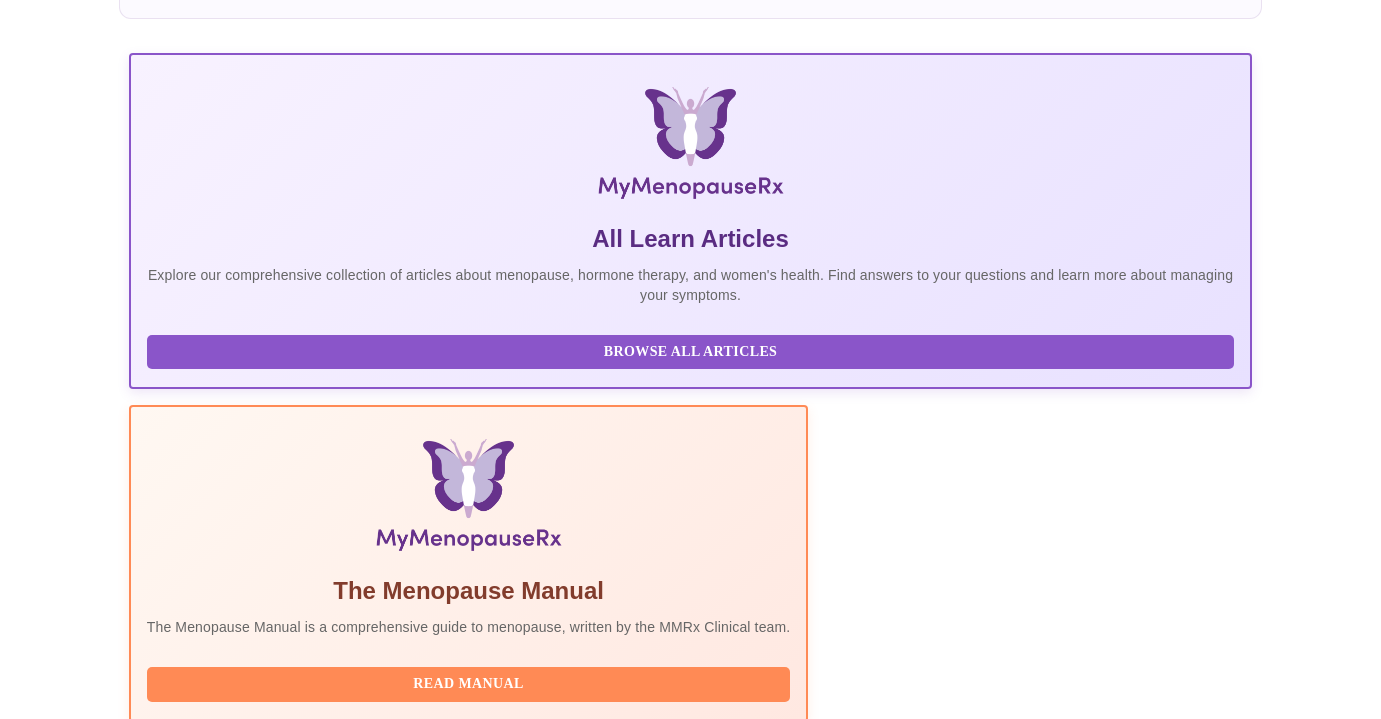 scroll, scrollTop: 432, scrollLeft: 0, axis: vertical 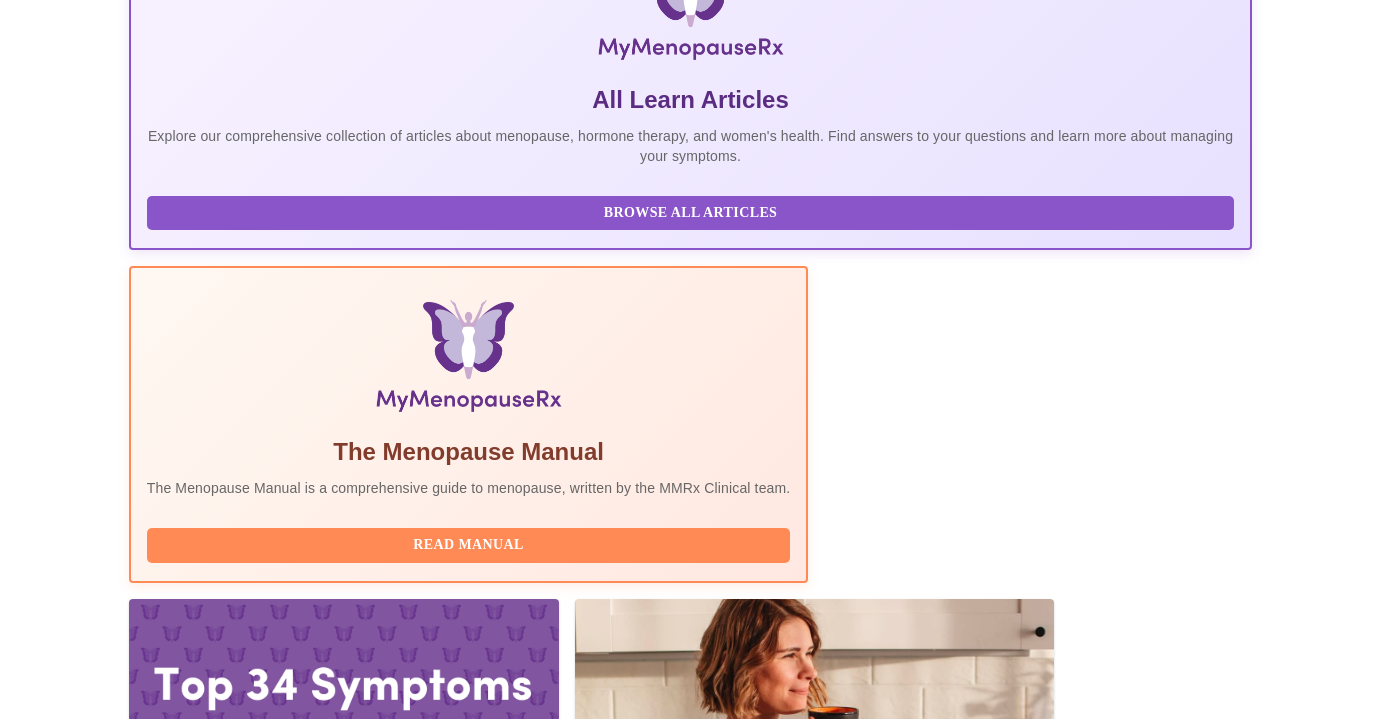 click on "Complete Pre-Assessment" at bounding box center [1116, 2205] 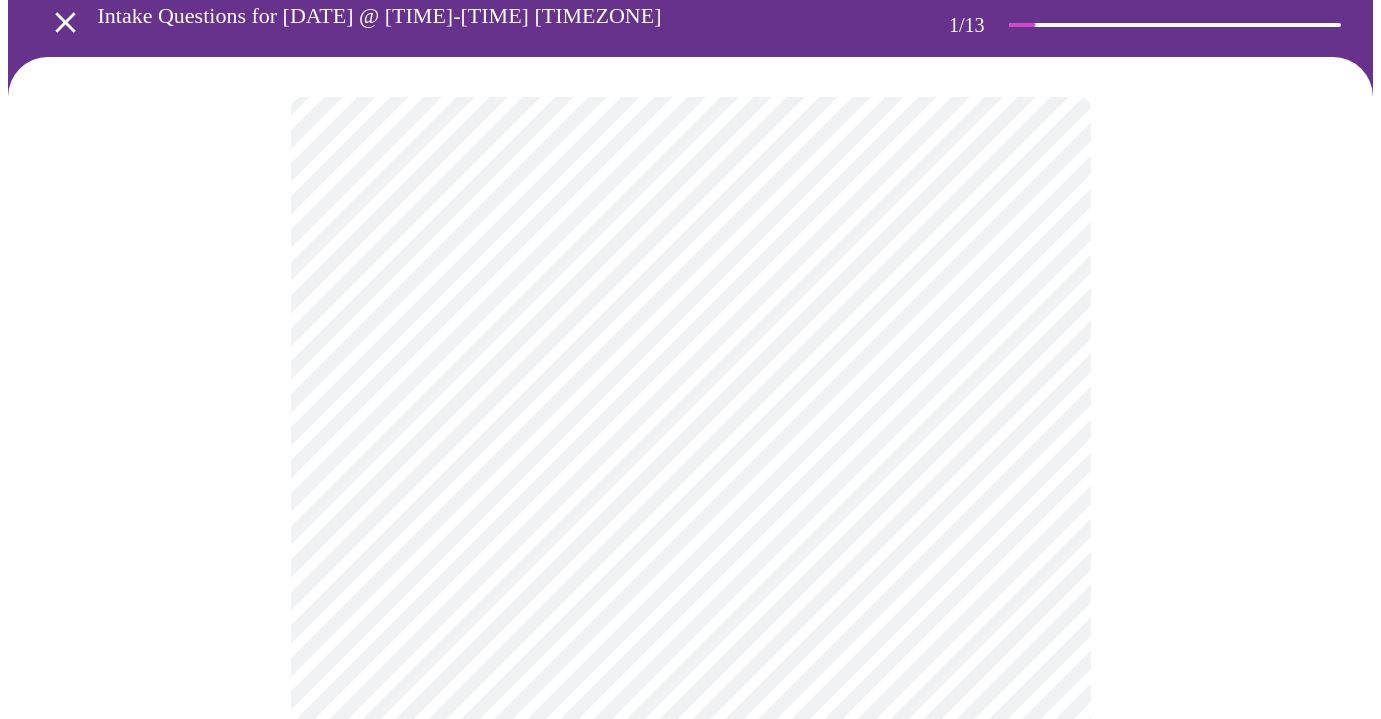 scroll, scrollTop: 154, scrollLeft: 0, axis: vertical 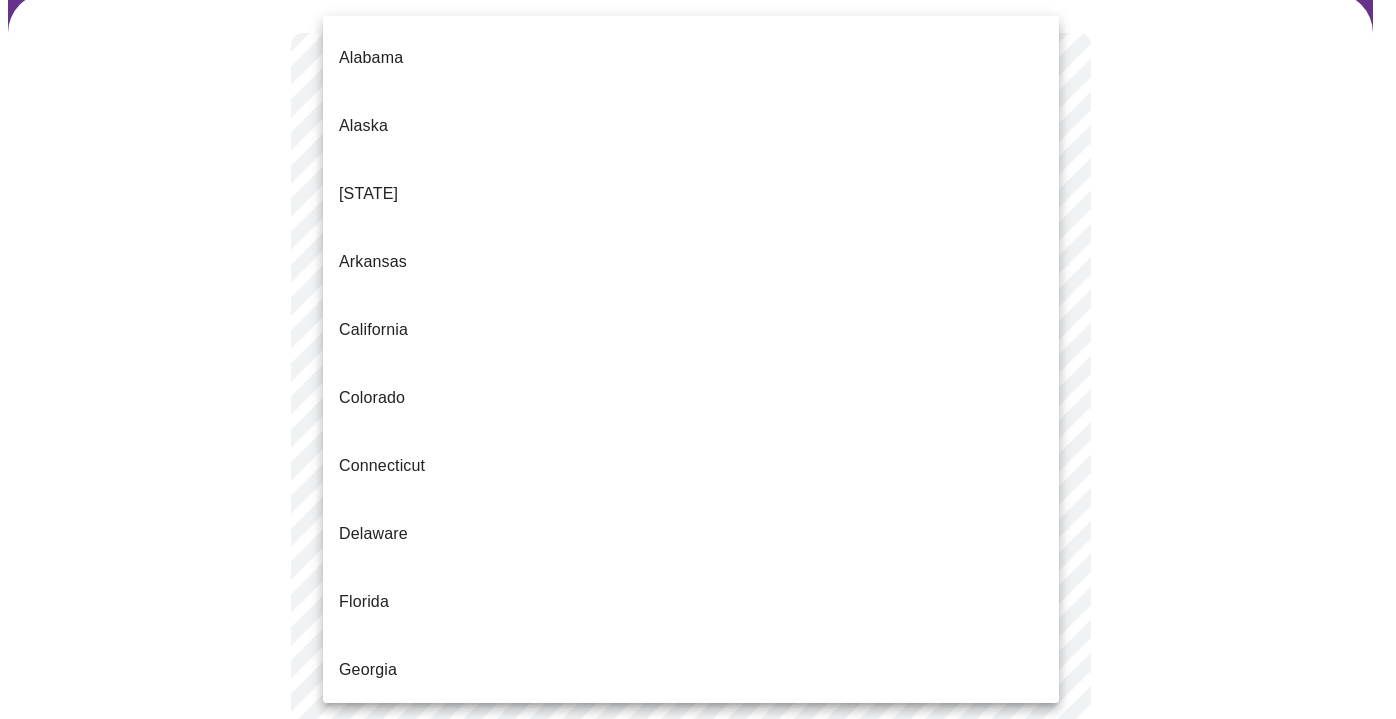 click on "Hi [FIRST] Intake Questions for Mon, [MONTH] [DAY] [YEAR] @ 1:40pm-2:00pm 1 / 13 Settings Billing Invoices Log out [STATE] [STATE] [STATE] [STATE] [STATE] [STATE] [STATE] [STATE] [STATE] [STATE] [STATE] [STATE] [STATE] [STATE] [STATE] [STATE] [STATE] [STATE] [STATE] [STATE] [STATE] [STATE] [STATE] [STATE] [STATE] [STATE] [STATE] [STATE] [STATE] [STATE] [STATE] [STATE] [STATE] [STATE] [STATE] [STATE] [STATE] [STATE] [STATE] [STATE] [STATE] [STATE] [STATE] [STATE] [STATE] [STATE] [STATE]" at bounding box center (698, 771) 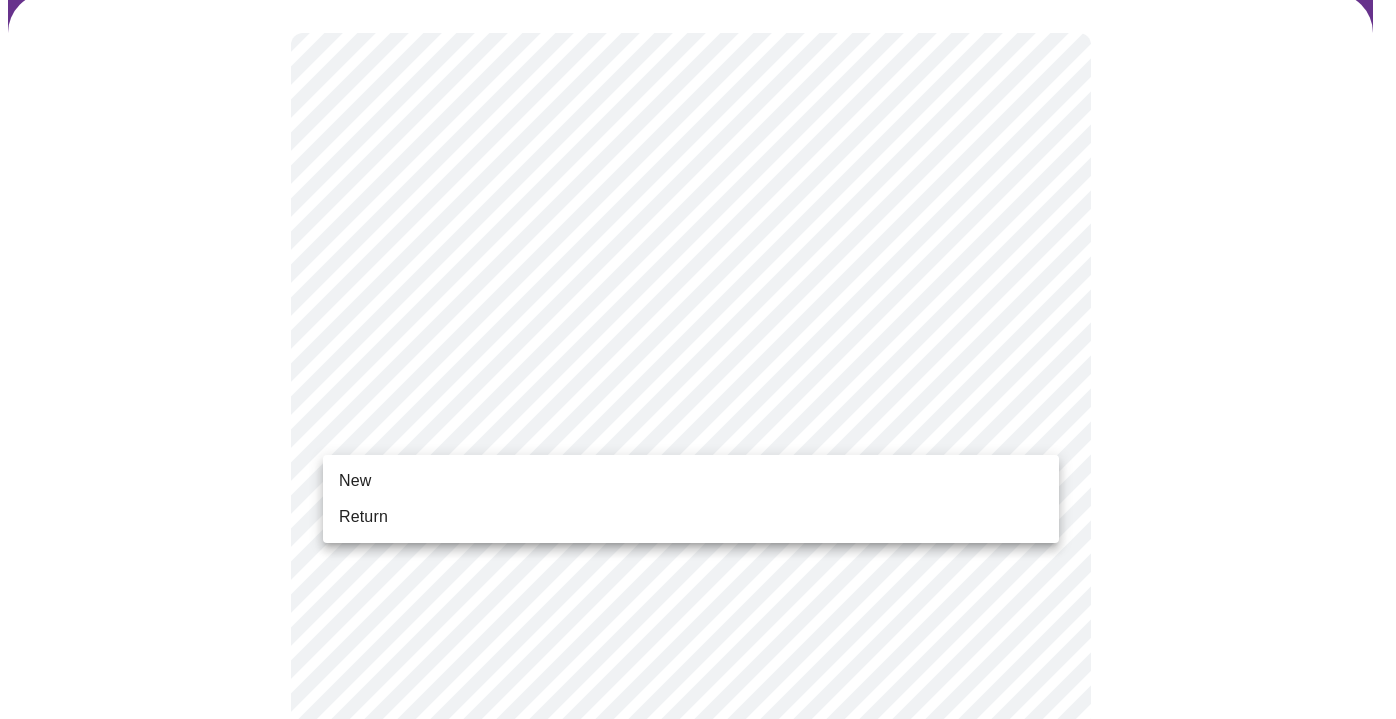 click on "Hi [FIRST]   Intake Questions for Mon, [MONTH] [DAY] [YEAR] @ 1:40pm-2:00pm 1  /  13 Settings Billing Invoices Log out New Return" at bounding box center (698, 766) 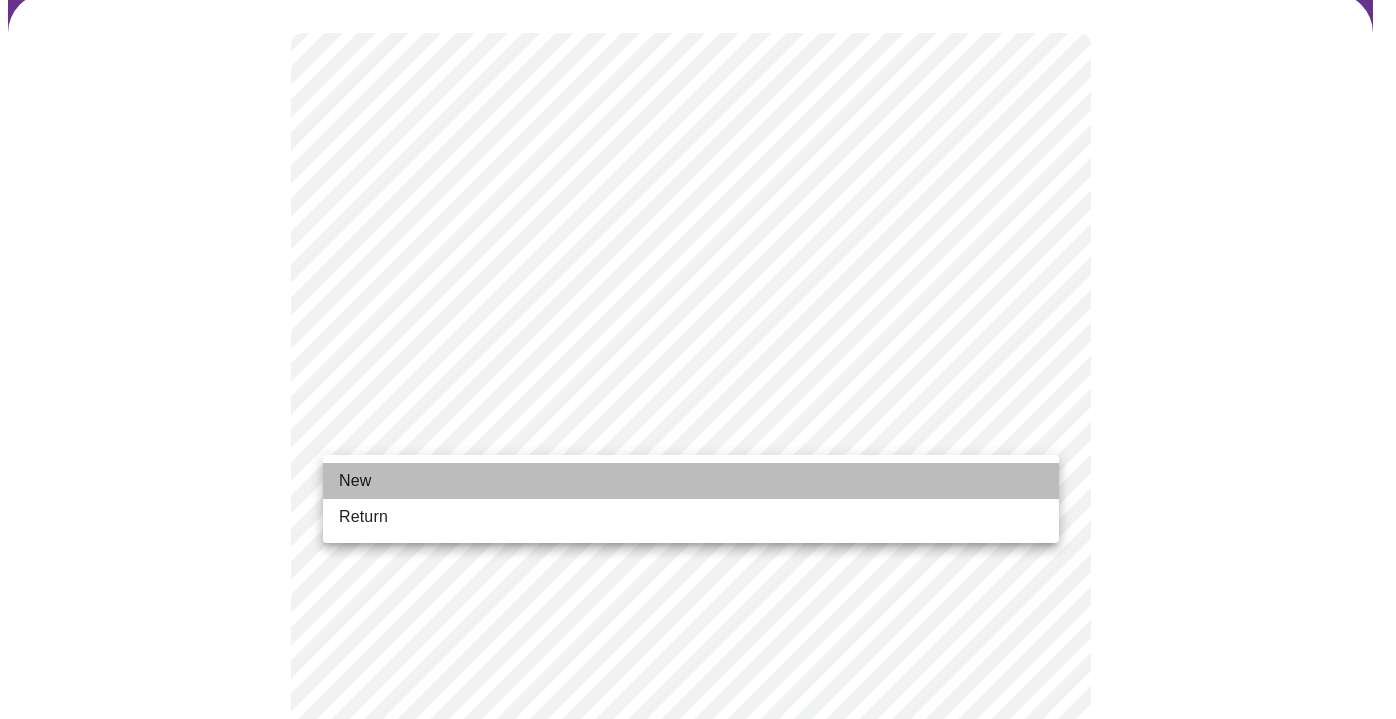 click on "New" at bounding box center [691, 481] 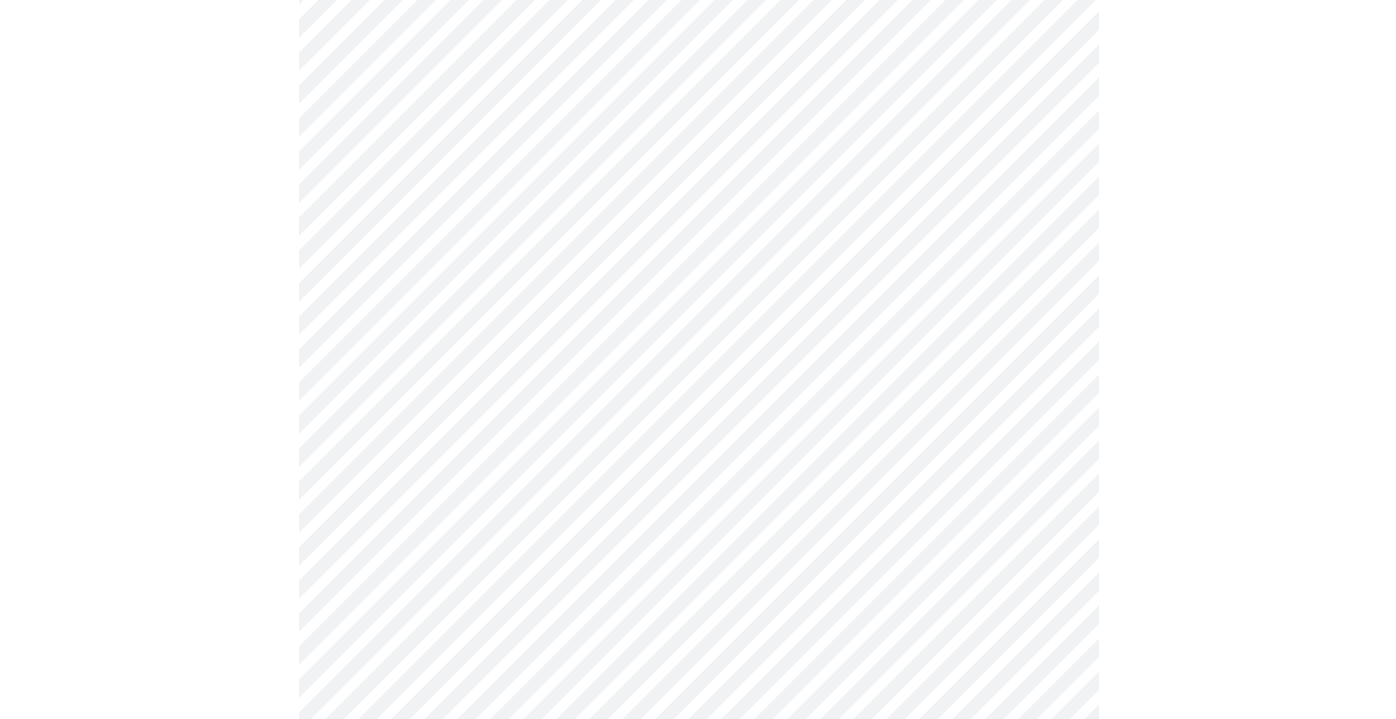 scroll, scrollTop: 1078, scrollLeft: 0, axis: vertical 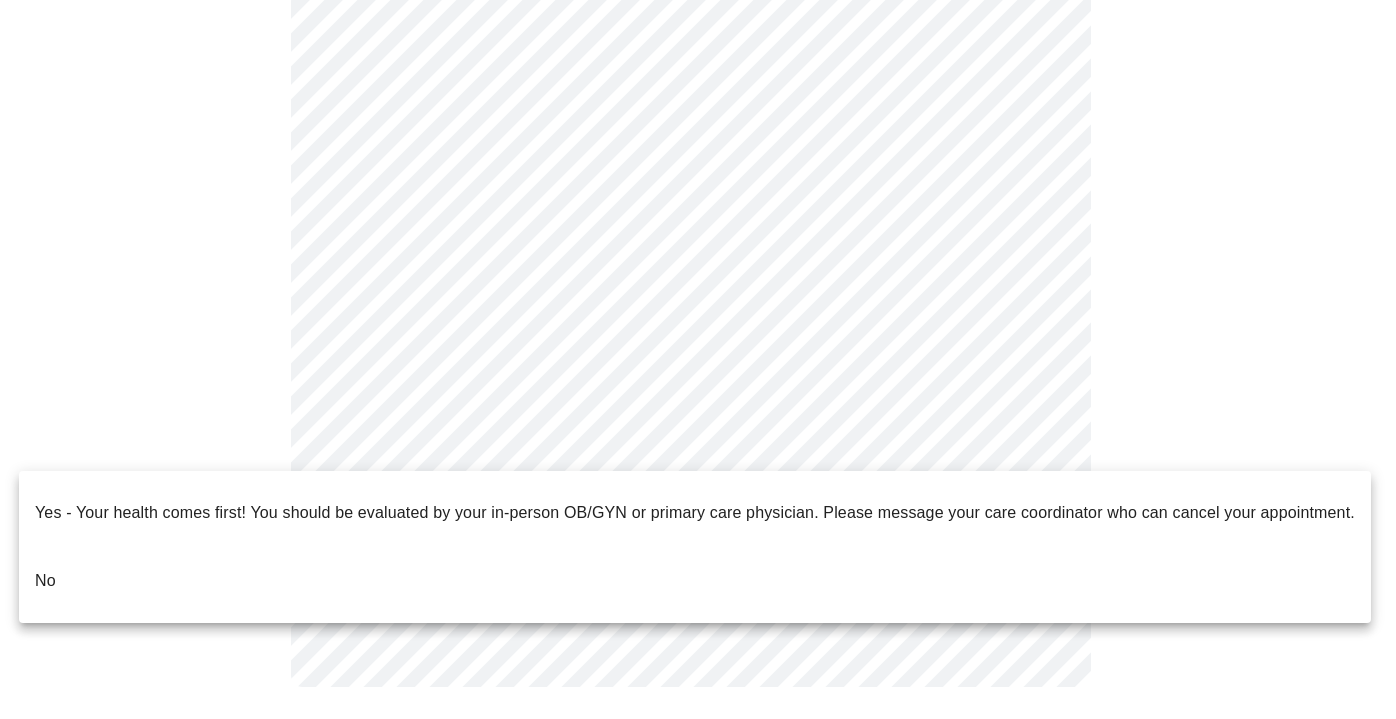 click on "Hi [FIRST]   Intake Questions for Mon, [MONTH] [DAY] [YEAR] @ 1:40pm-2:00pm 1  /  13 Settings Billing Invoices Log out Yes - Your health comes first! You should be evaluated by your in-person OB/GYN or primary care physician.  Please message your care coordinator who can cancel your appointment.
No" at bounding box center [698, -172] 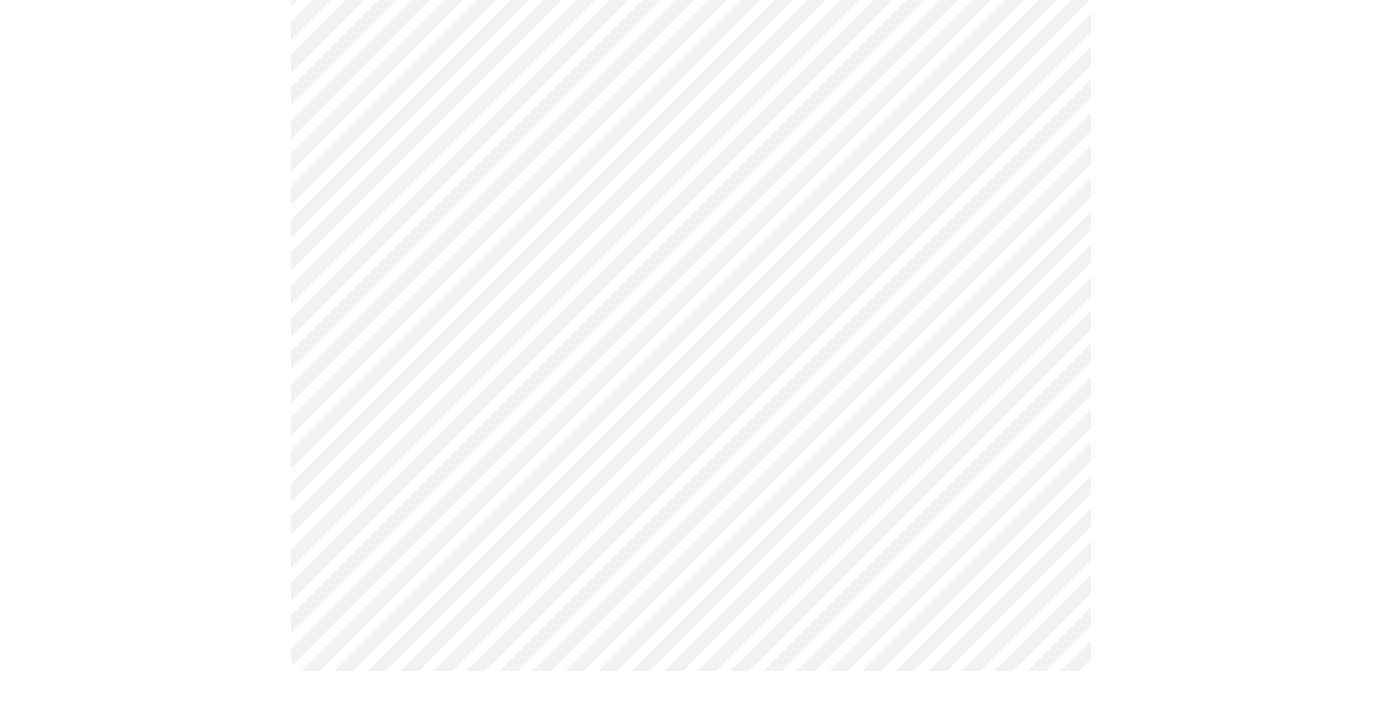 scroll, scrollTop: 0, scrollLeft: 0, axis: both 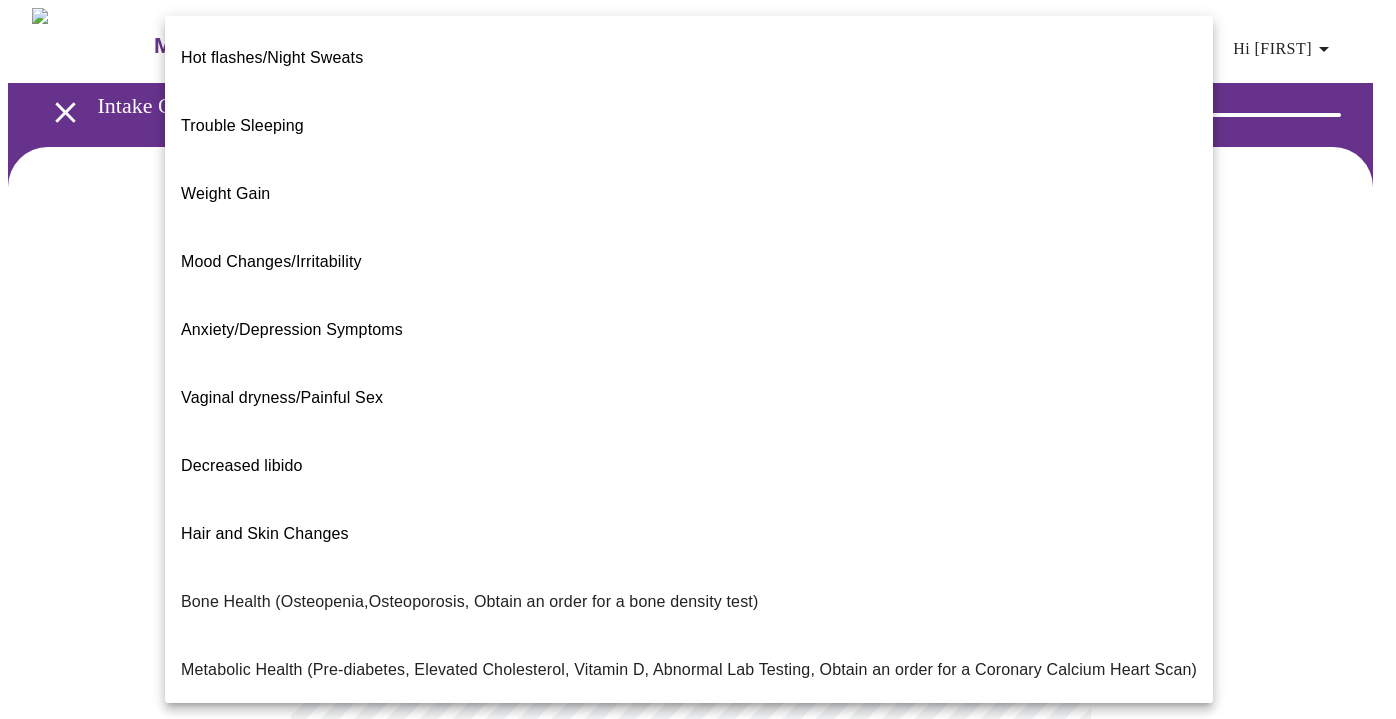click on "MyMenopauseRx Appointments Messaging Labs Uploads Medications Community Refer a Friend Hi [FIRST]   Intake Questions for [DATE] @ [TIME]-[TIME] [TIMEZONE] [NUMBER]  /  [NUMBER] Settings Billing Invoices Log out Hot flashes/Night Sweats
Trouble Sleeping
Weight Gain
Mood Changes/Irritability
Anxiety/Depression Symptoms
Vaginal dryness/Painful Sex
Decreased libido
Hair and Skin Changes
Bone Health (Osteopenia,Osteoporosis, Obtain an order for a bone density test)
Metabolic Health (Pre-diabetes, Elevated Cholesterol, Vitamin D, Abnormal Lab Testing, Obtain an order for a Coronary Calcium Heart Scan)
Period Problems
Postmenopausal Bleeding
Orgasms are weak
UTI Symptoms
Vaginal Infection
Herpes (oral, genital)
STD Testing
I feel great - just need a refill.
Other" at bounding box center [698, 607] 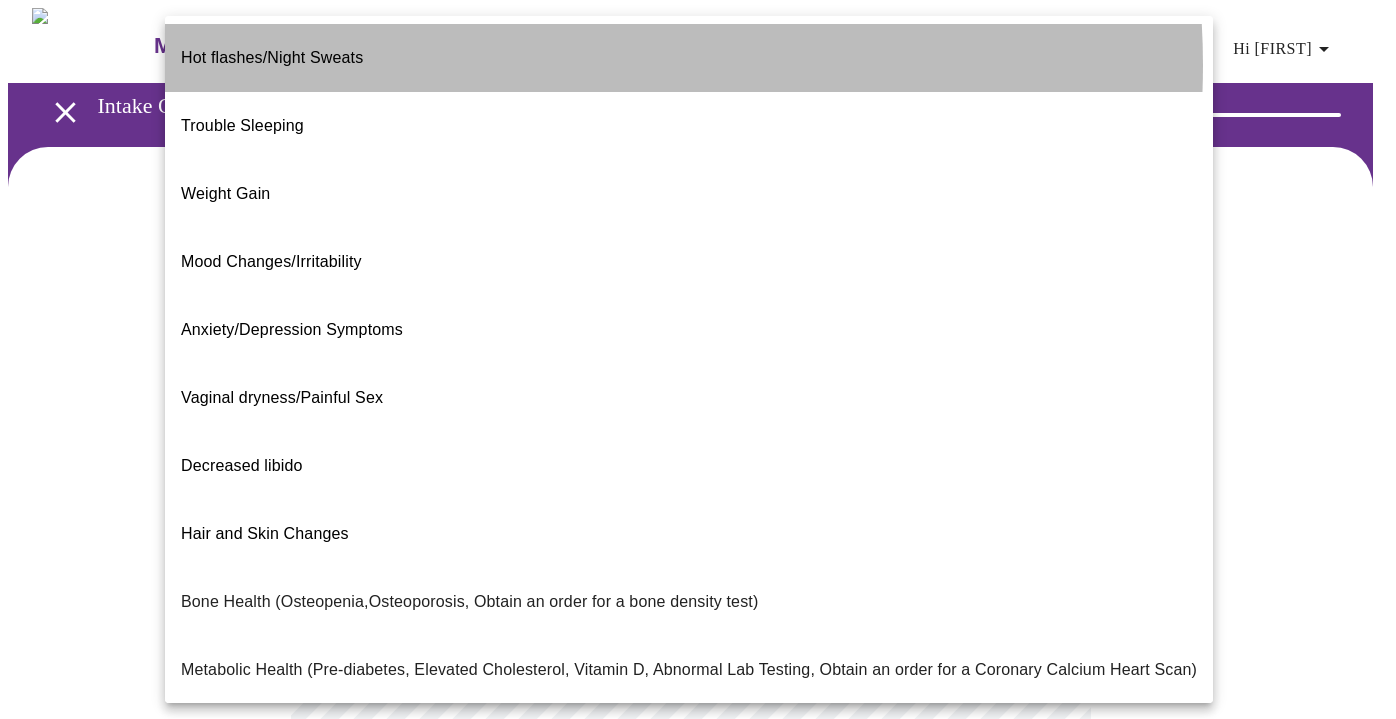 click on "Hot flashes/Night Sweats" at bounding box center [689, 58] 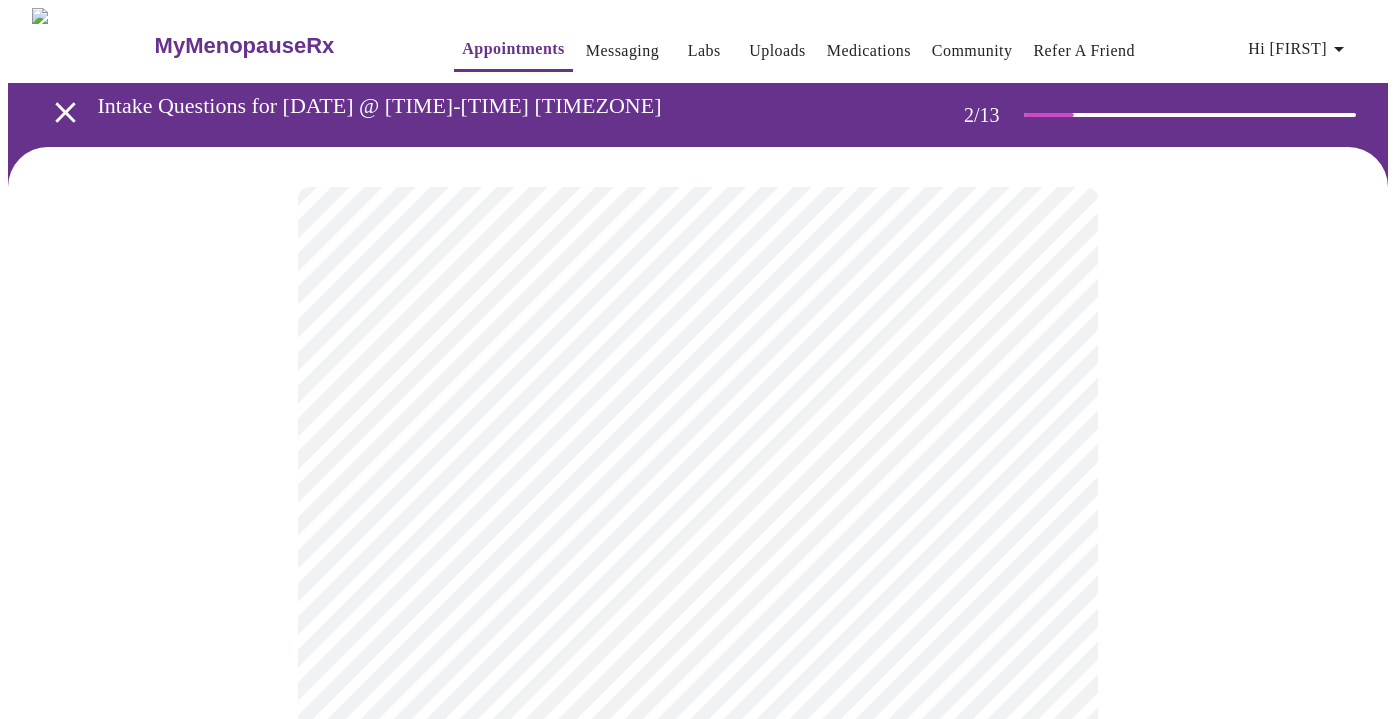 click on "Hi [FIRST]   Intake Questions for Mon, [MONTH] [DAY] [YEAR] @ 1:40pm-2:00pm 2  /  13 Settings Billing Invoices Log out" at bounding box center (698, 602) 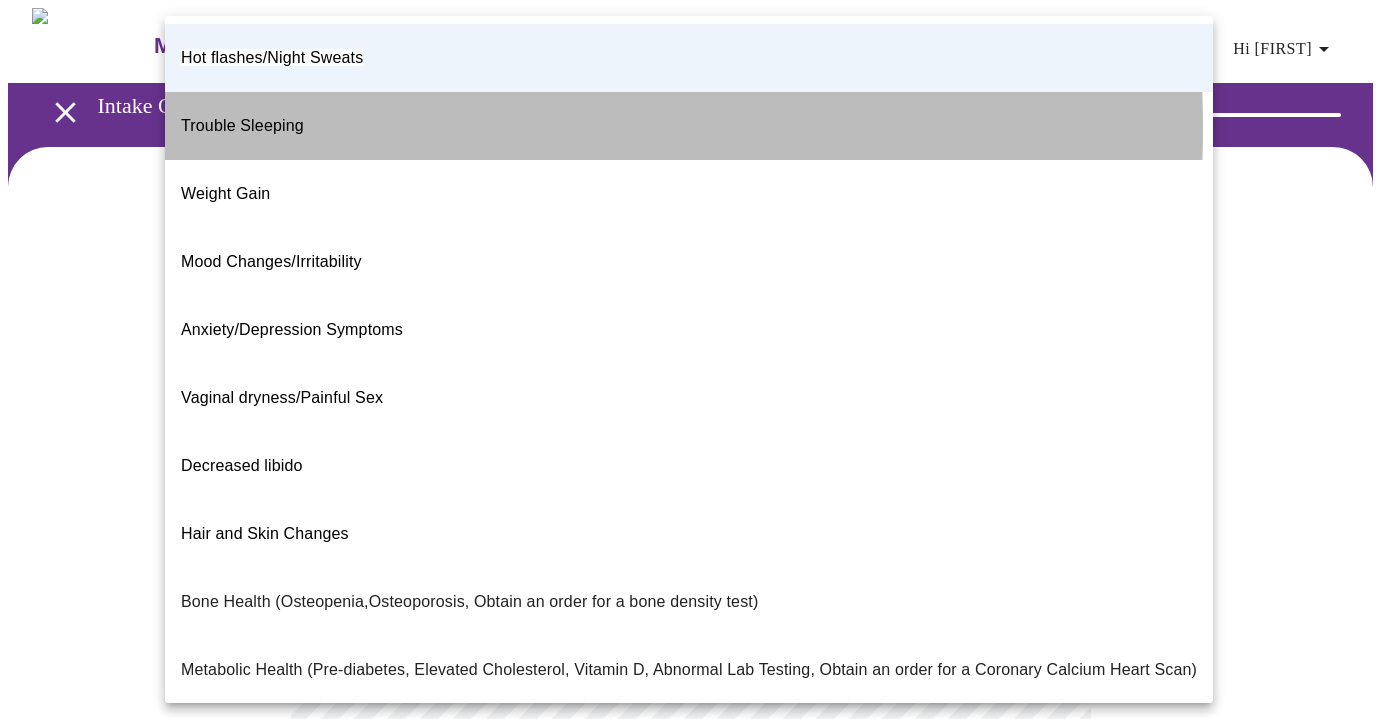 click on "Trouble Sleeping" at bounding box center (242, 126) 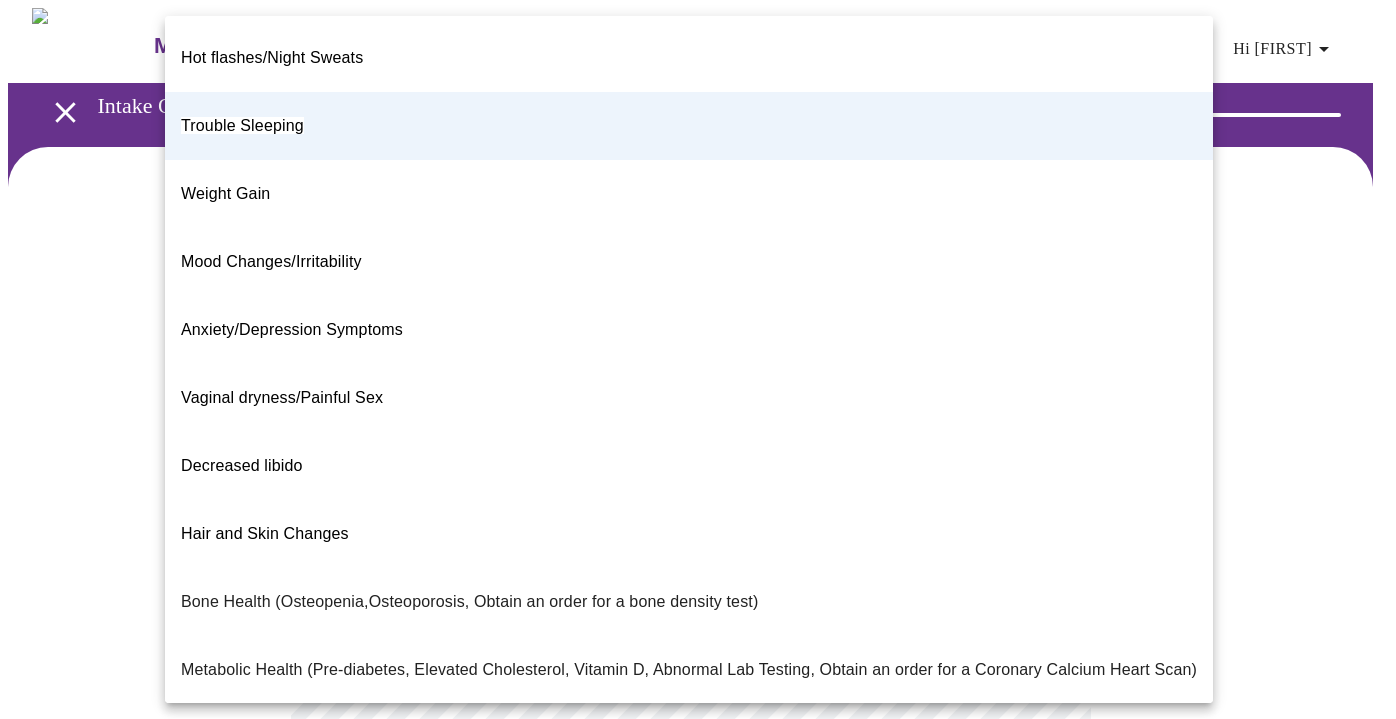 click on "MyMenopauseRx Appointments Messaging Labs Uploads Medications Community Refer a Friend Hi [FIRST]   Intake Questions for [DATE] @ [TIME]-[TIME] [TIMEZONE] [NUMBER]  /  [NUMBER] Settings Billing Invoices Log out Hot flashes/Night Sweats
Trouble Sleeping
Weight Gain
Mood Changes/Irritability
Anxiety/Depression Symptoms
Vaginal dryness/Painful Sex
Decreased libido
Hair and Skin Changes
Bone Health (Osteopenia,Osteoporosis, Obtain an order for a bone density test)
Metabolic Health (Pre-diabetes, Elevated Cholesterol, Vitamin D, Abnormal Lab Testing, Obtain an order for a Coronary Calcium Heart Scan)
Period Problems
Postmenopausal Bleeding
Orgasms are weak
UTI Symptoms
Vaginal Infection
Herpes (oral, genital)
STD Testing
I feel great - just need a refill.
Other" at bounding box center [698, 602] 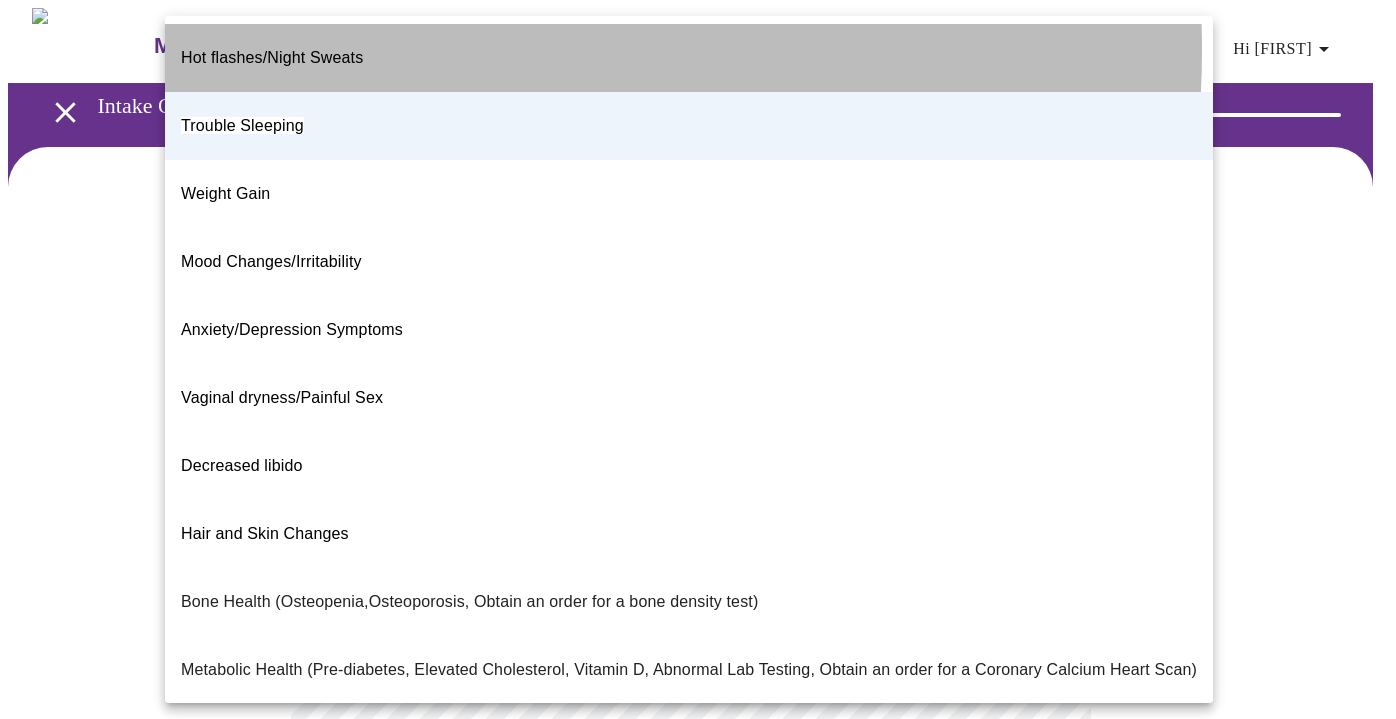 click on "Hot flashes/Night Sweats" at bounding box center [689, 58] 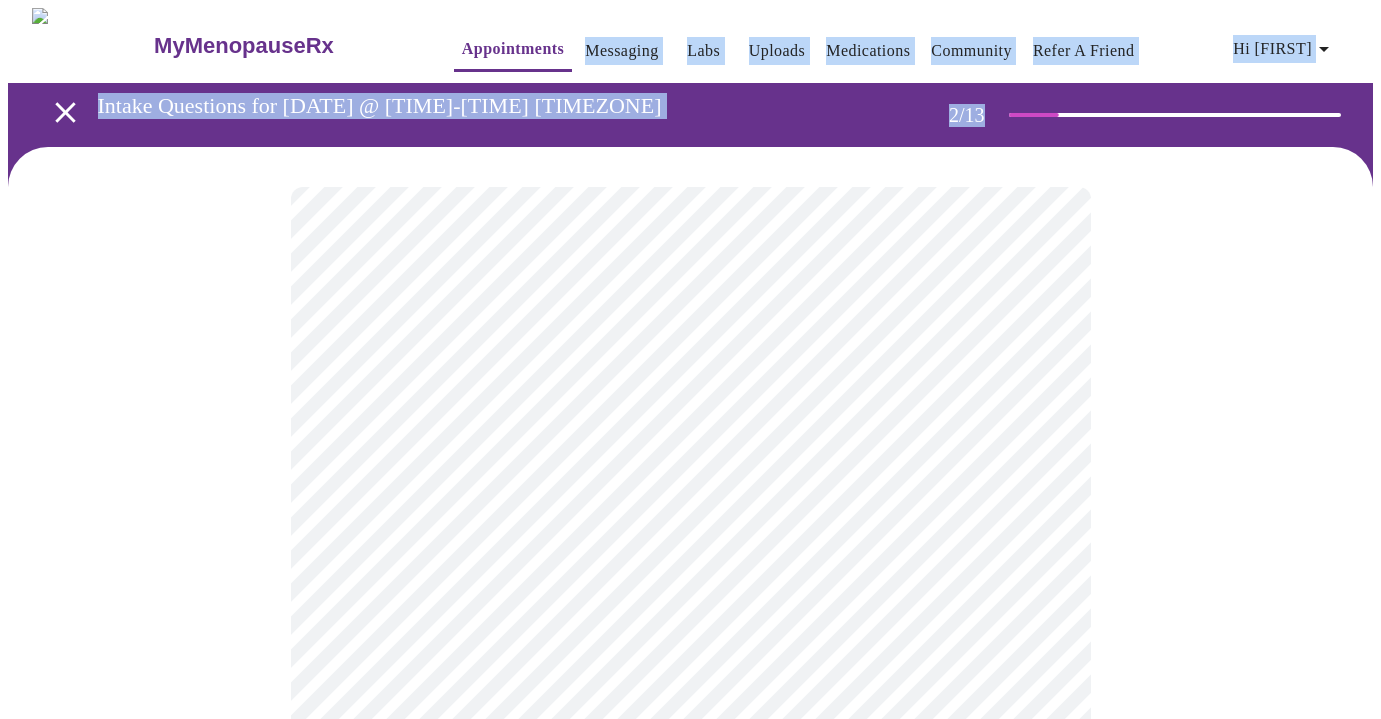 click on "Hi [FIRST]   Intake Questions for Mon, [MONTH] [DAY] [YEAR] @ 1:40pm-2:00pm 2  /  13" at bounding box center [690, 602] 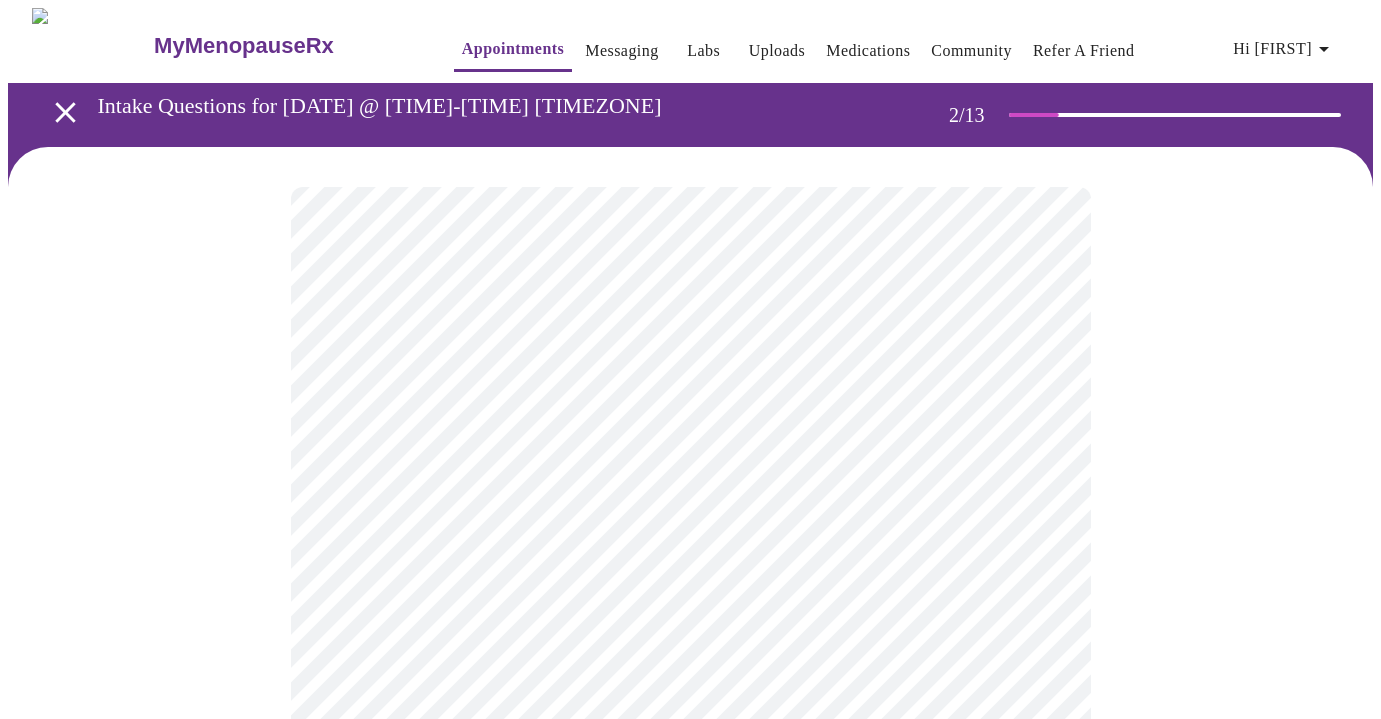click at bounding box center [690, 671] 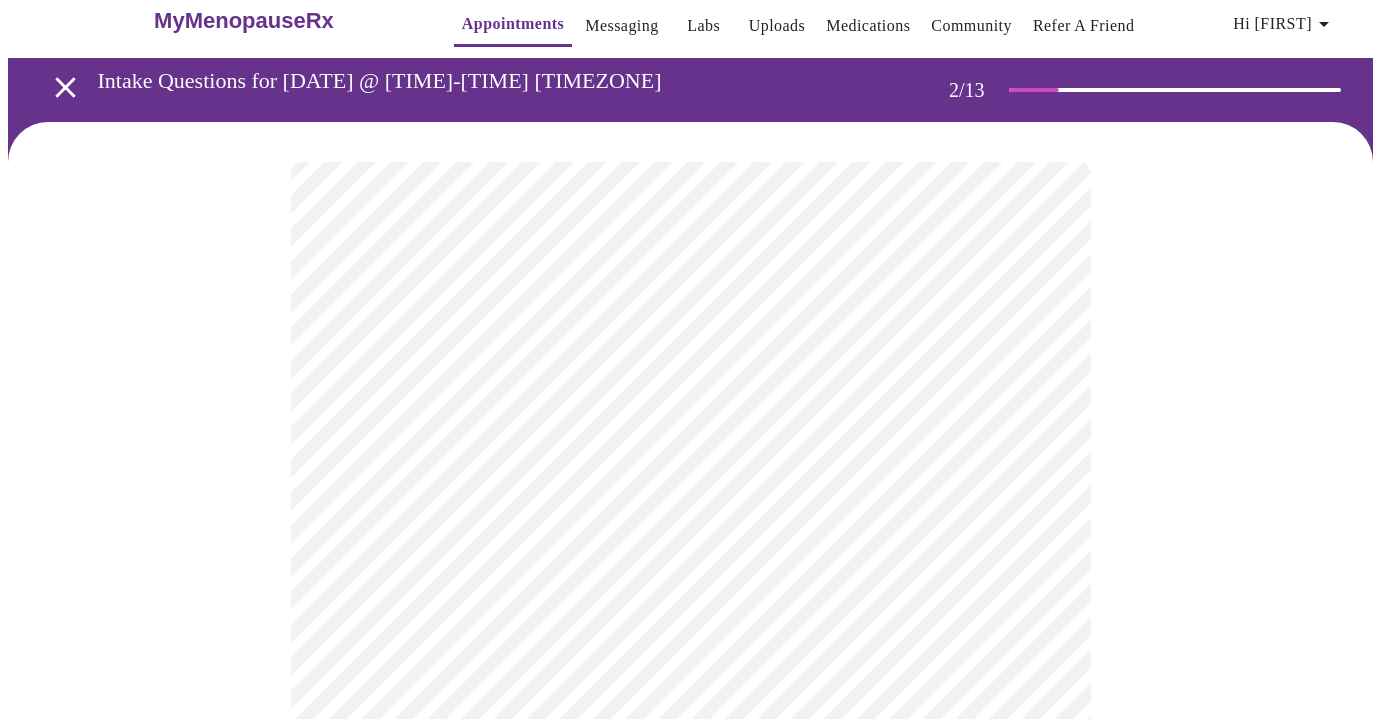 scroll, scrollTop: 196, scrollLeft: 0, axis: vertical 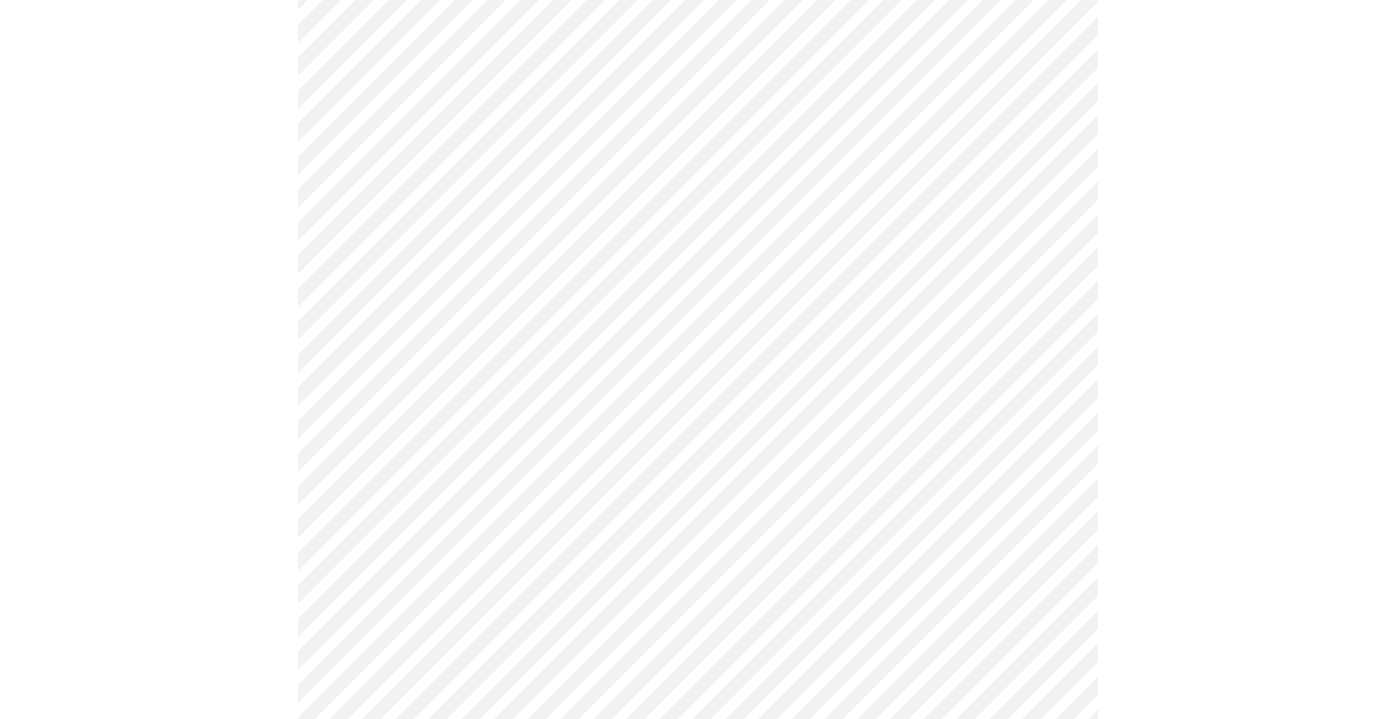 click on "Hi [FIRST]   Intake Questions for Mon, [MONTH] [DAY] [YEAR] @ 1:40pm-2:00pm 2  /  13 Settings Billing Invoices Log out" at bounding box center (698, 406) 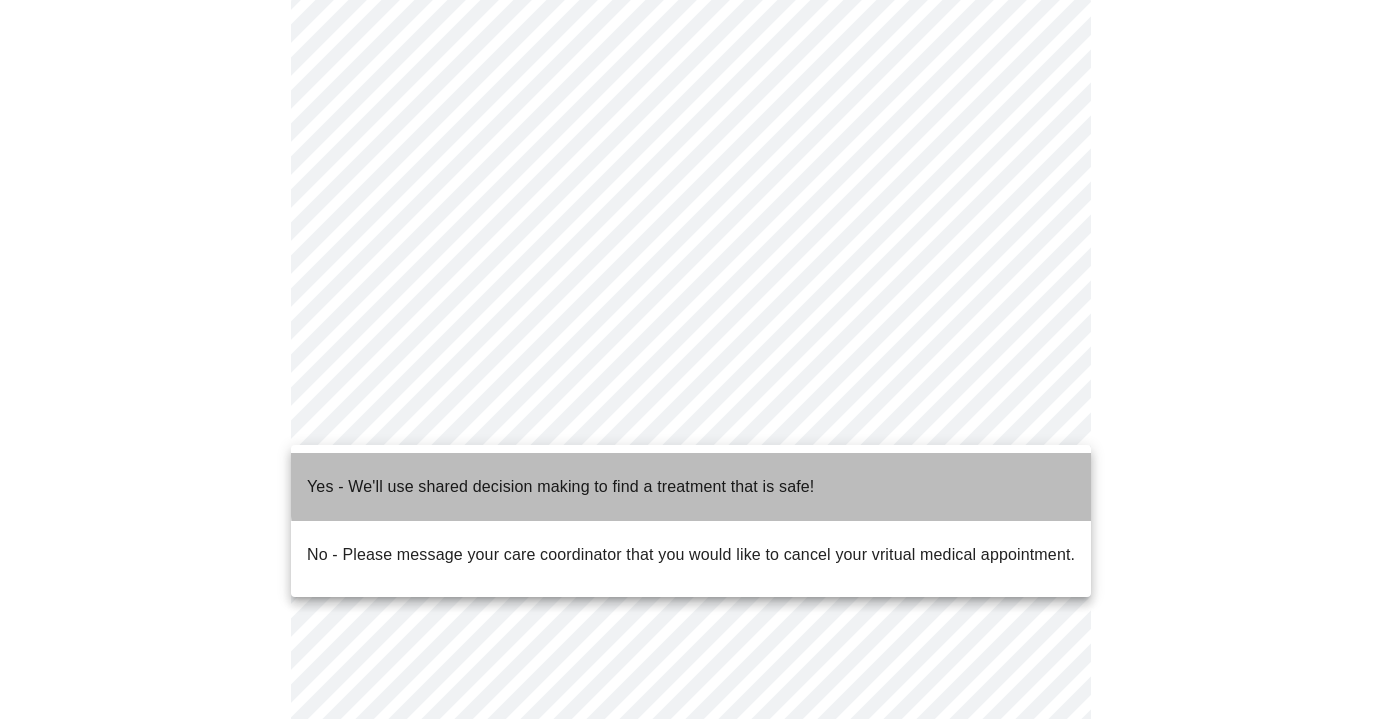 click on "Yes - We'll use shared decision making to find a treatment that is safe!" at bounding box center (691, 487) 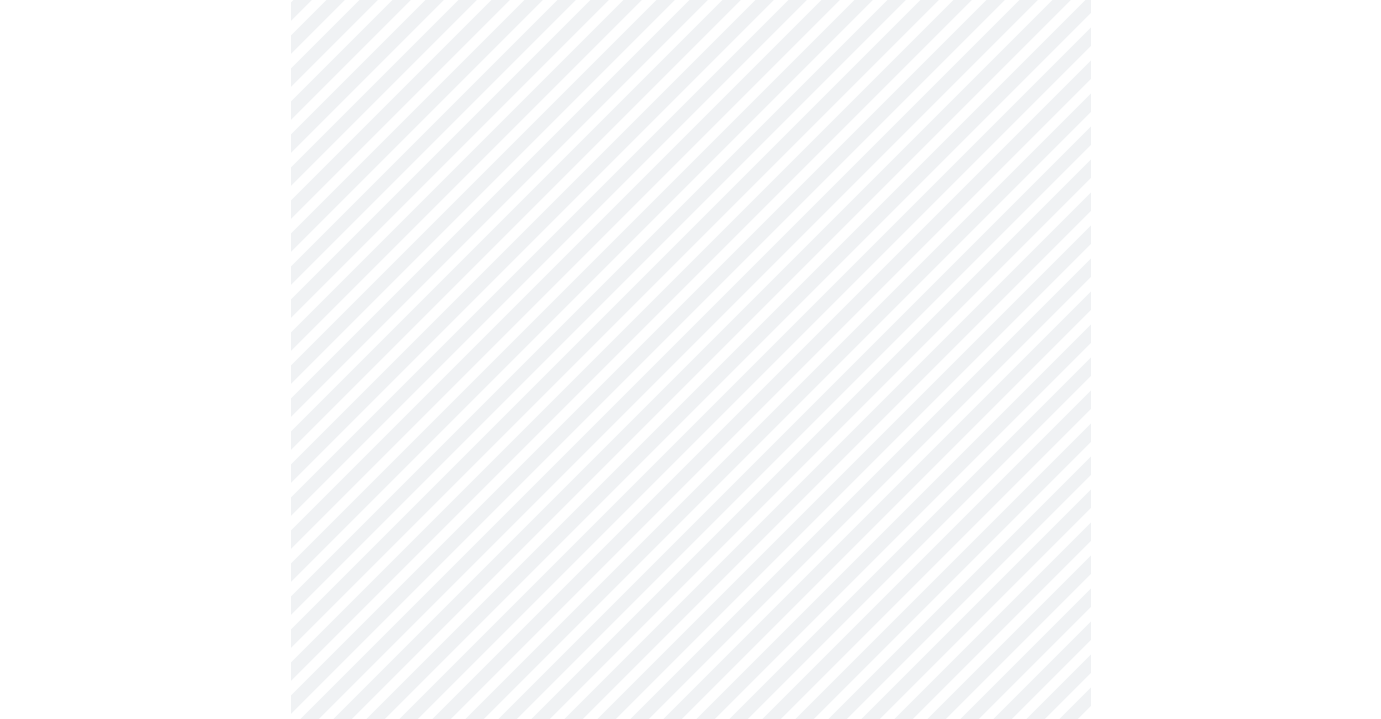 scroll, scrollTop: 0, scrollLeft: 0, axis: both 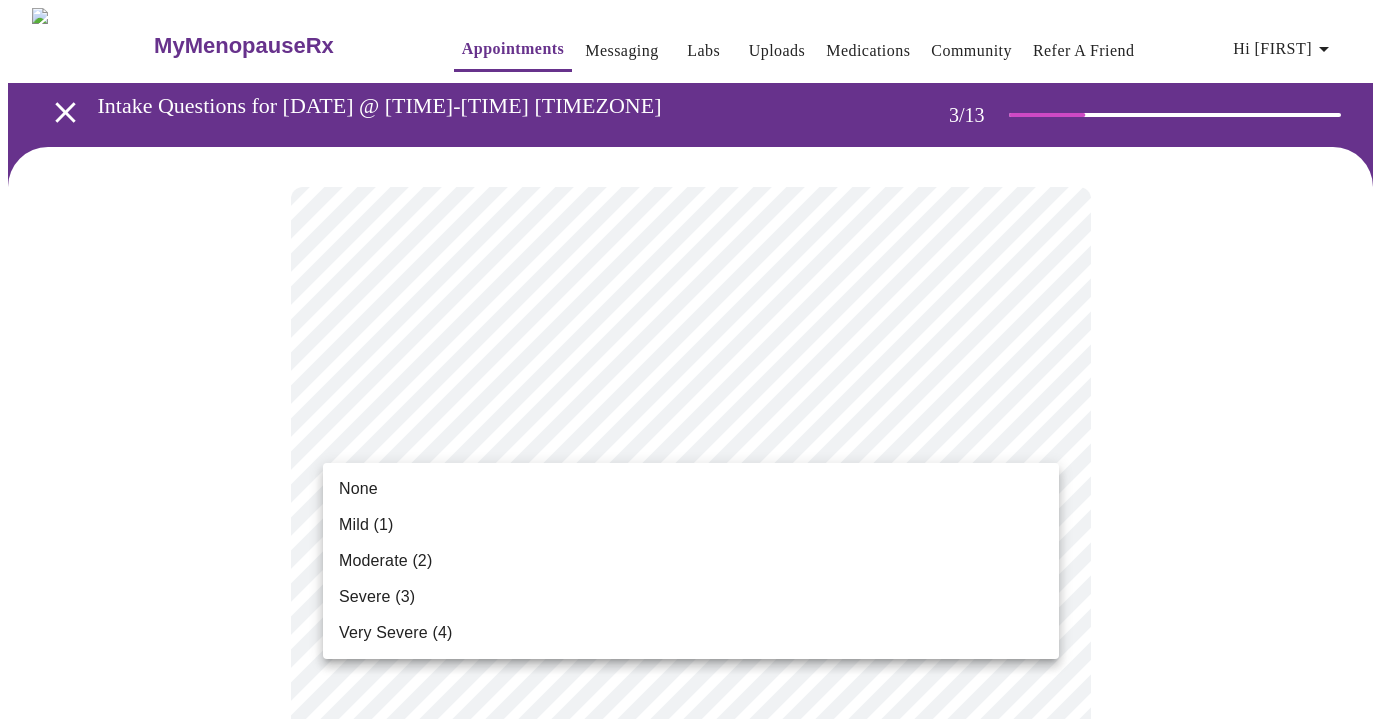 click on "Hi [FIRST]   Intake Questions for Mon, [MONTH] [DAY] [YEAR] @ 1:40pm-2:00pm 3  /  13 Settings Billing Invoices Log out None Mild (1) Moderate (2) Severe (3)  Very Severe (4)" at bounding box center (698, 1354) 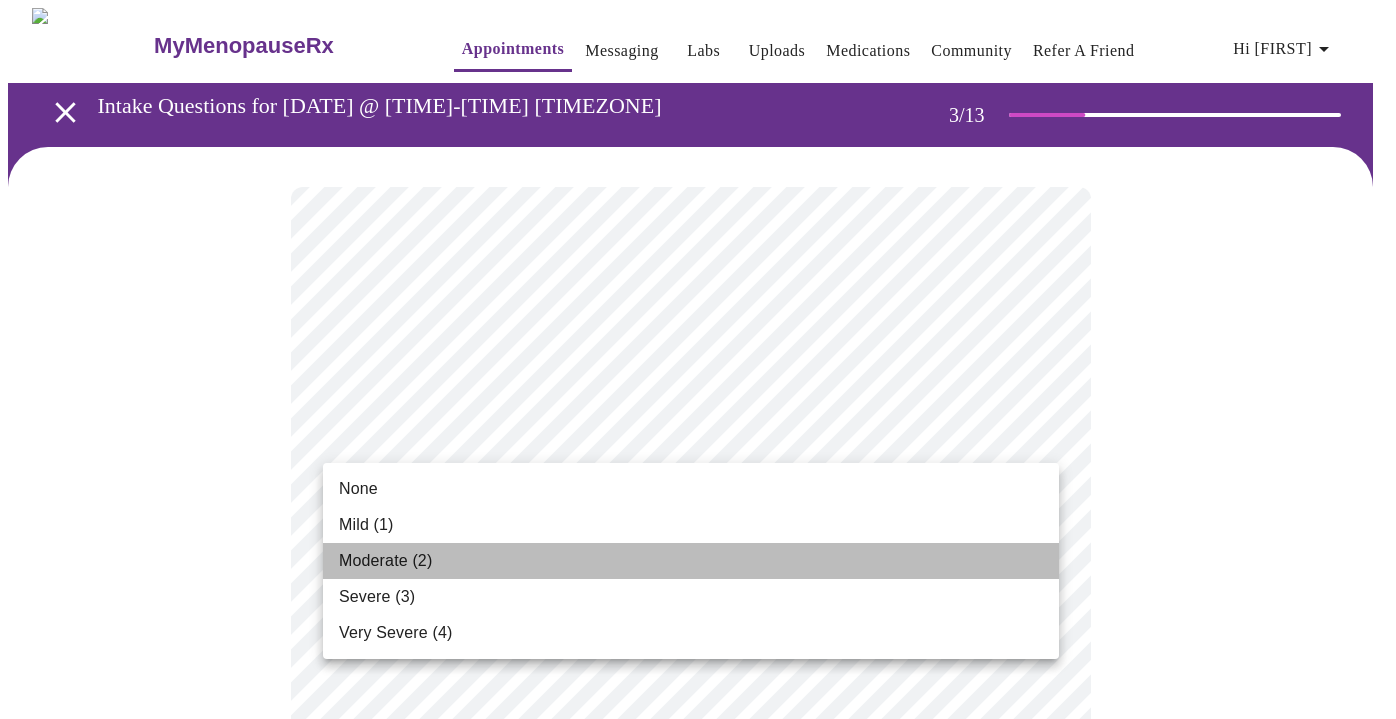 click on "Moderate (2)" at bounding box center (691, 561) 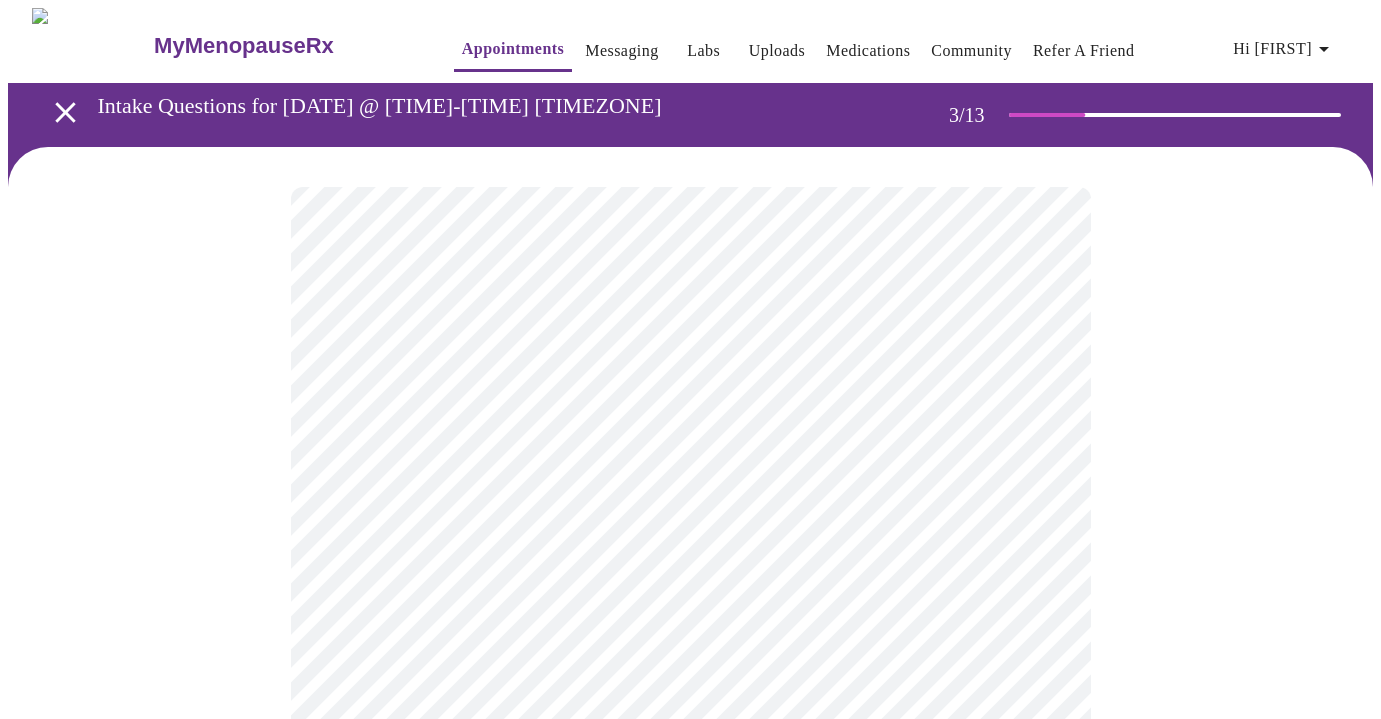 scroll, scrollTop: 100, scrollLeft: 0, axis: vertical 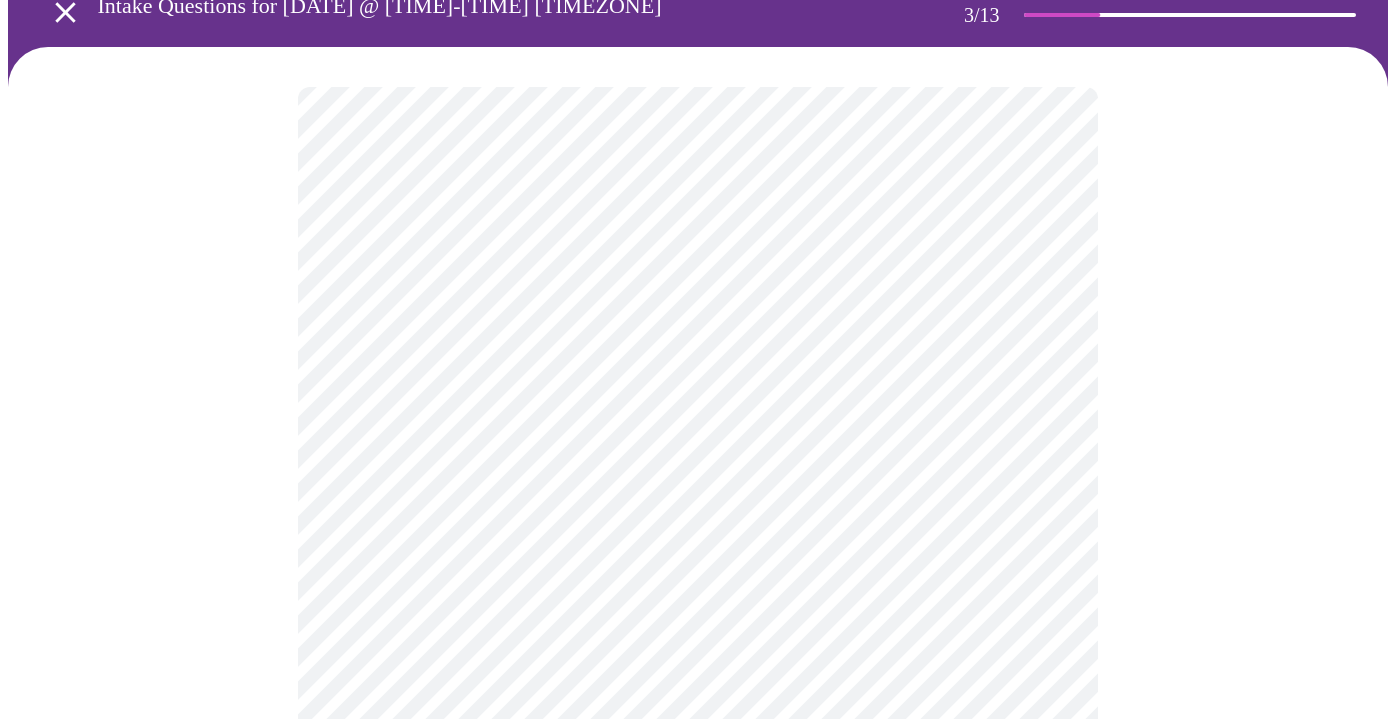 click on "Hi [FIRST]   Intake Questions for Mon, [MONTH] [DAY] [YEAR] @ 1:40pm-2:00pm 3  /  13 Settings Billing Invoices Log out" at bounding box center (698, 1219) 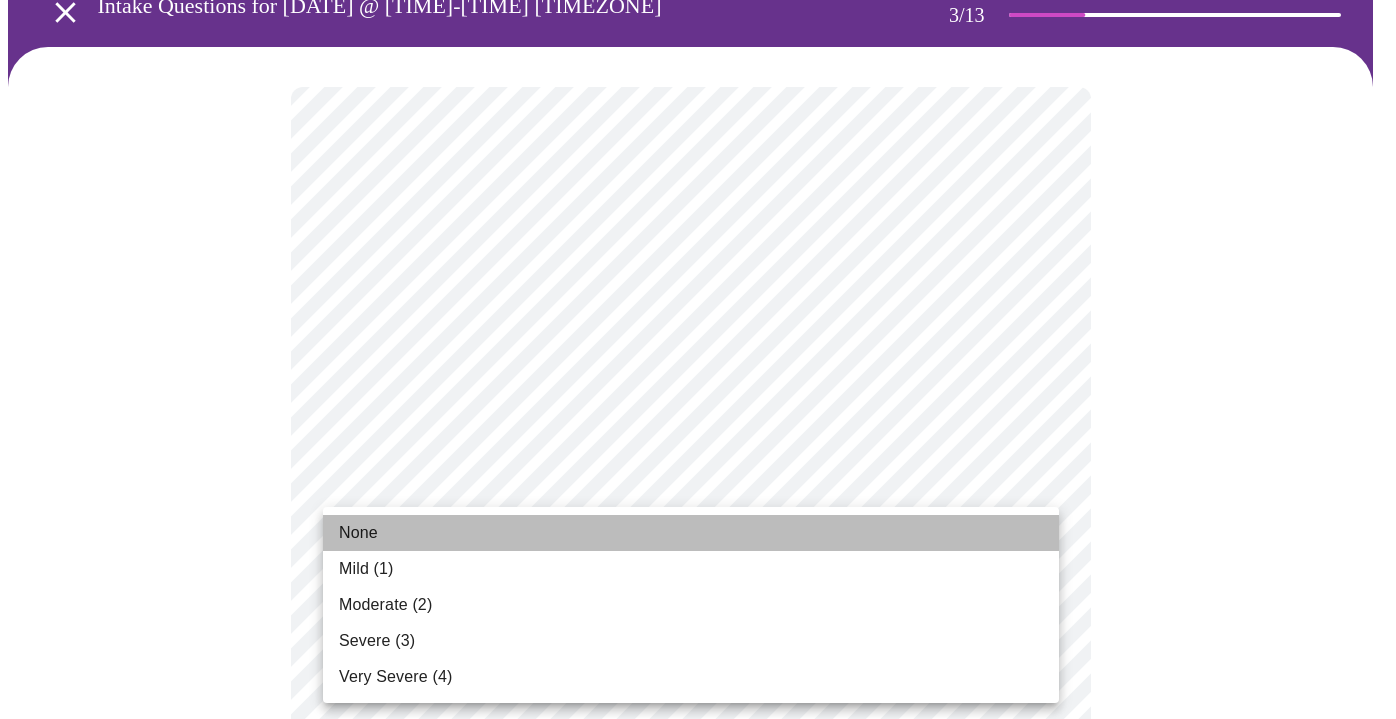 click on "None" at bounding box center [691, 533] 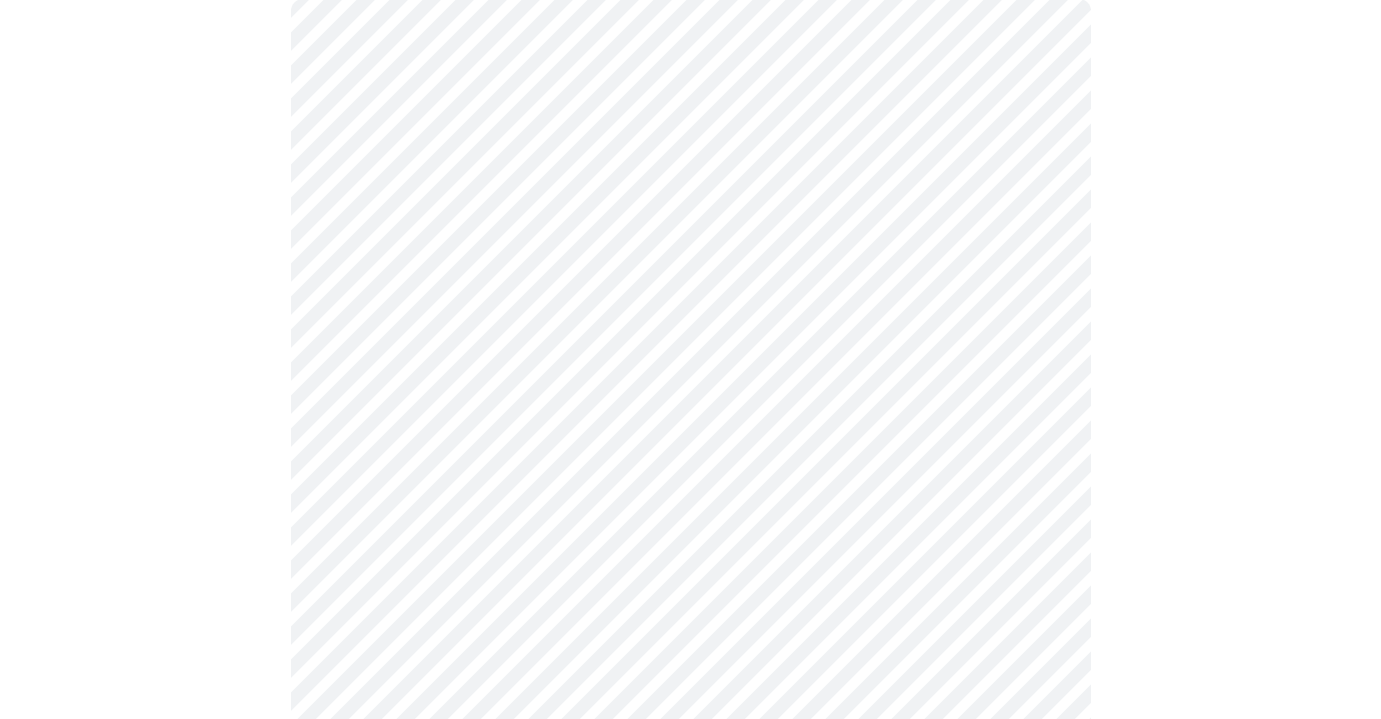 scroll, scrollTop: 192, scrollLeft: 0, axis: vertical 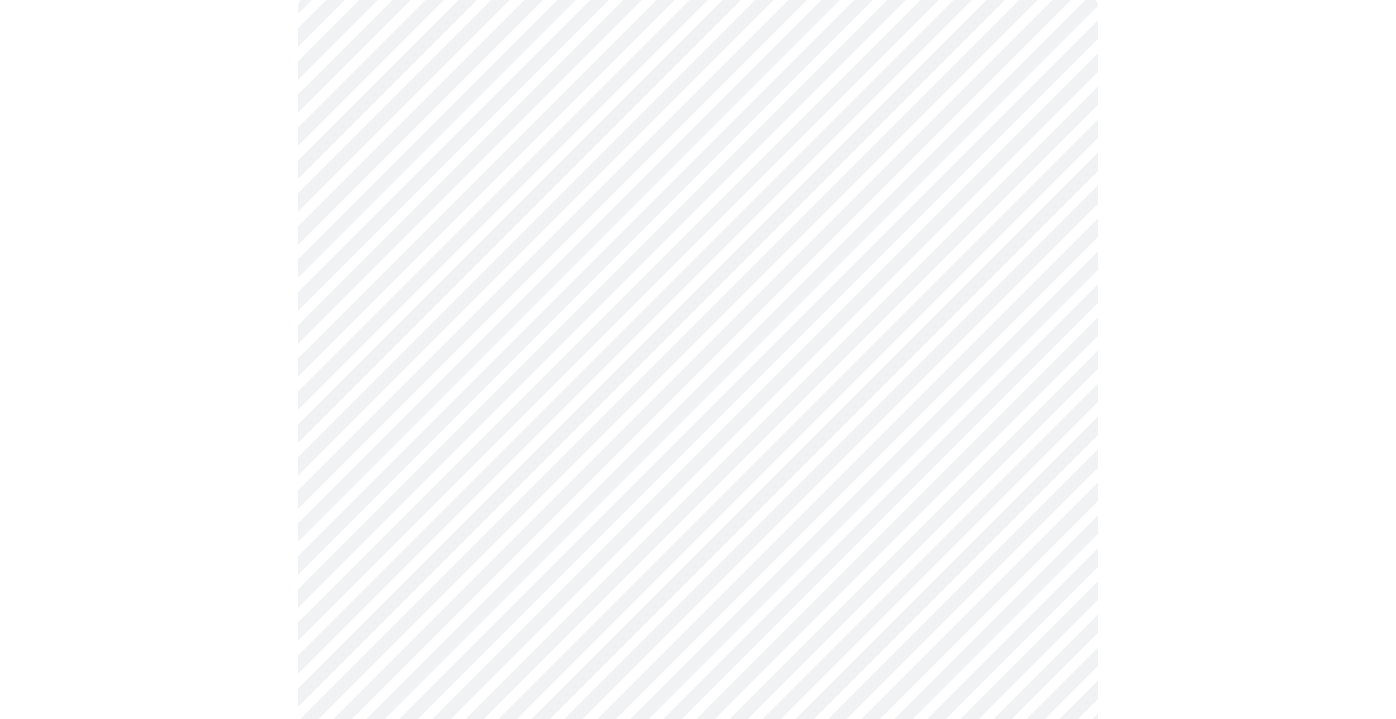 click on "Hi [FIRST]   Intake Questions for Mon, [MONTH] [DAY] [YEAR] @ 1:40pm-2:00pm 3  /  13 Settings Billing Invoices Log out" at bounding box center [698, 1113] 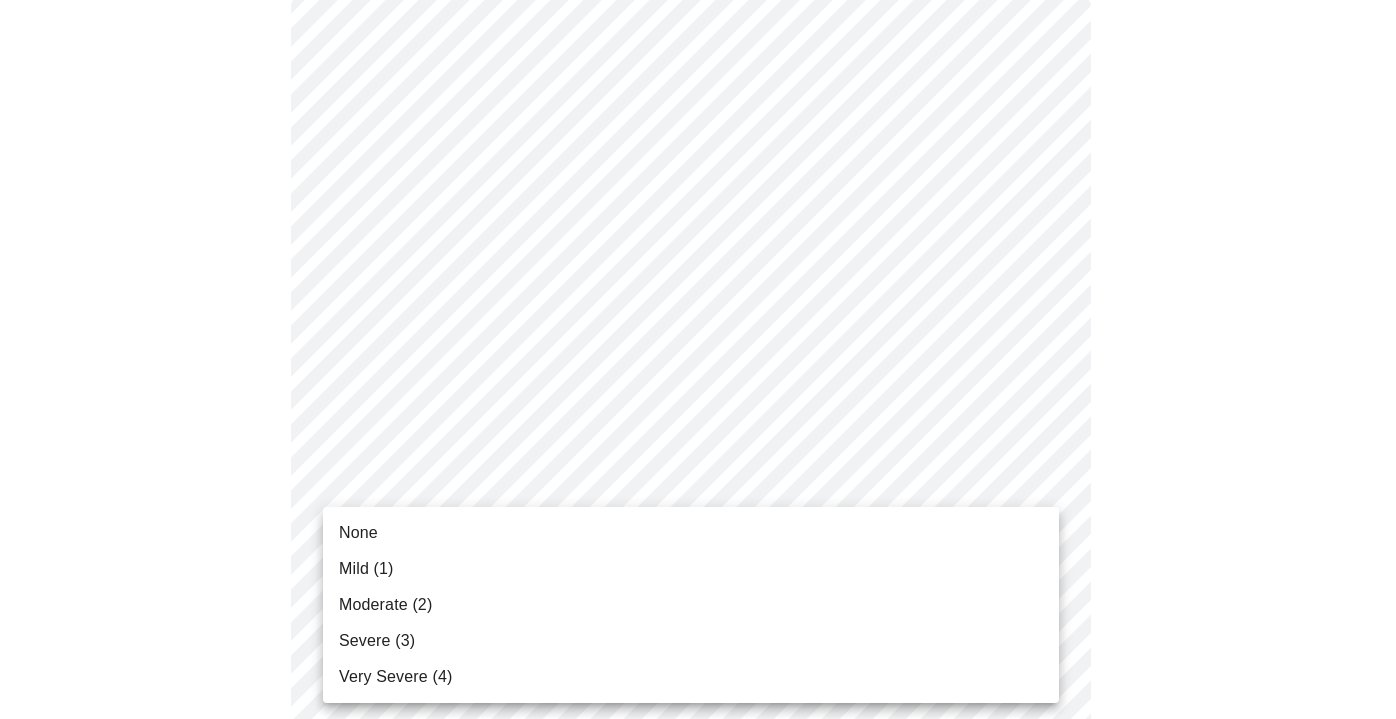 click on "Moderate (2)" at bounding box center (691, 605) 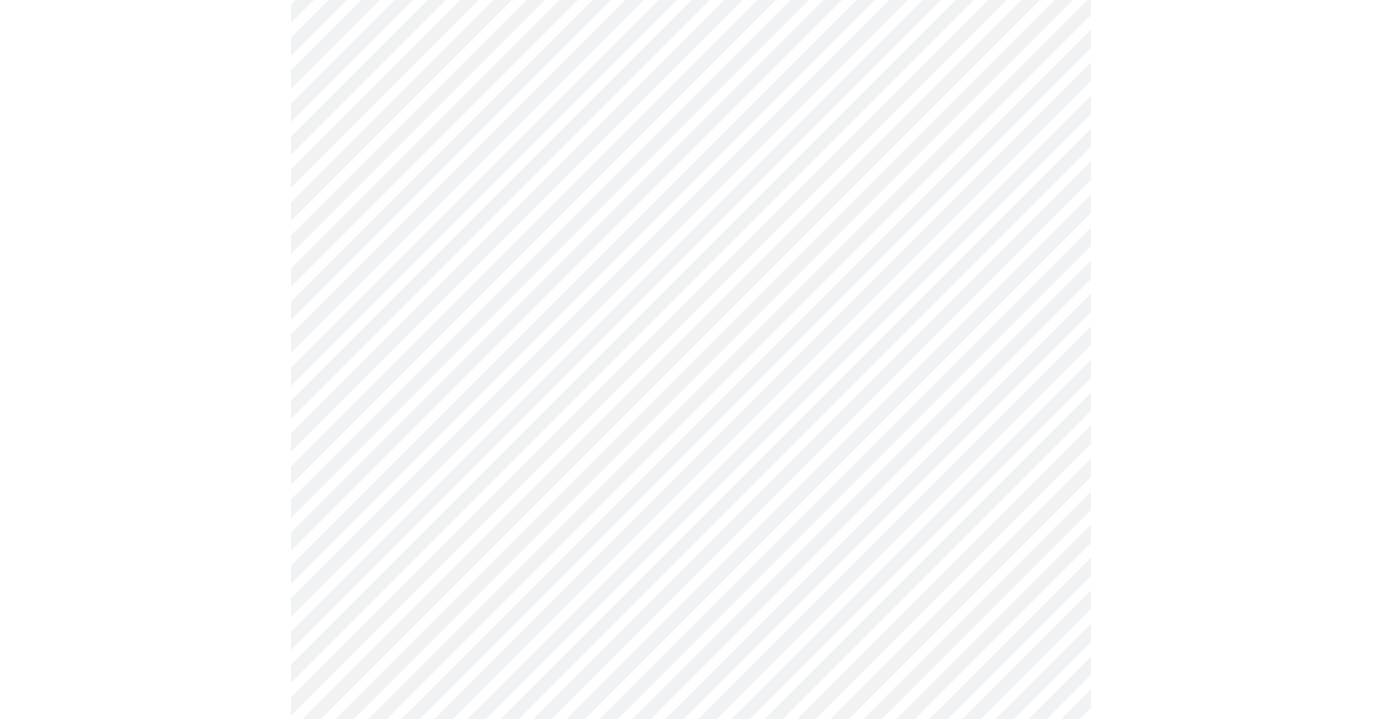 scroll, scrollTop: 372, scrollLeft: 0, axis: vertical 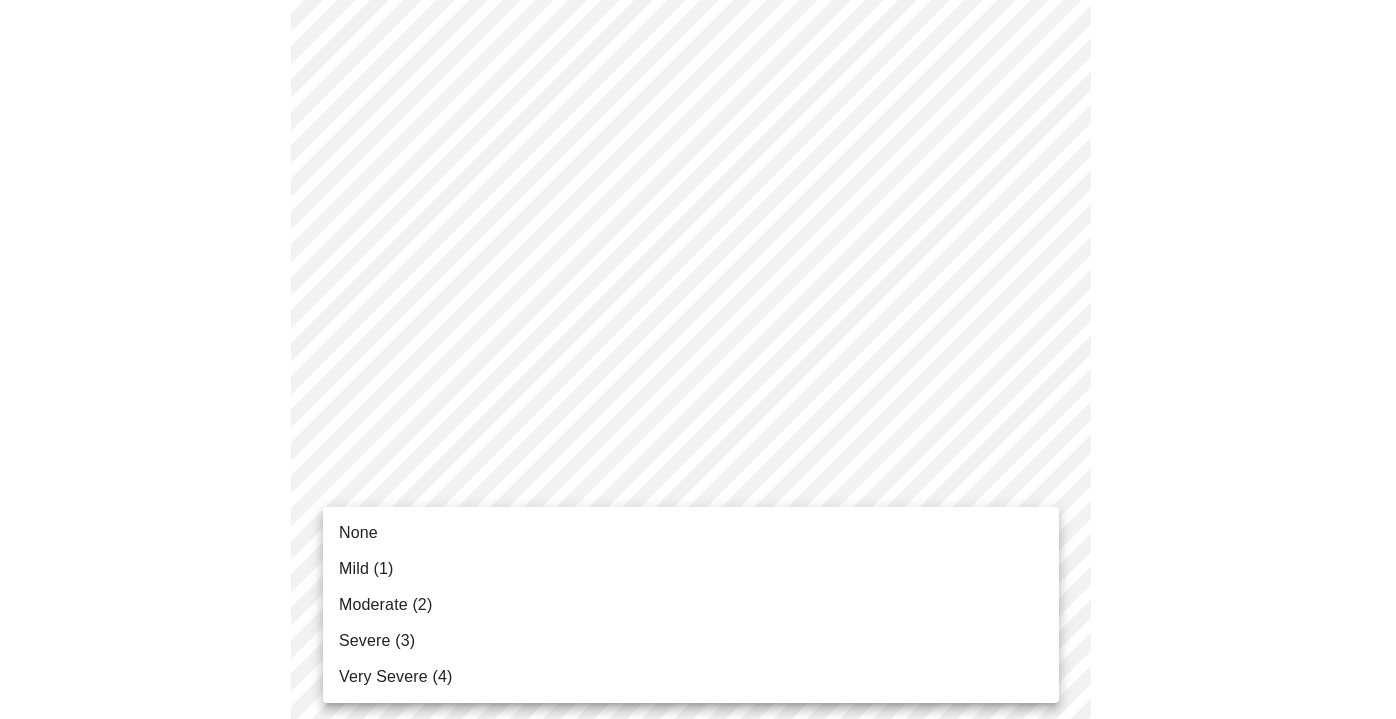 click on "Hi [FIRST]   Intake Questions for Mon, [MONTH] [DAY] [YEAR] @ 1:40pm-2:00pm 3  /  13 Settings Billing Invoices Log out None Mild (1) Moderate (2) Severe (3) Very Severe (4)" at bounding box center (698, 920) 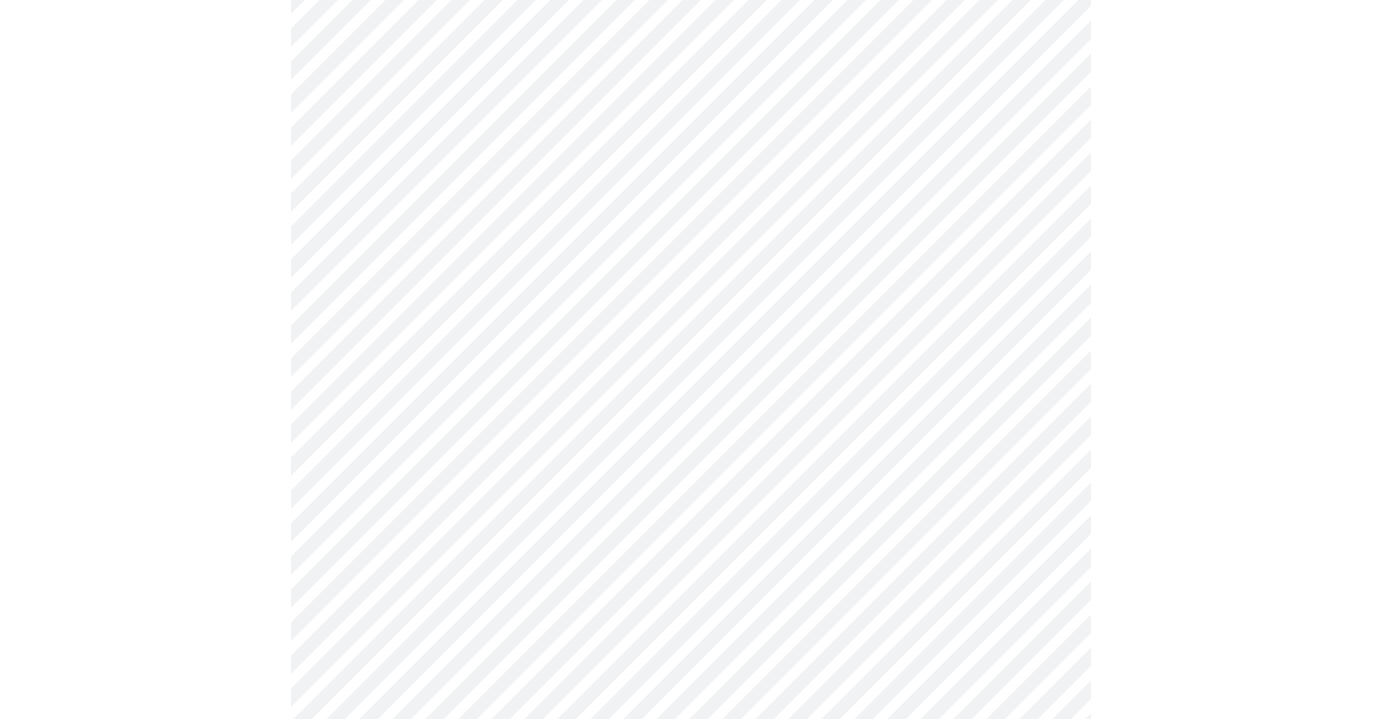 scroll, scrollTop: 526, scrollLeft: 0, axis: vertical 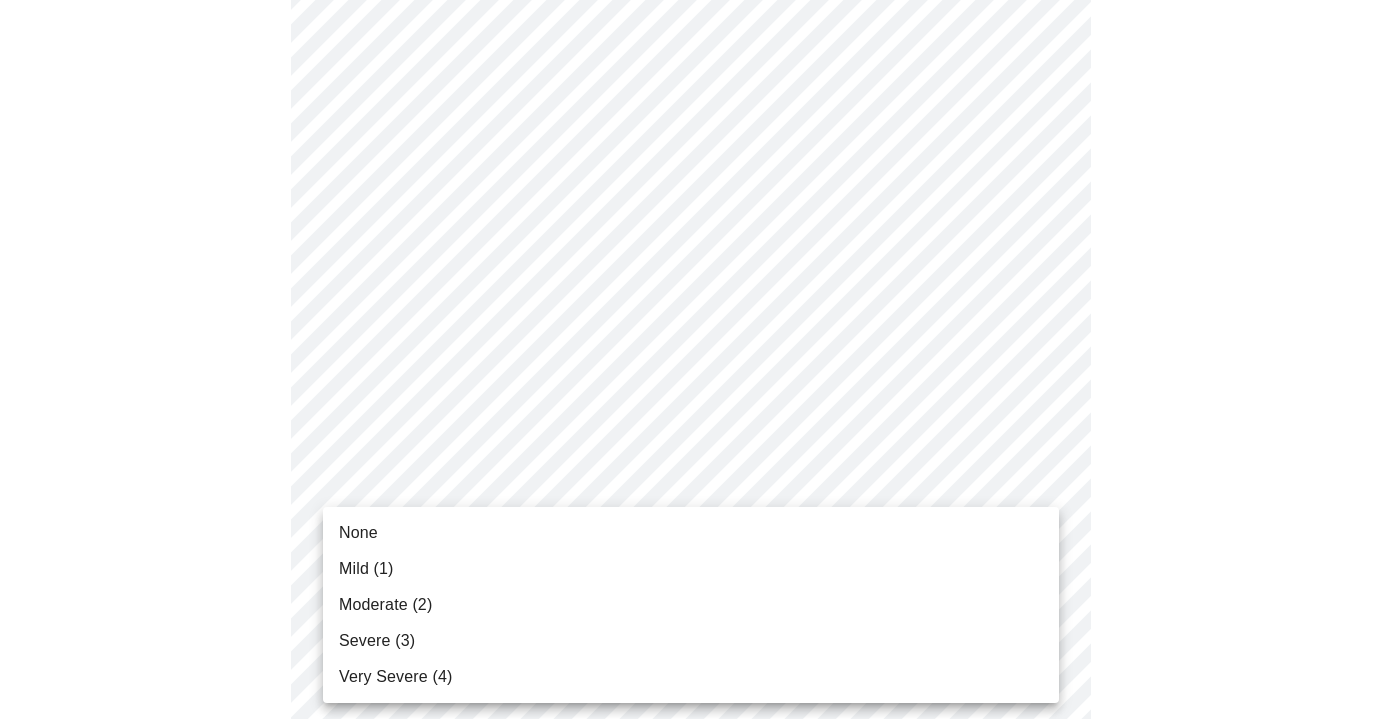 click on "Hi [FIRST]   Intake Questions for Mon, [MONTH] [DAY] [YEAR] @ 1:40pm-2:00pm 3  /  13 Settings Billing Invoices Log out None Mild (1) Moderate (2) Severe (3) Very Severe (4)" at bounding box center (698, 752) 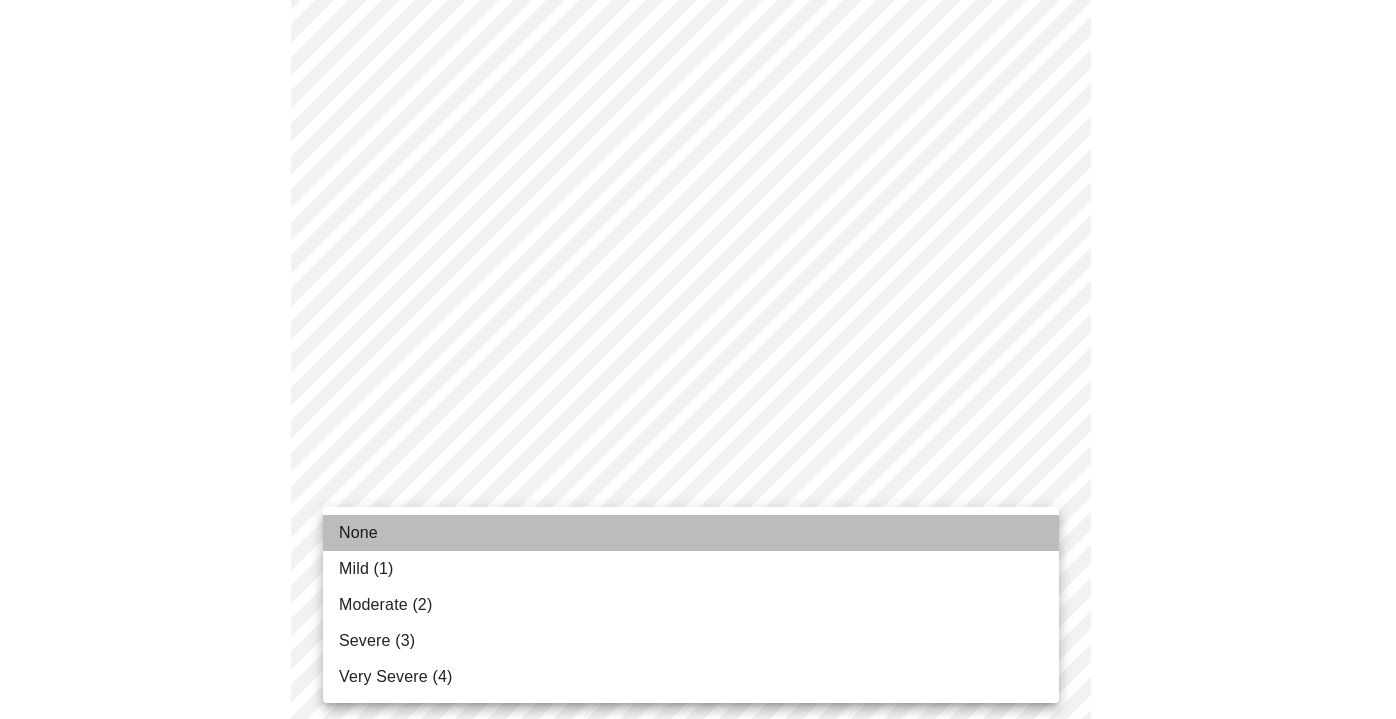 click on "None" at bounding box center [691, 533] 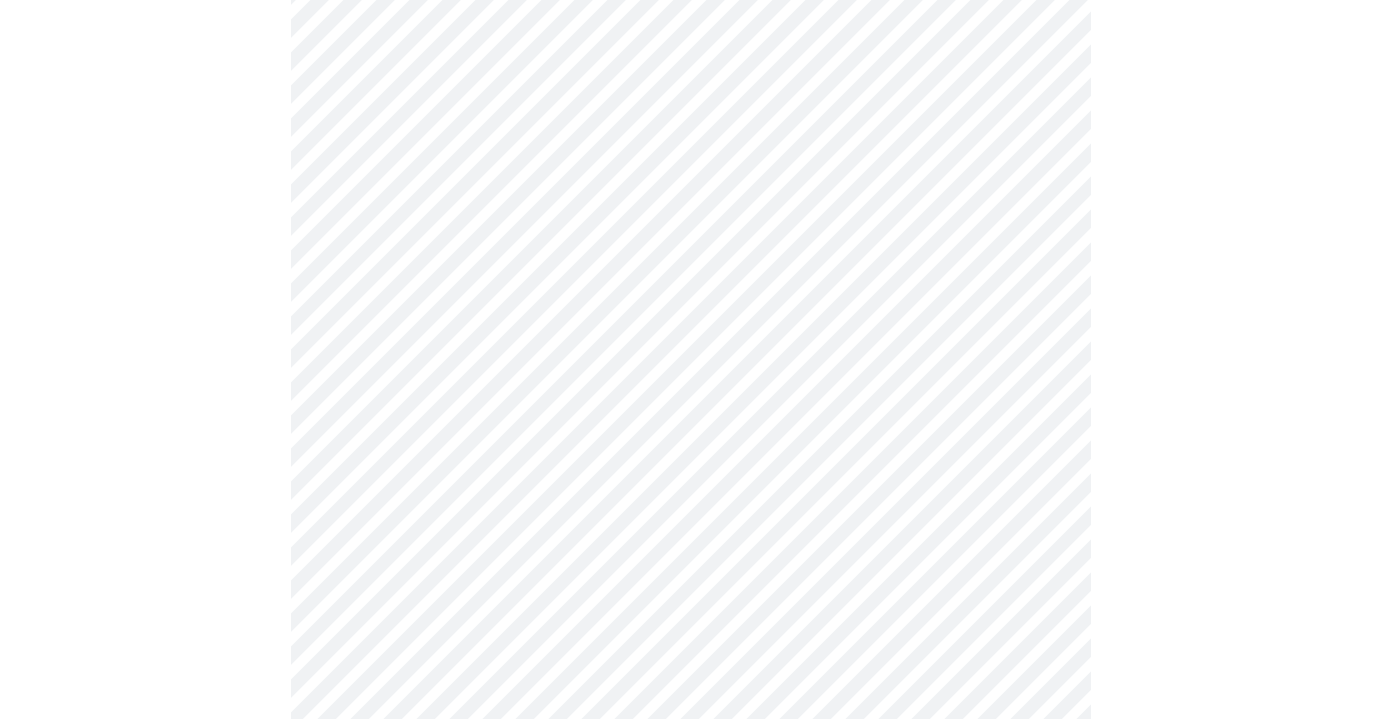 scroll, scrollTop: 716, scrollLeft: 0, axis: vertical 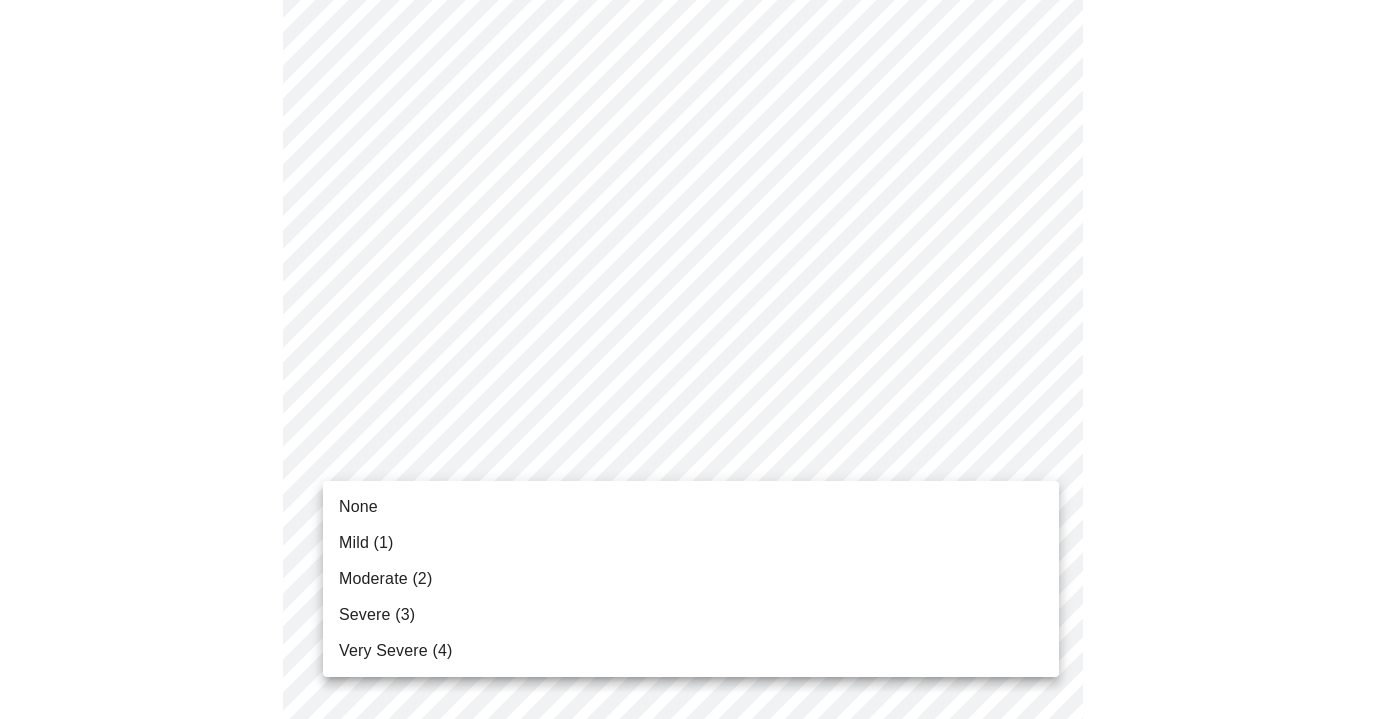 click on "Hi [FIRST]   Intake Questions for Mon, [MONTH] [DAY] [YEAR] @ 1:40pm-2:00pm 3  /  13 Settings Billing Invoices Log out None Mild (1) Moderate (2) Severe (3) Very Severe (4)" at bounding box center (690, 549) 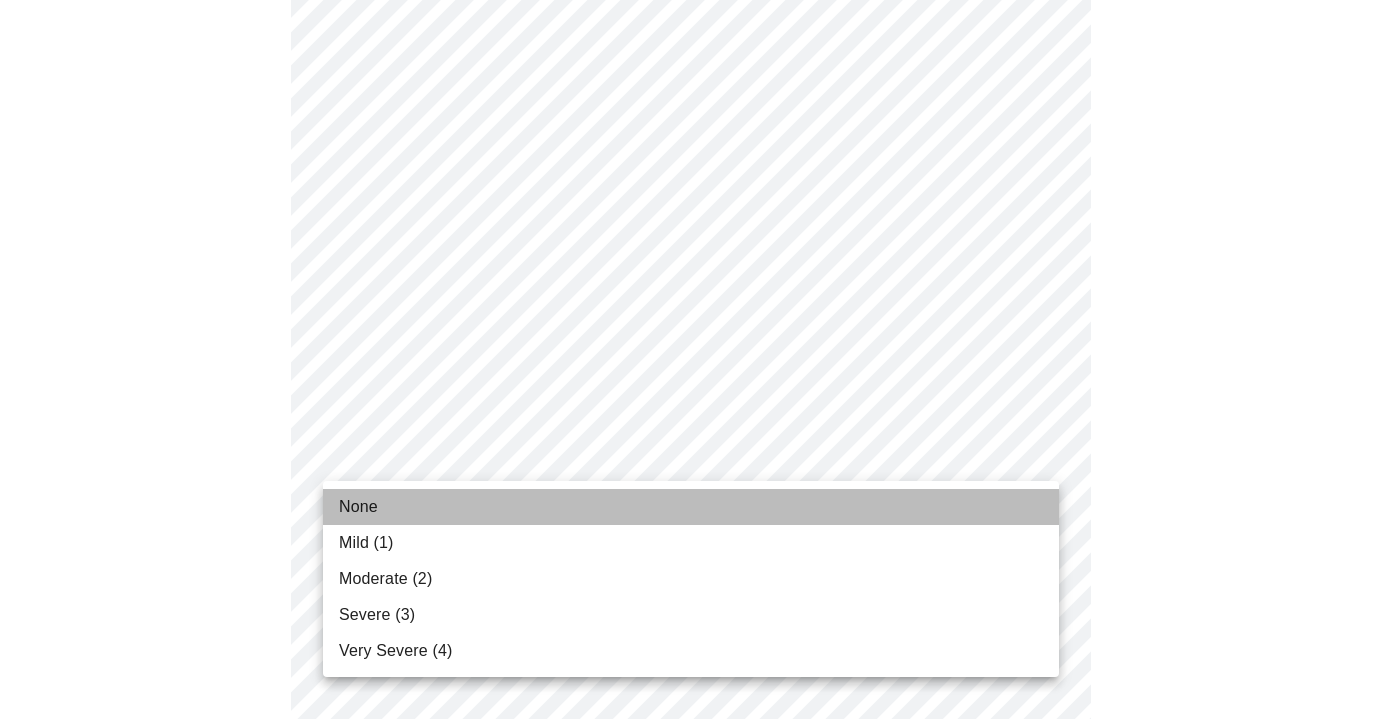 click on "None" at bounding box center [691, 507] 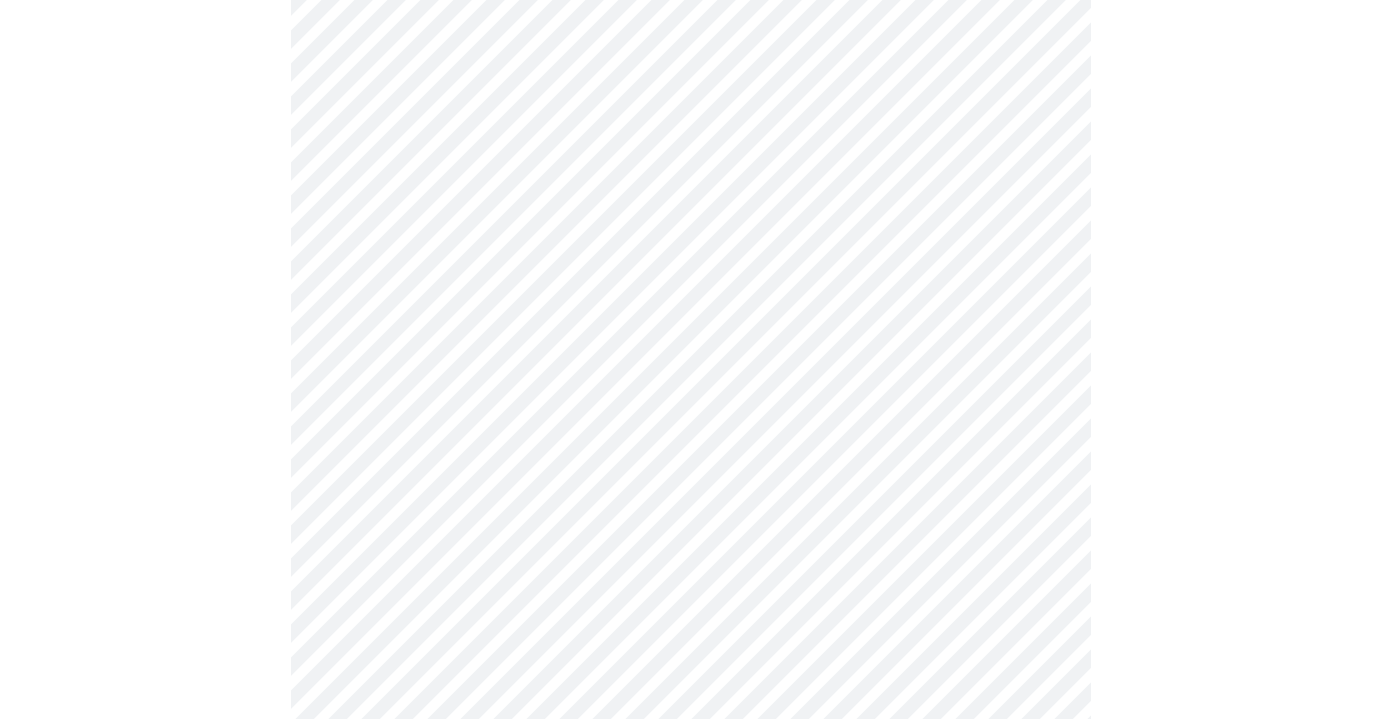 scroll, scrollTop: 923, scrollLeft: 0, axis: vertical 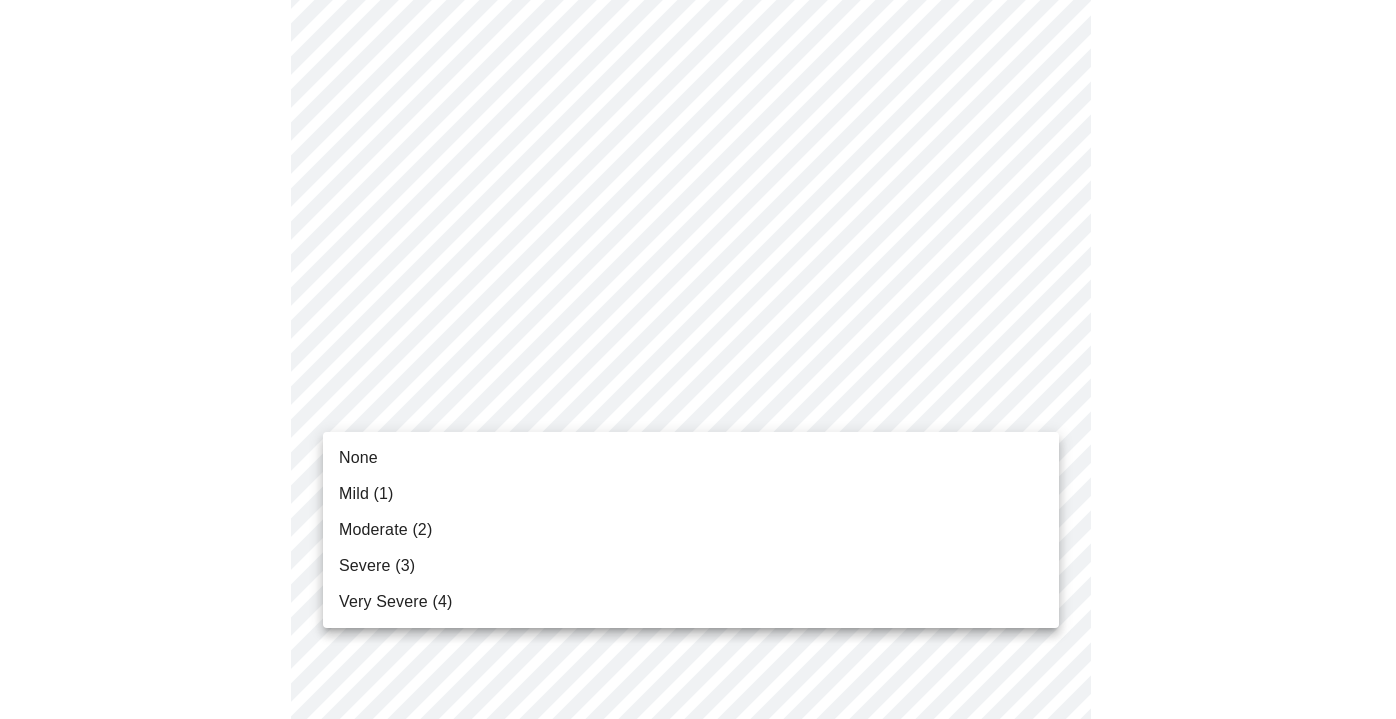 click on "Hi [FIRST]   Intake Questions for Mon, [MONTH] [DAY] [YEAR] @ 1:40pm-2:00pm 3  /  13 Settings Billing Invoices Log out None Mild (1) Moderate (2) Severe (3) Very Severe (4)" at bounding box center [698, 328] 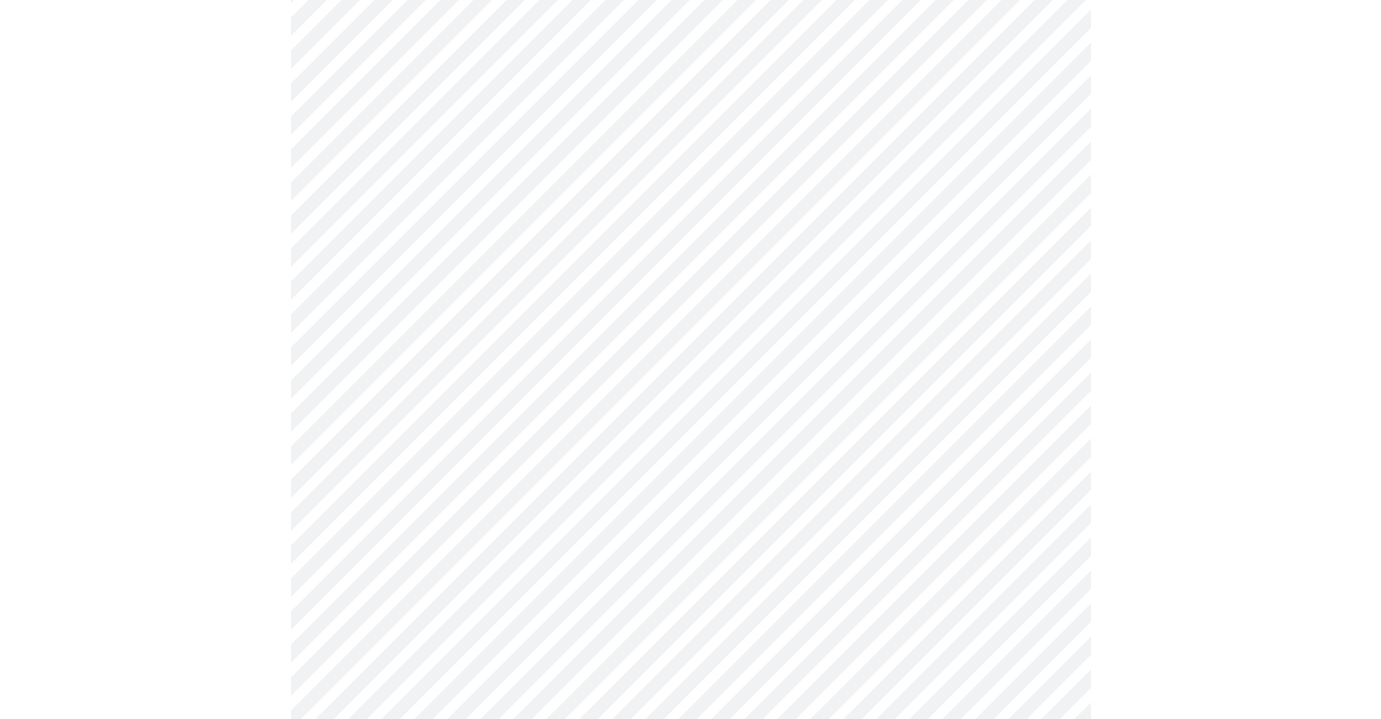 scroll, scrollTop: 1123, scrollLeft: 0, axis: vertical 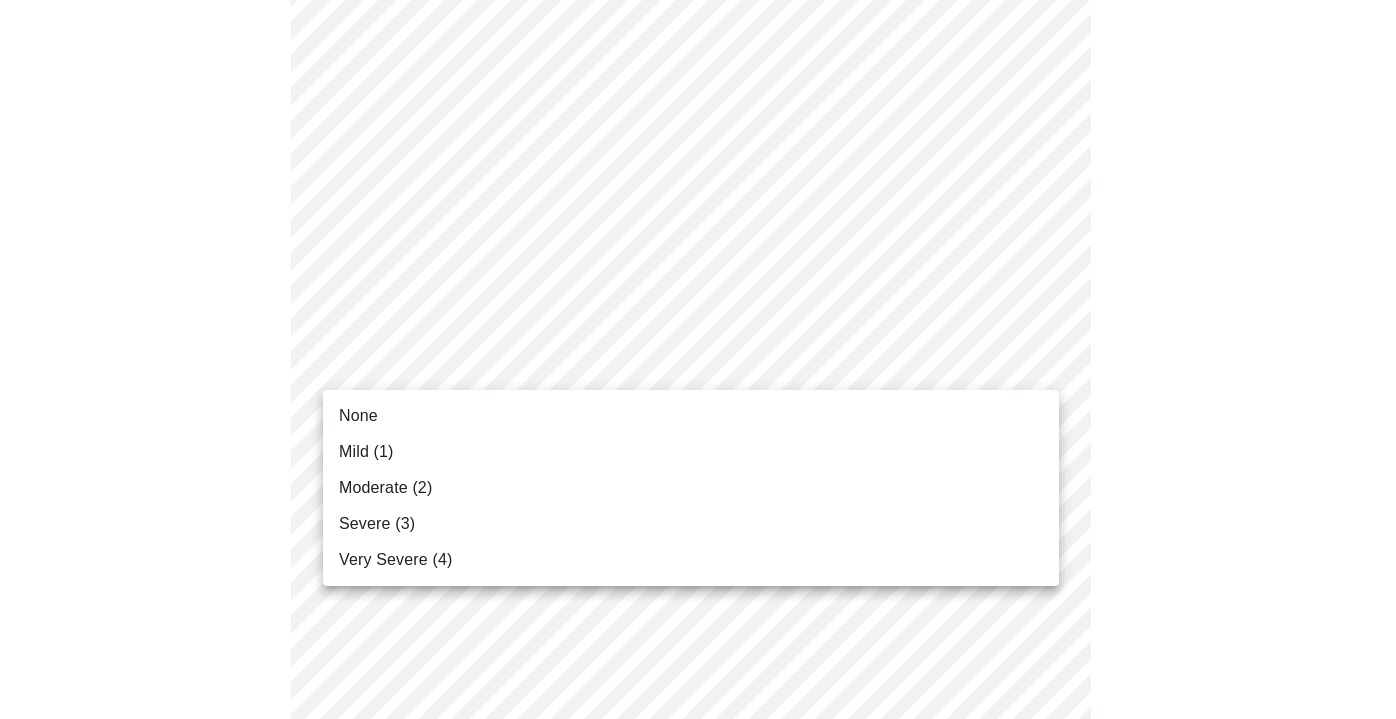 click on "Hi [FIRST]   Intake Questions for Mon, [MONTH] [DAY] [YEAR] @ 1:40pm-2:00pm 3  /  13 Settings Billing Invoices Log out None Mild (1) Moderate (2) Severe (3) Very Severe (4)" at bounding box center [698, 115] 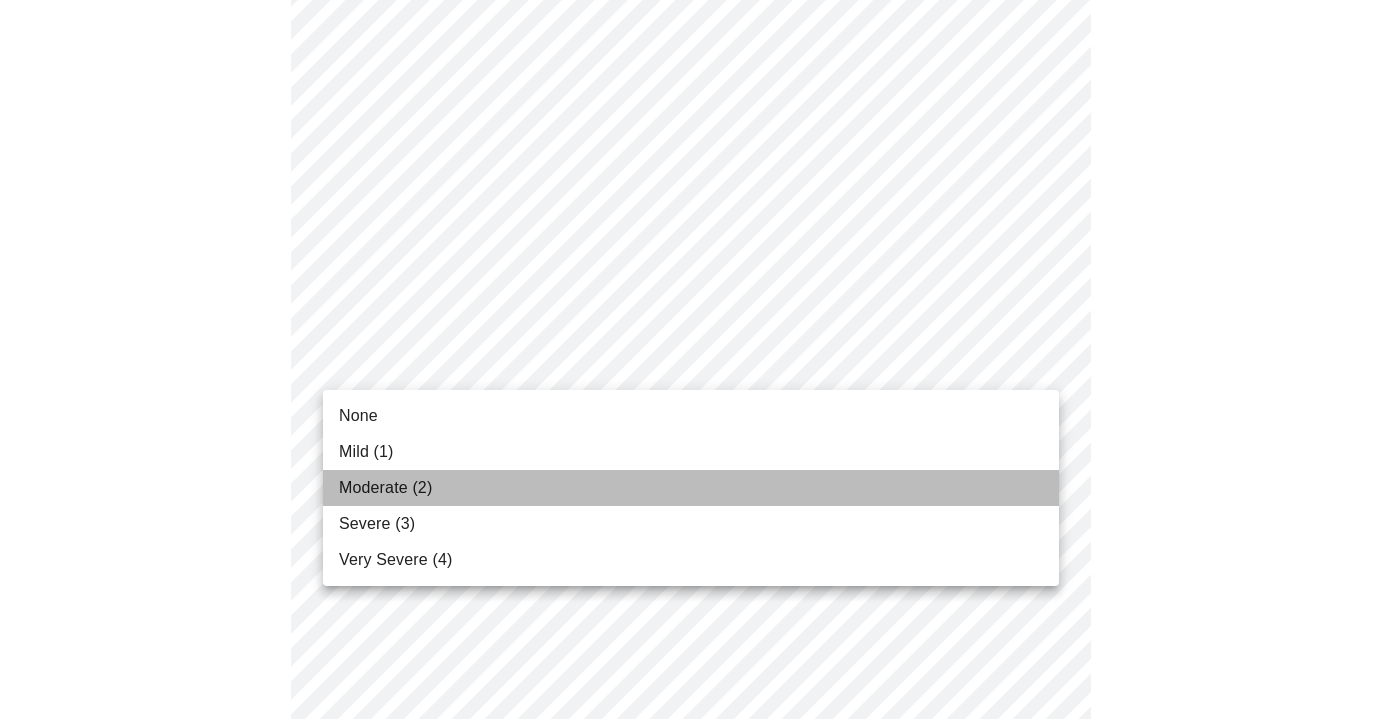 click on "Moderate (2)" at bounding box center (691, 488) 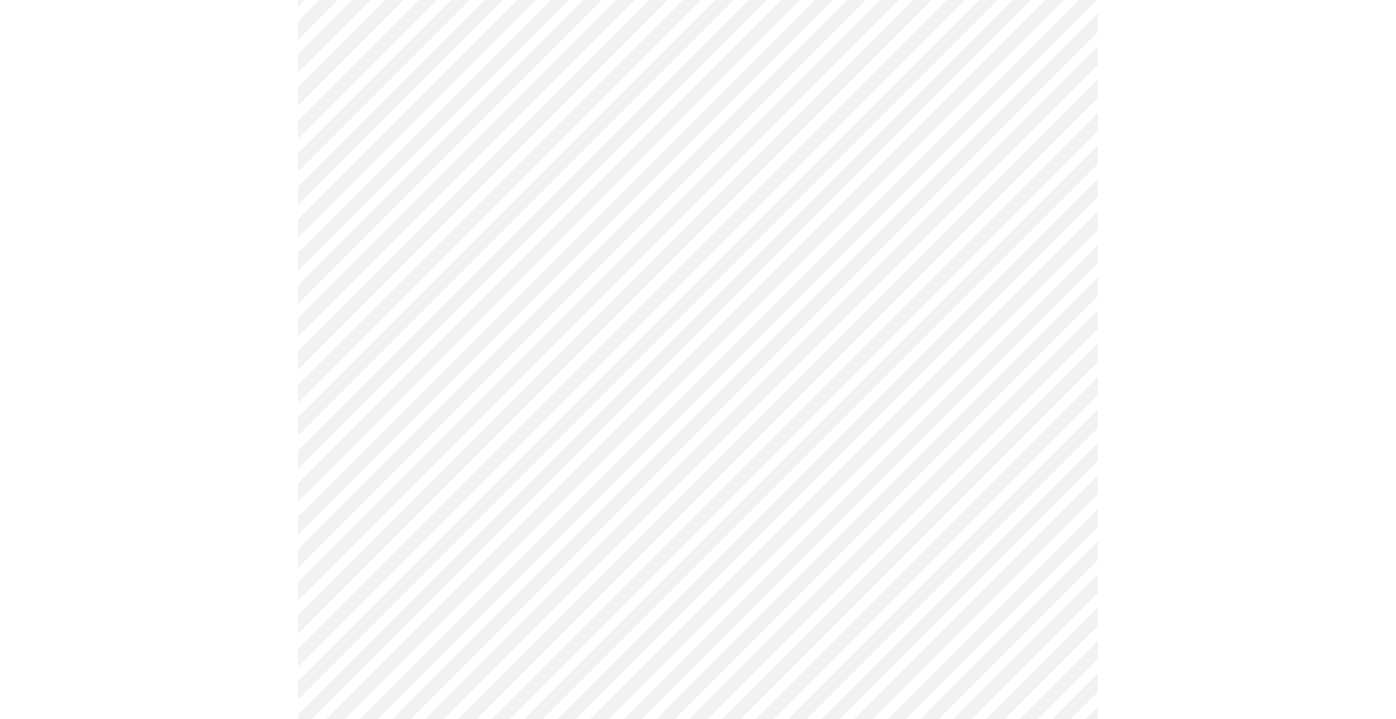 click on "Hi [FIRST]   Intake Questions for Mon, [MONTH] [DAY] [YEAR] @ 1:40pm-2:00pm 3  /  13 Settings Billing Invoices Log out" at bounding box center (698, 101) 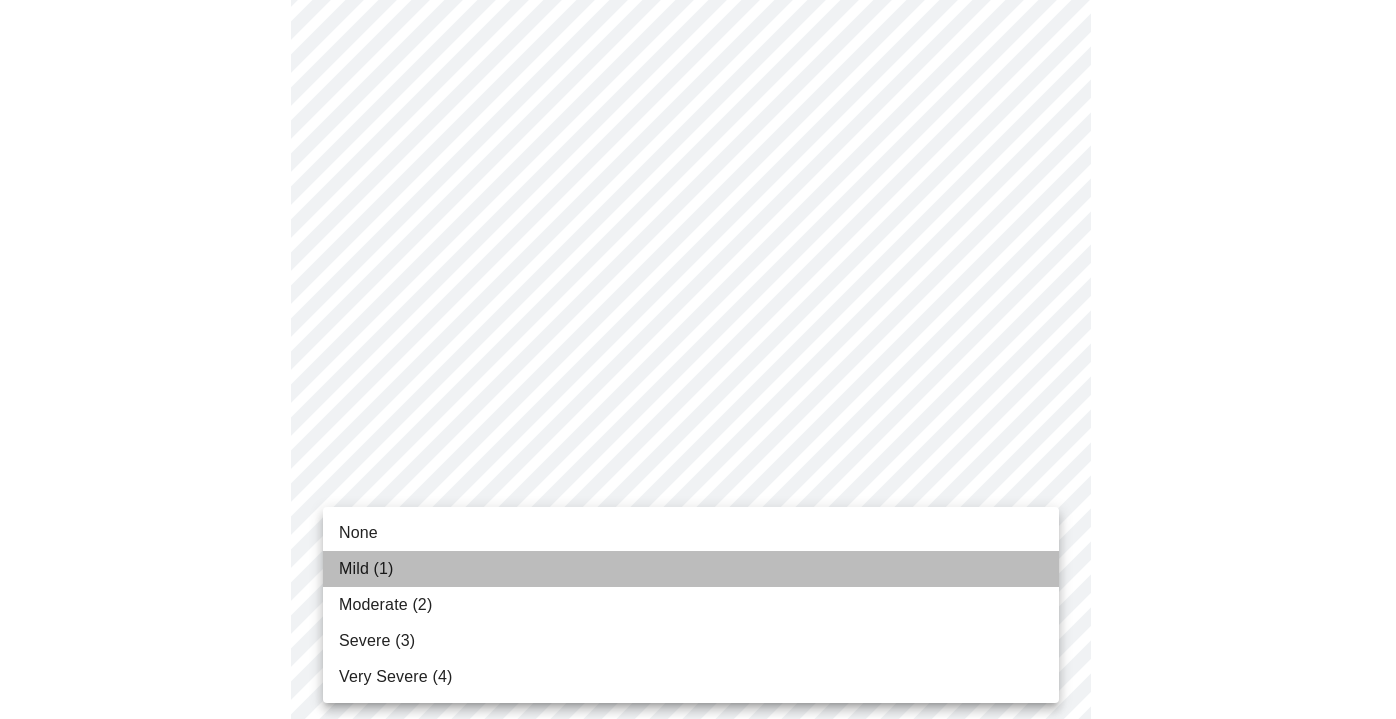 click on "Mild (1)" at bounding box center [691, 569] 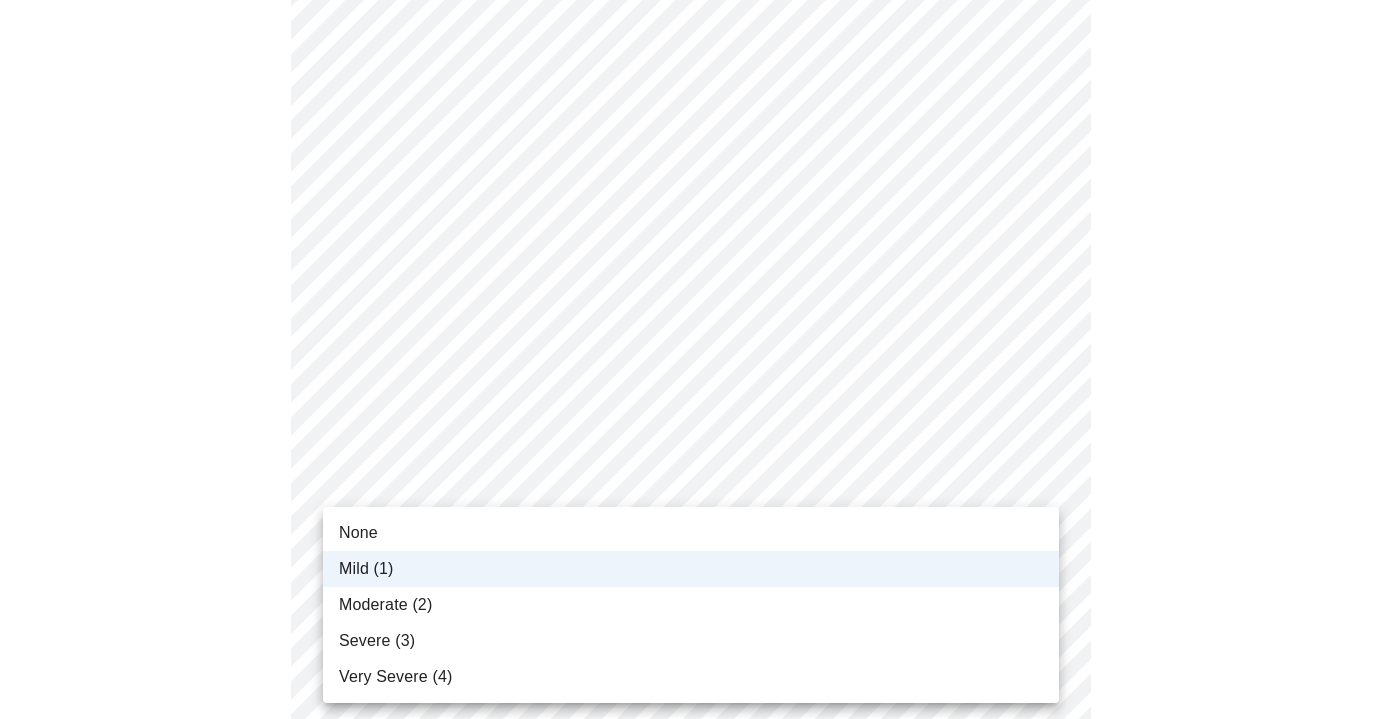 click on "Hi [FIRST]   Intake Questions for Mon, [MONTH] [DAY] [YEAR] @ 1:40pm-2:00pm 3  /  13 Settings Billing Invoices Log out None Mild (1) Moderate (2) Severe (3) Very Severe (4)" at bounding box center (698, 88) 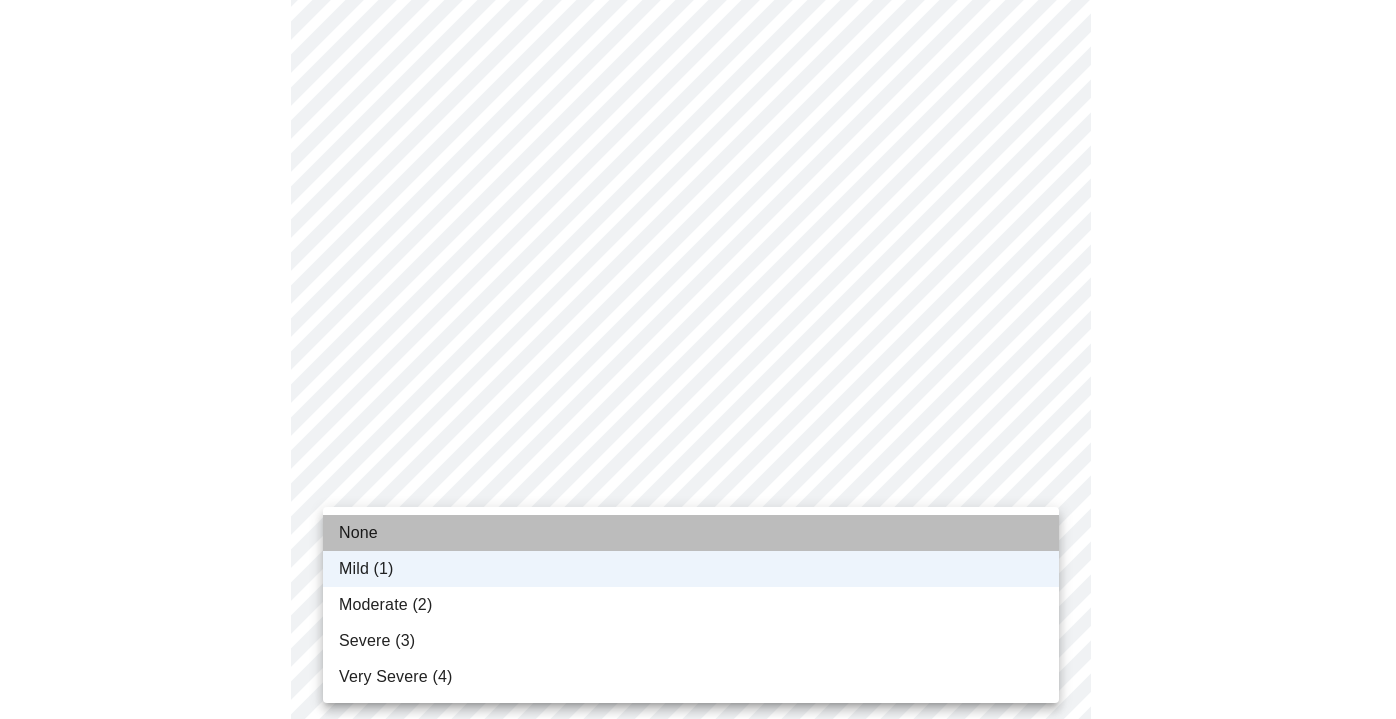 click on "None" at bounding box center (691, 533) 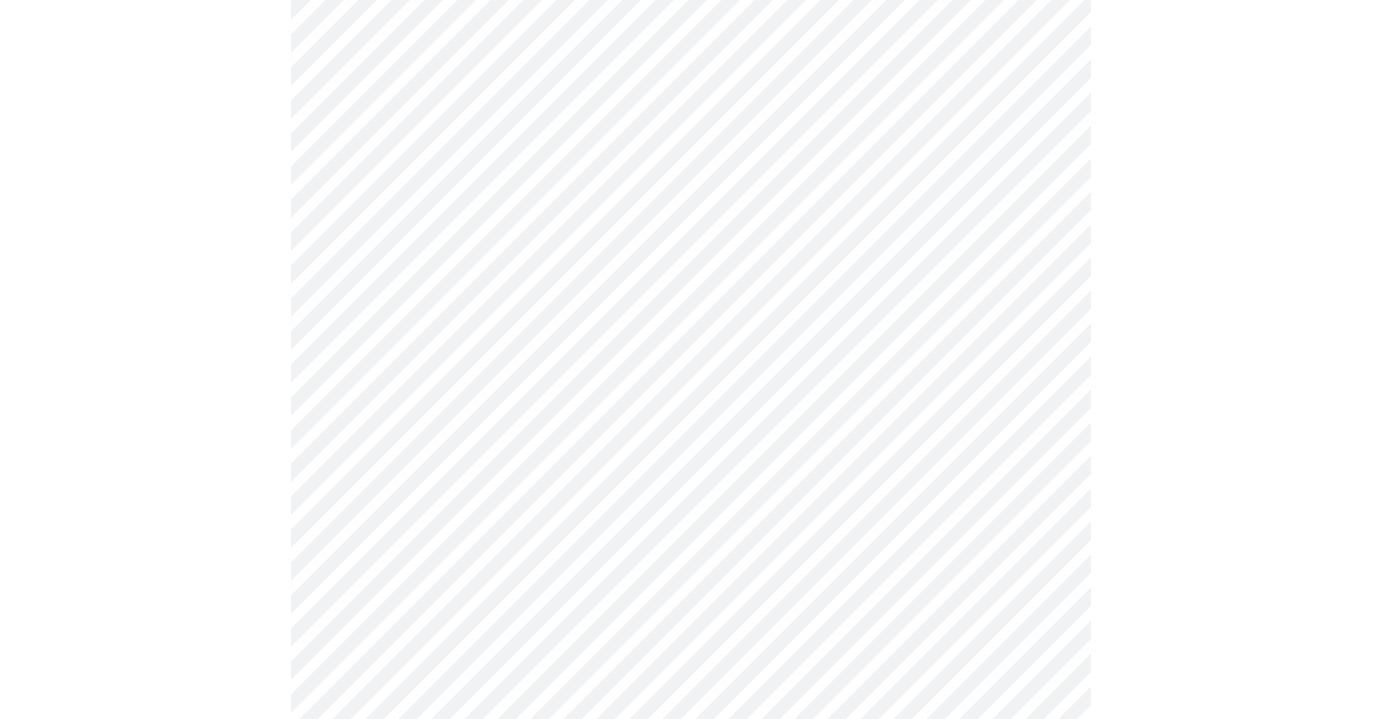scroll, scrollTop: 1335, scrollLeft: 0, axis: vertical 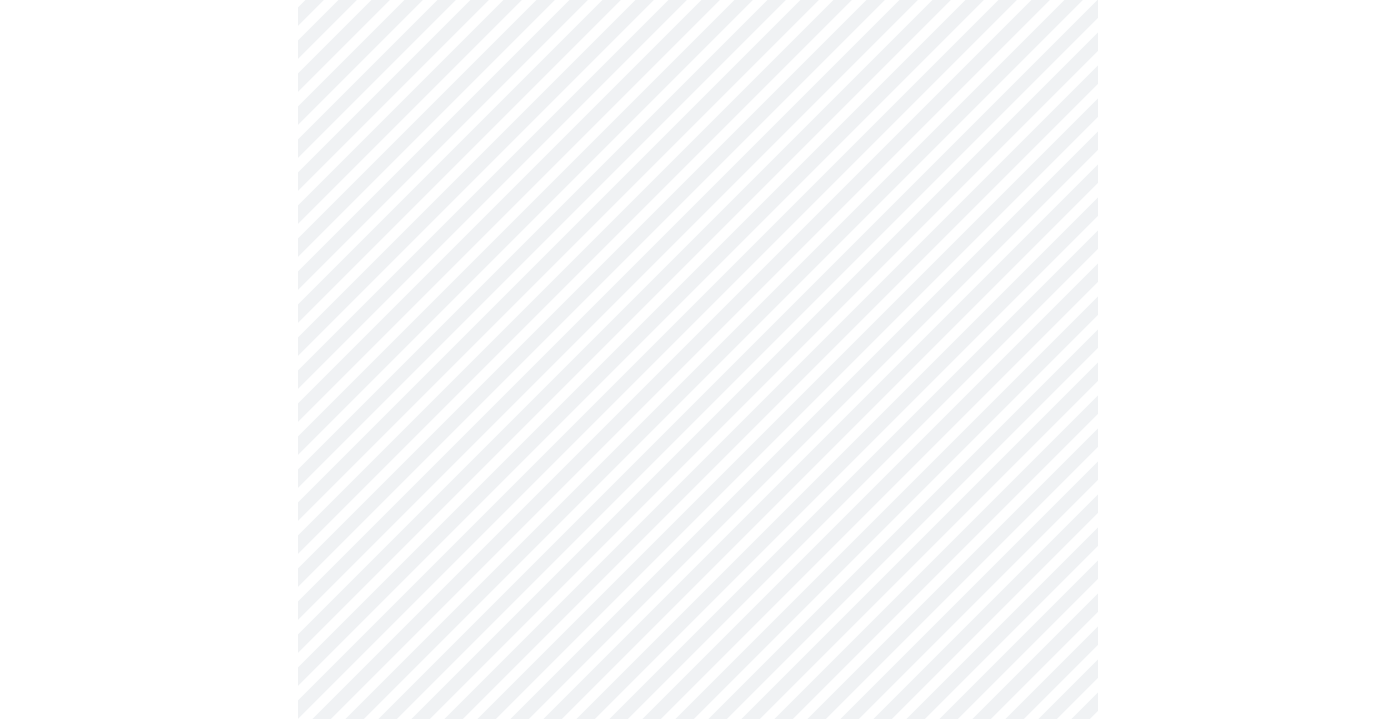 click on "Hi [FIRST]   Intake Questions for Mon, [MONTH] [DAY] [YEAR] @ 1:40pm-2:00pm 3  /  13 Settings Billing Invoices Log out" at bounding box center [698, -124] 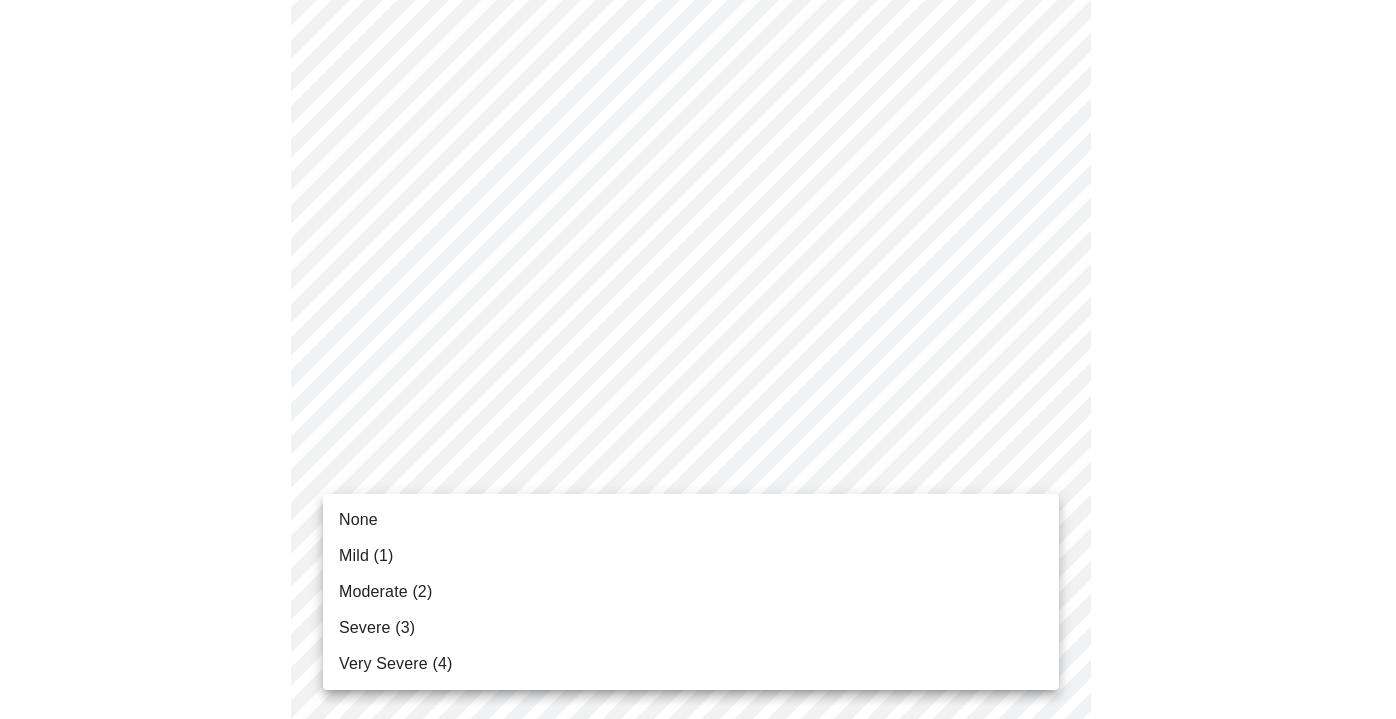 click on "Moderate (2)" at bounding box center [691, 592] 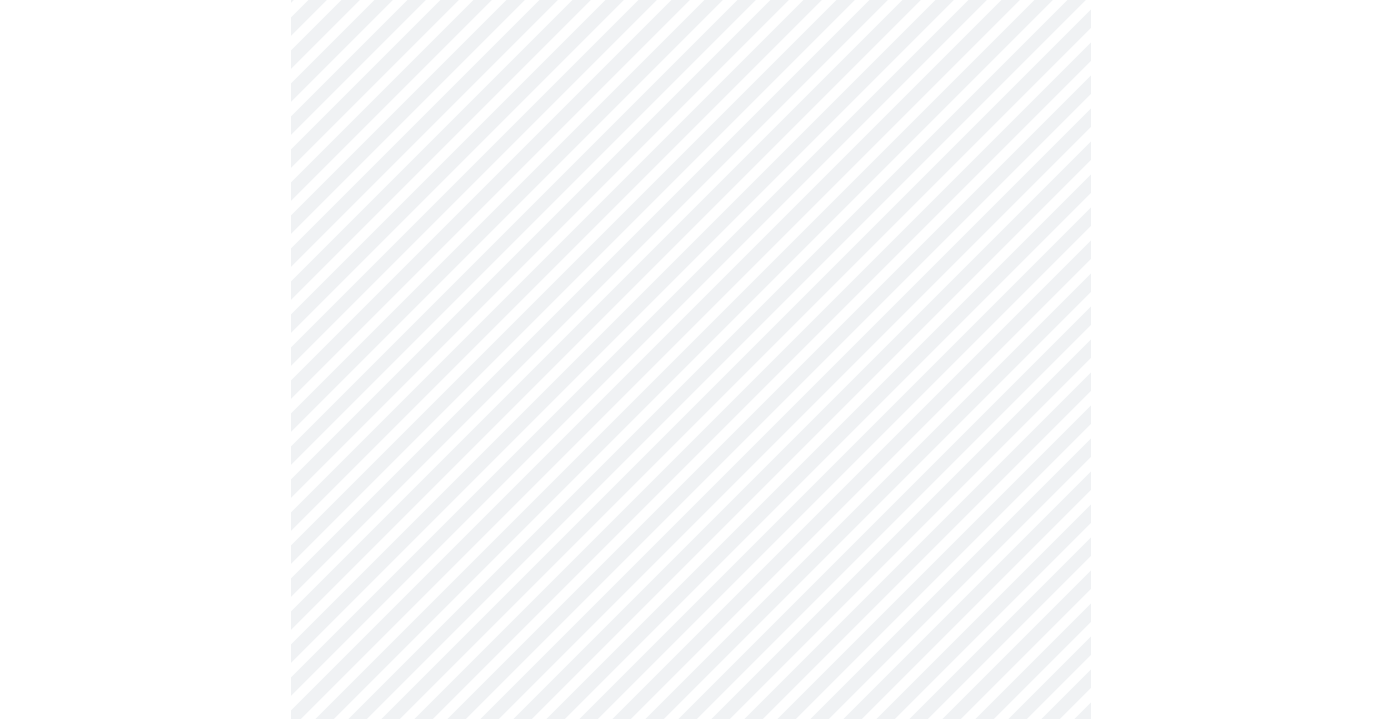 scroll, scrollTop: 1428, scrollLeft: 0, axis: vertical 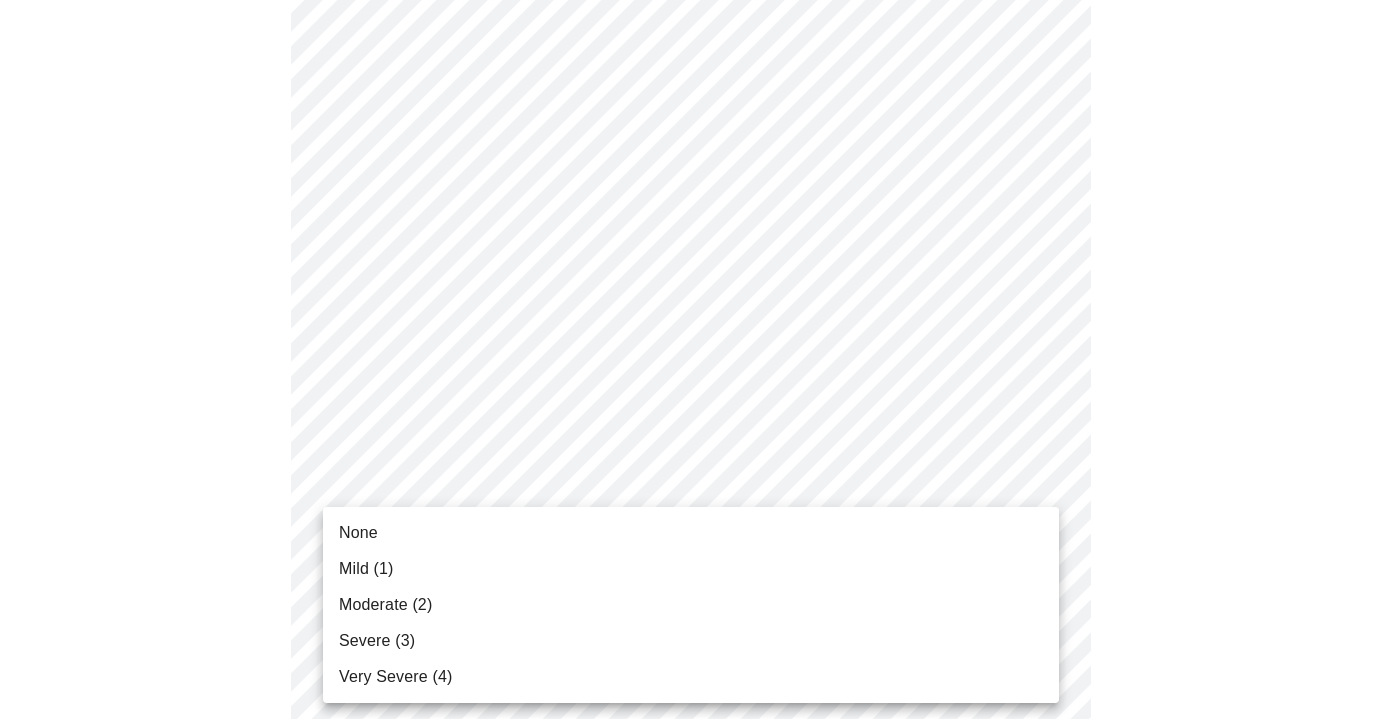 click on "Hi [FIRST]   Intake Questions for Mon, [MONTH] [DAY] [YEAR] @ 1:40pm-2:00pm 3  /  13 Settings Billing Invoices Log out None Mild (1) Moderate (2) Severe (3) Very Severe (4)" at bounding box center (698, -231) 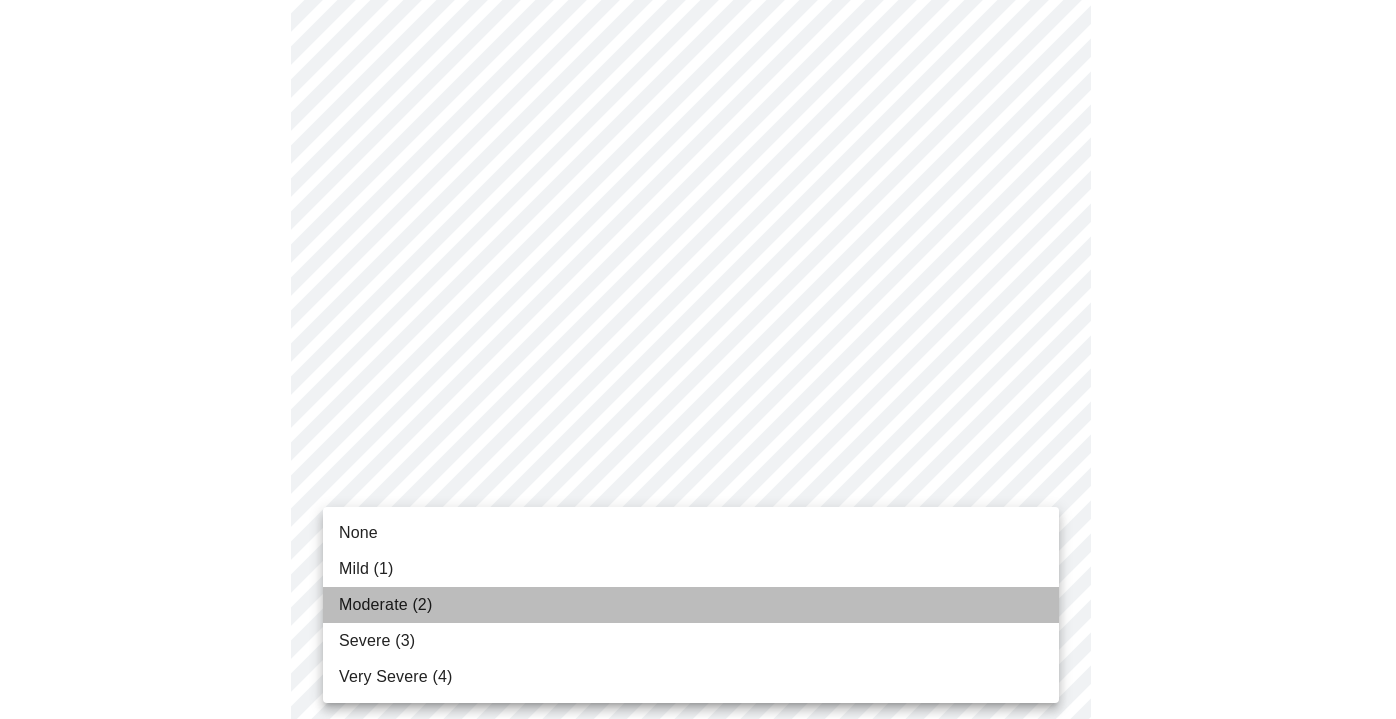 click on "Moderate (2)" at bounding box center (691, 605) 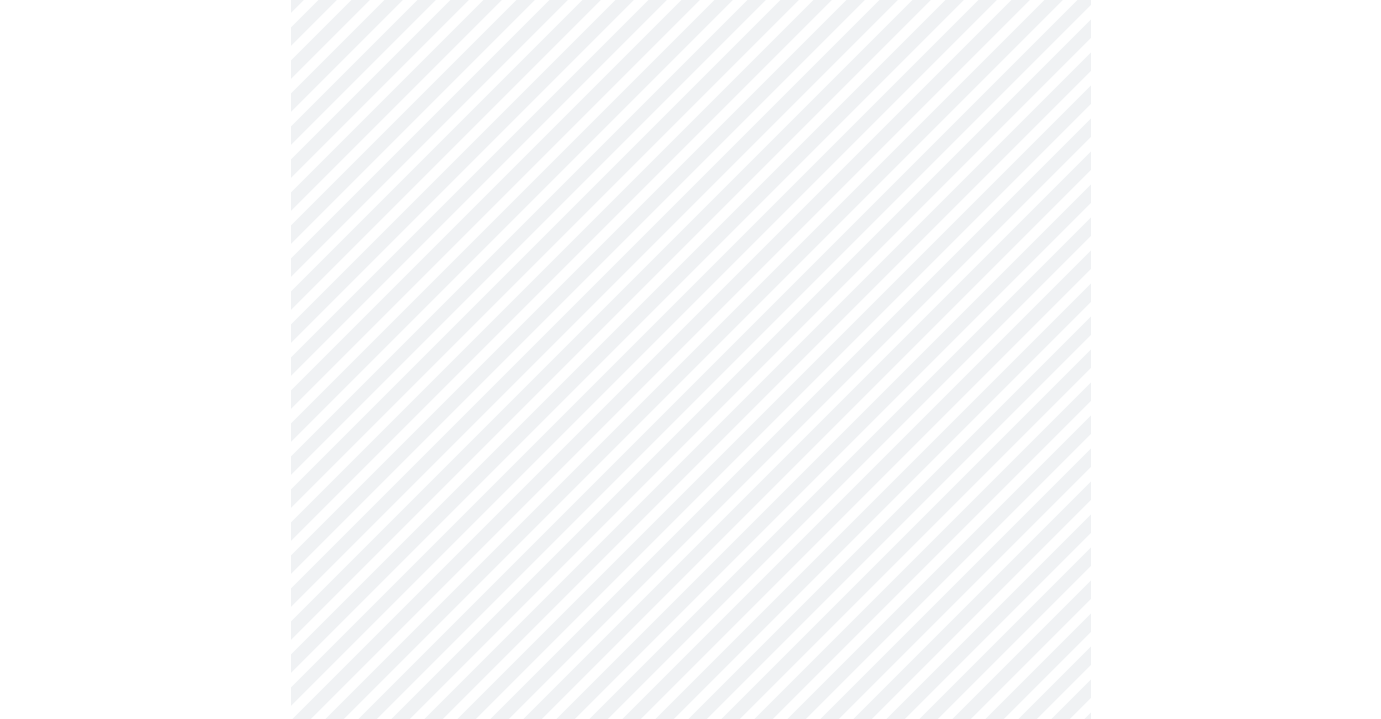 scroll, scrollTop: 633, scrollLeft: 0, axis: vertical 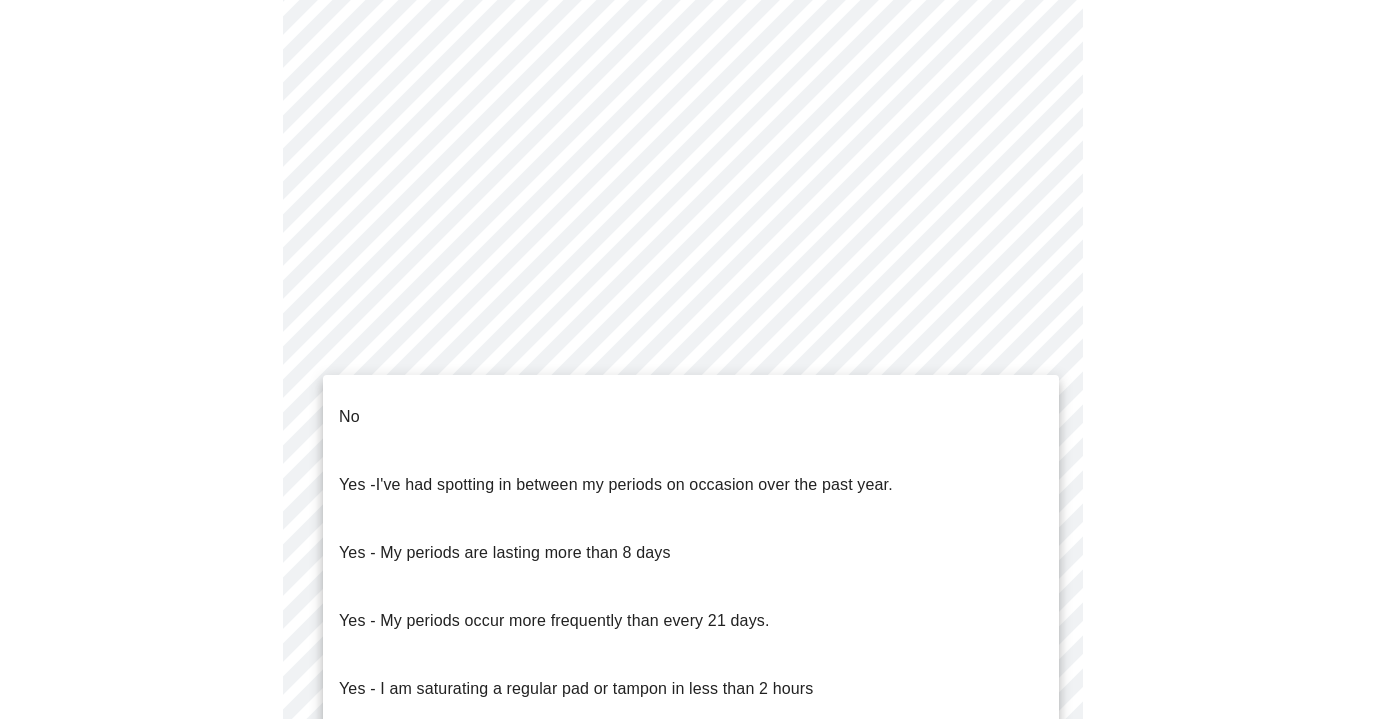 click on "Hi [FIRST]   Intake Questions for Mon, [MONTH] [DAY] [YEAR] @ 1:40pm-2:00pm 4  /  13 Settings Billing Invoices Log out No
Yes -  I've had spotting in between my periods on occasion over the past year.
Yes - My periods are lasting more than 8 days
Yes - My periods occur more frequently than every 21 days.
Yes - I am saturating a regular pad or tampon in less than 2 hours
Yes - I had bleeding or spotting (even a tinge) after going 12 months without a period" at bounding box center [690, 319] 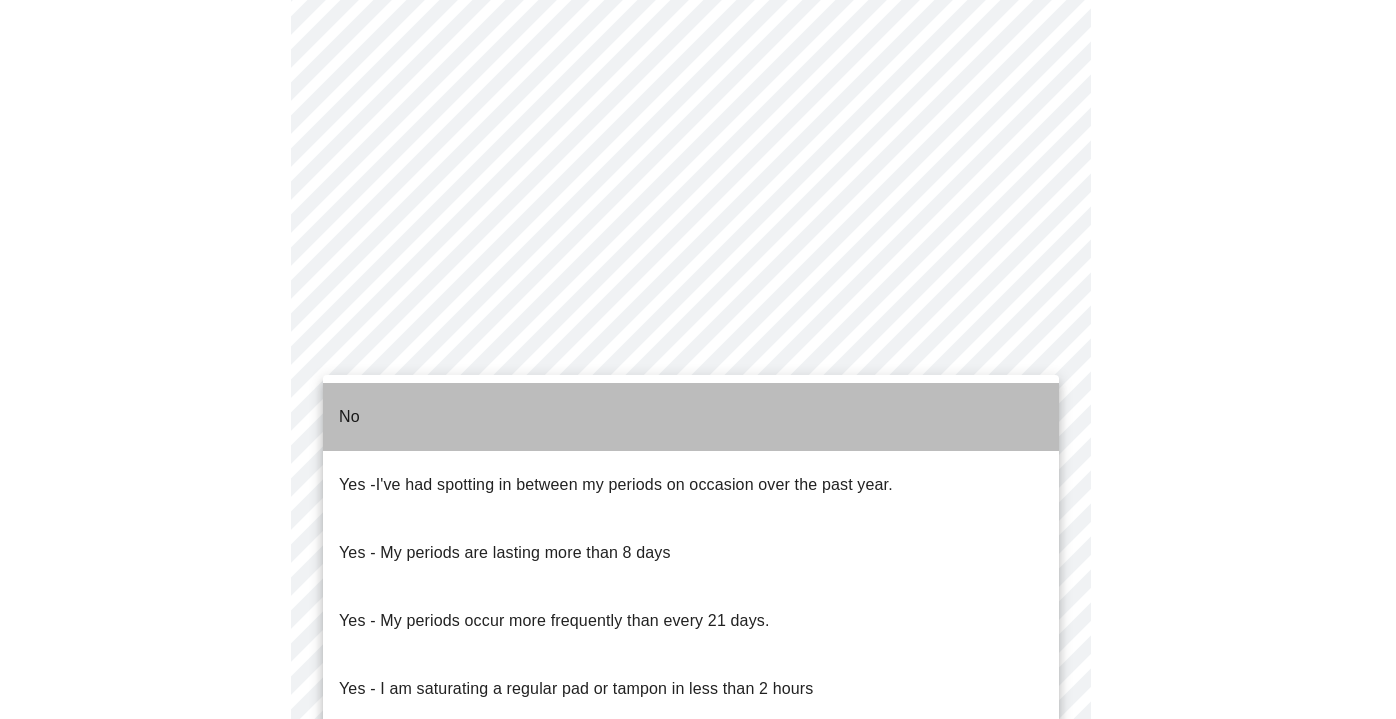 click on "No" at bounding box center (691, 417) 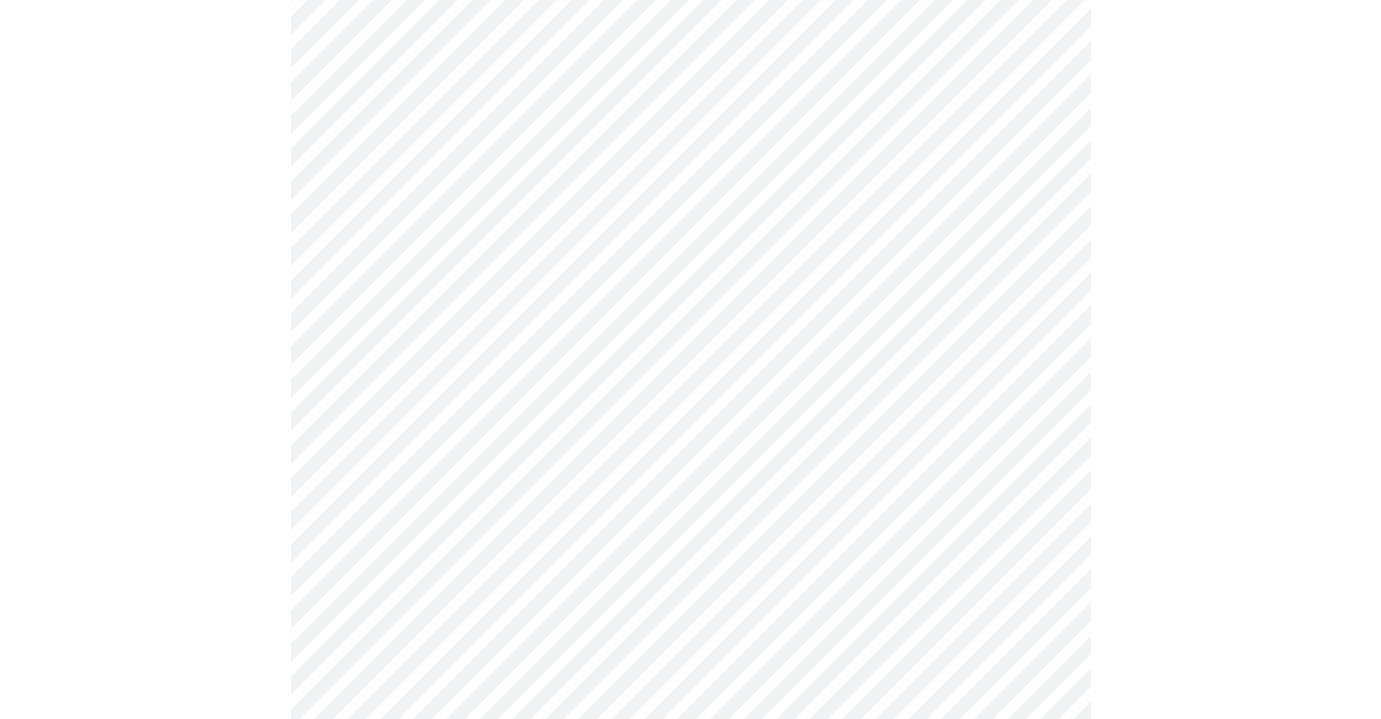 scroll, scrollTop: 868, scrollLeft: 0, axis: vertical 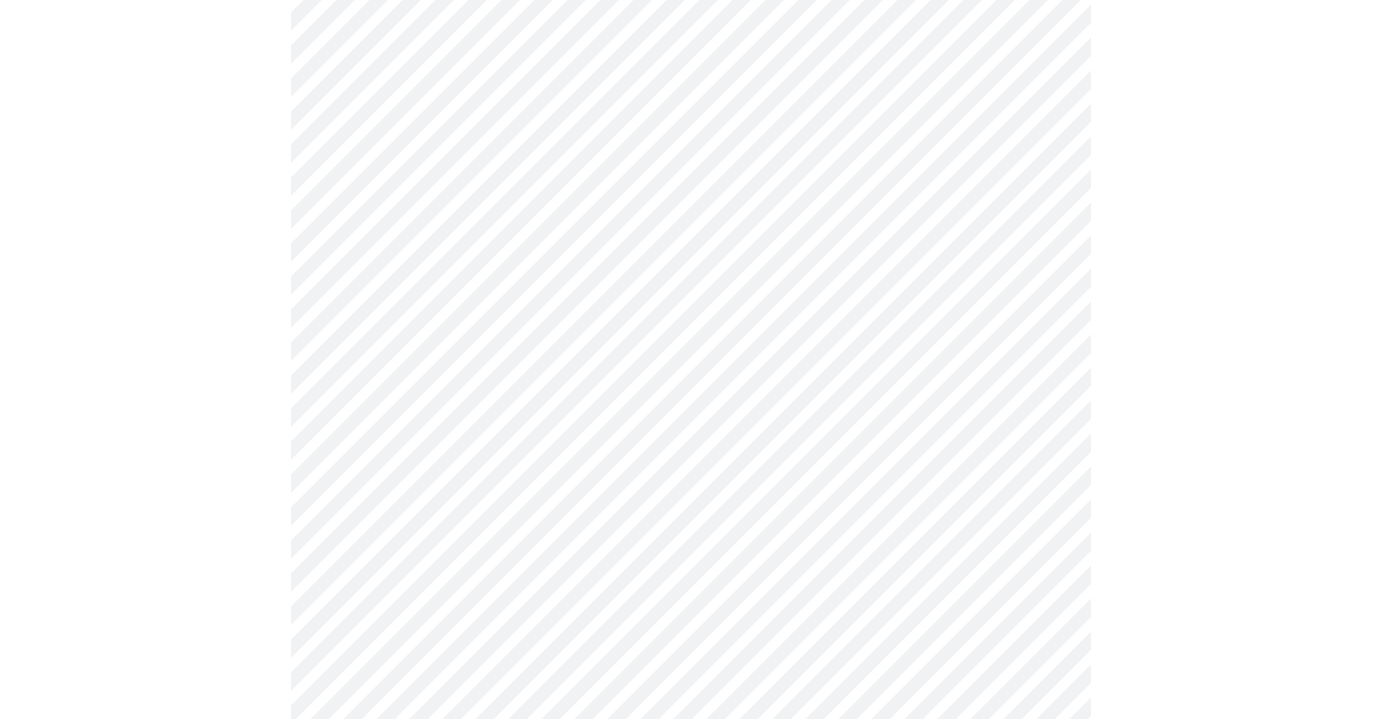 click on "MyMenopauseRx Appointments Messaging Labs Uploads Medications Community Refer a Friend Hi [FIRST]   Intake Questions for [DATE] @ [TIME]-[TIME] [TIMEZONE] [NUMBER]  /  [NUMBER] Settings Billing Invoices Log out" at bounding box center [690, 78] 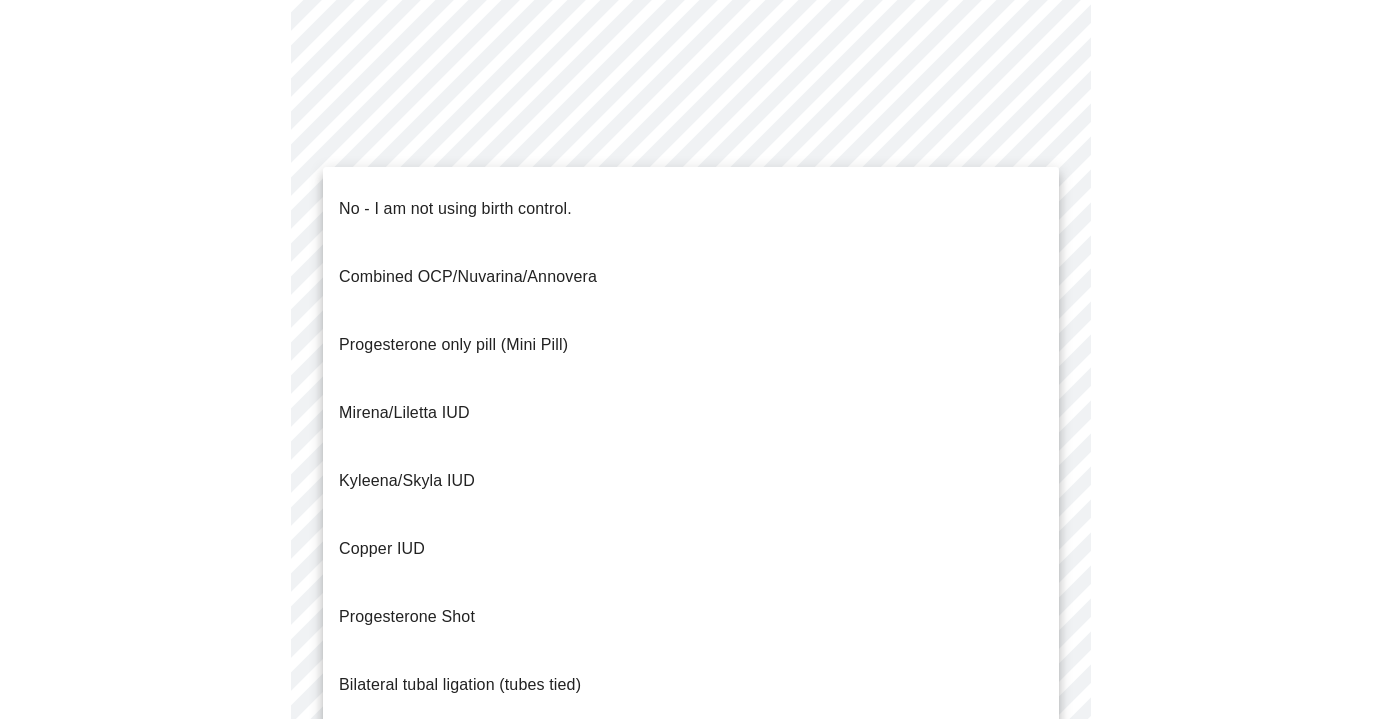 click on "No - I am not using birth control." at bounding box center [455, 209] 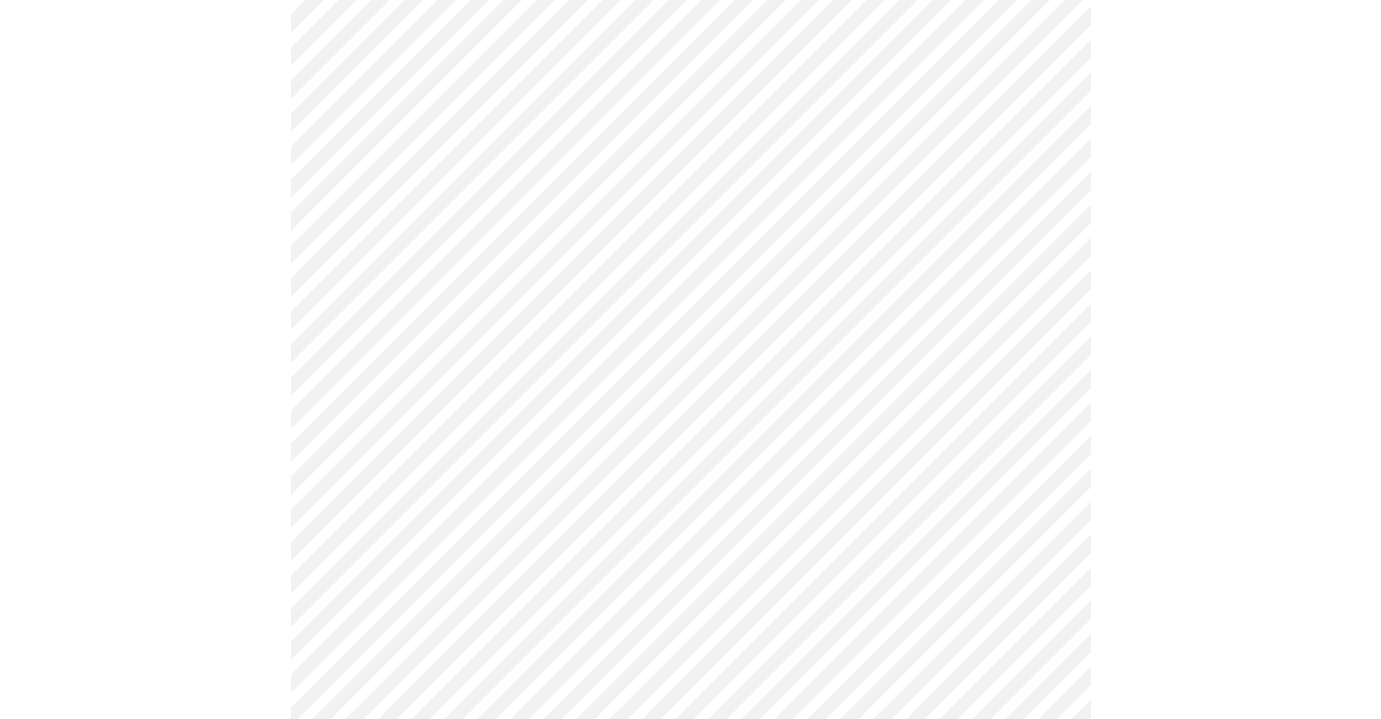 scroll, scrollTop: 1113, scrollLeft: 0, axis: vertical 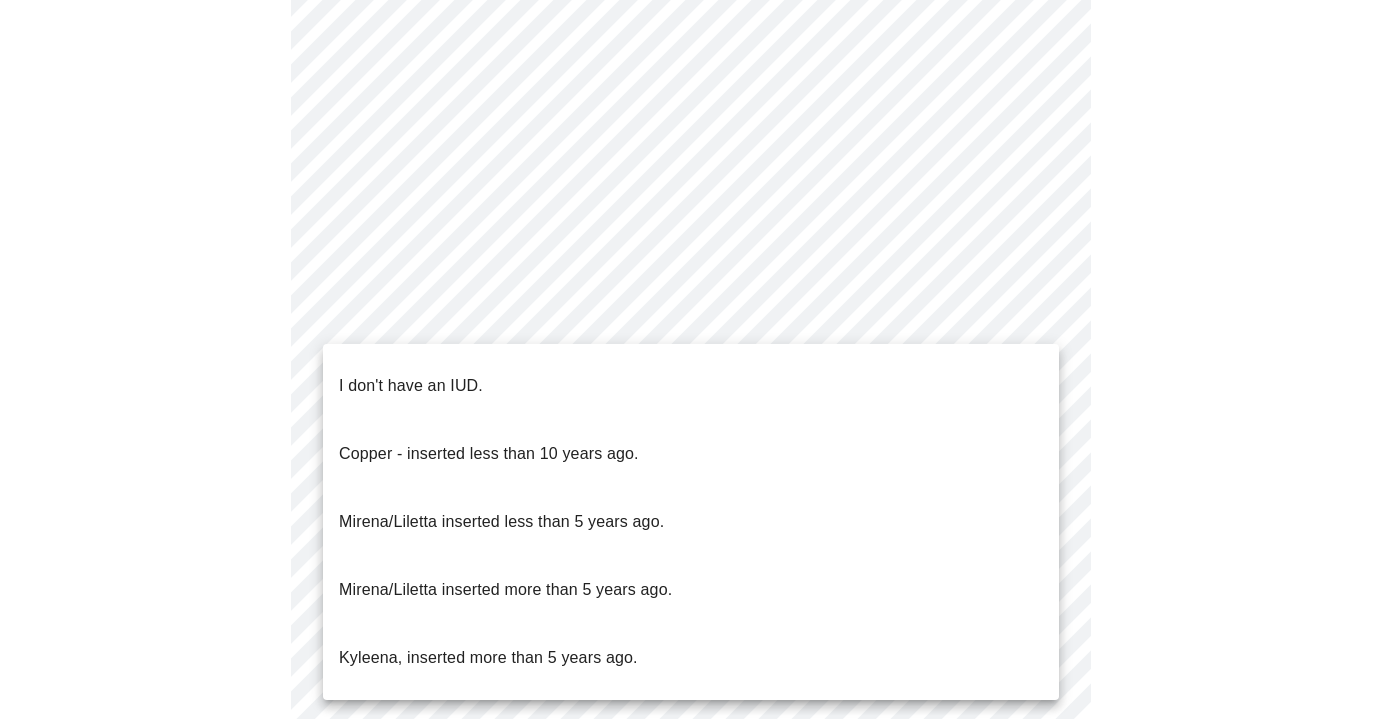 click on "Hi [FIRST]   Intake Questions for Mon, [MONTH] [DAY] [YEAR] @ 1:40pm-2:00pm 4  /  13 Settings Billing Invoices Log out I don't have an IUD.
Copper - inserted less than 10 years ago.
Mirena/Liletta inserted less than 5 years ago.
Mirena/Liletta inserted more than 5 years ago.
Kyleena, inserted more than 5 years ago." at bounding box center (698, -172) 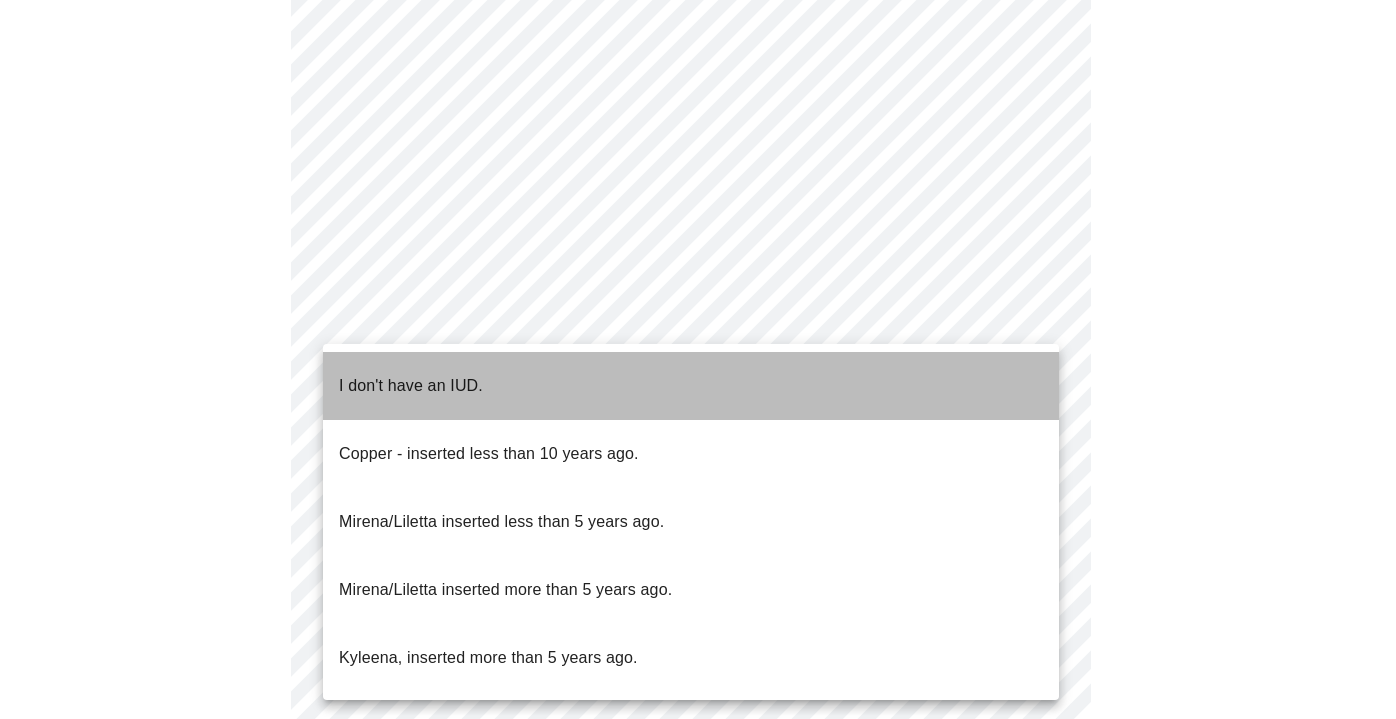 click on "I don't have an IUD." at bounding box center (691, 386) 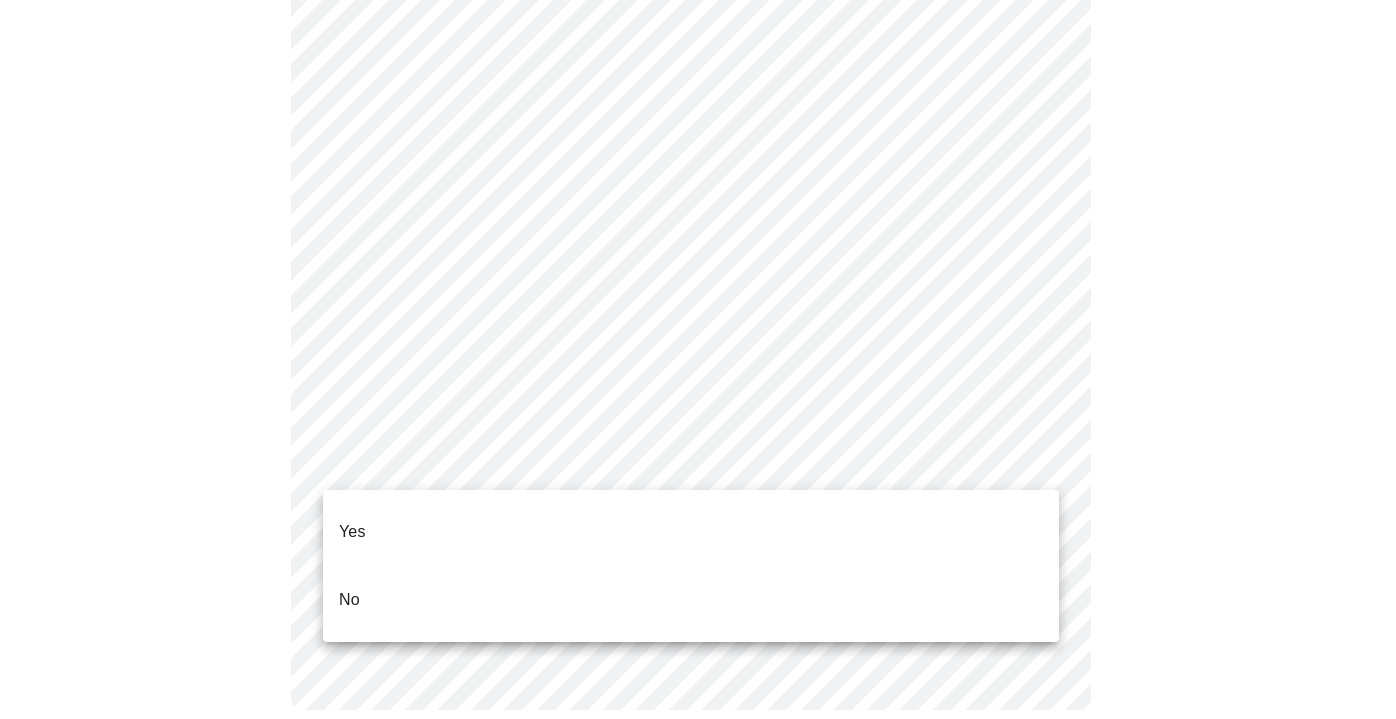 click on "Hi [FIRST]   Intake Questions for Mon, [MONTH] [DAY] [YEAR] @ 1:40pm-2:00pm 4  /  13 Settings Billing Invoices Log out Yes
No" at bounding box center (698, -178) 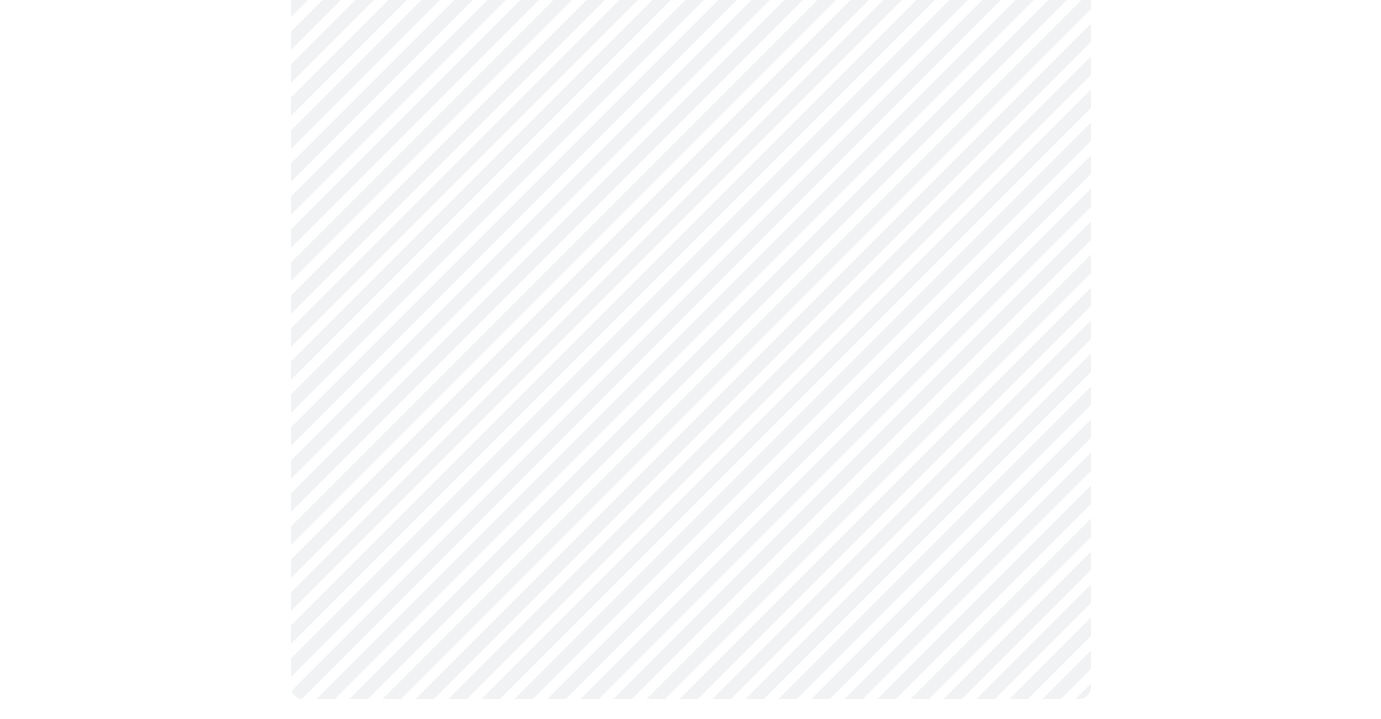 scroll, scrollTop: 0, scrollLeft: 0, axis: both 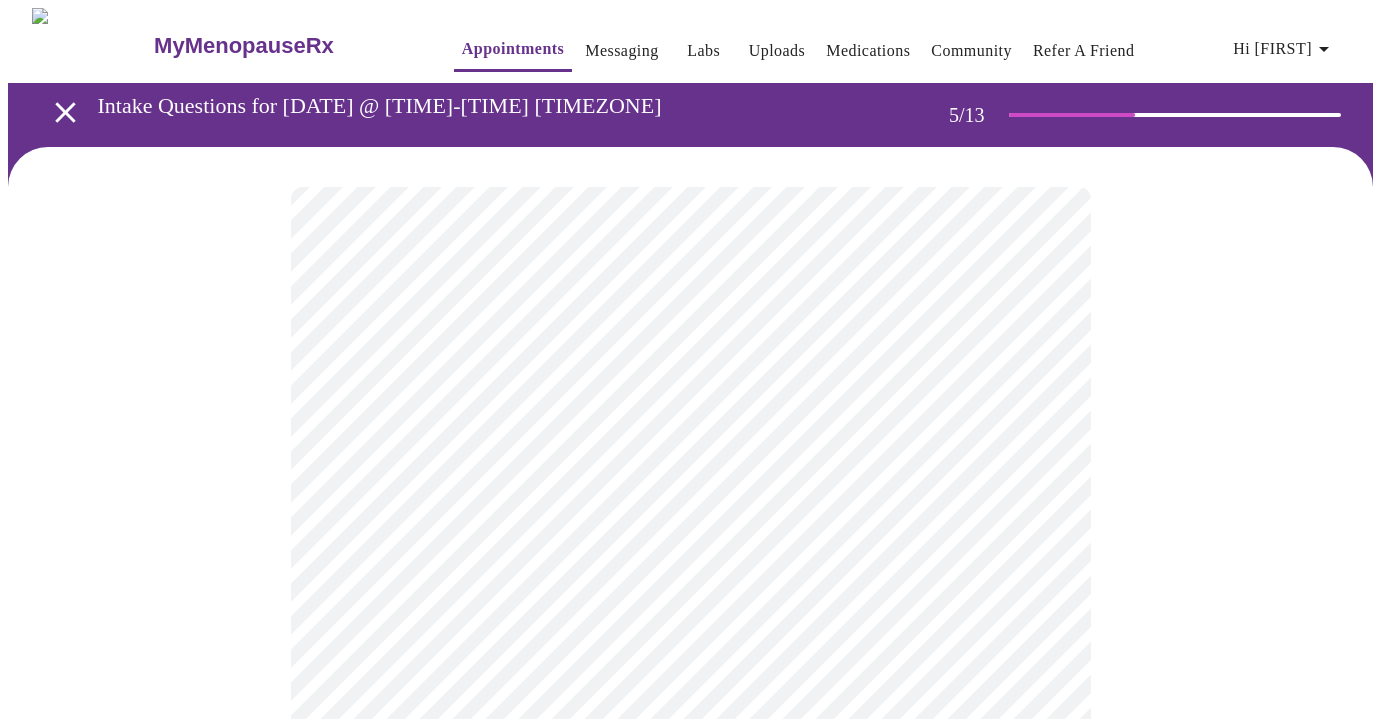 click on "MyMenopauseRx Appointments Messaging Labs Uploads Medications Community Refer a Friend Hi [FIRST]   Intake Questions for [DATE] @ [TIME]-[TIME] [TIMEZONE] [NUMBER]  /  [NUMBER] Settings Billing Invoices Log out" at bounding box center (690, 724) 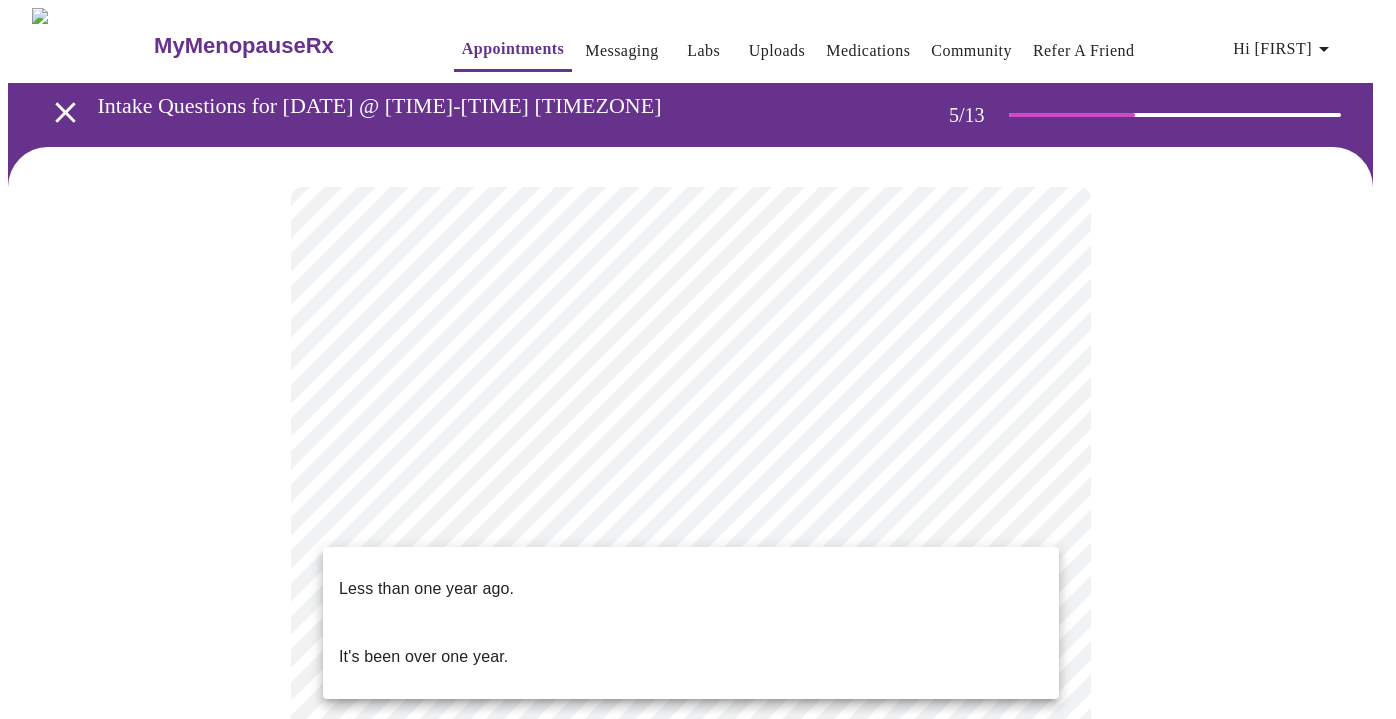 click on "Less than one year ago." at bounding box center (691, 589) 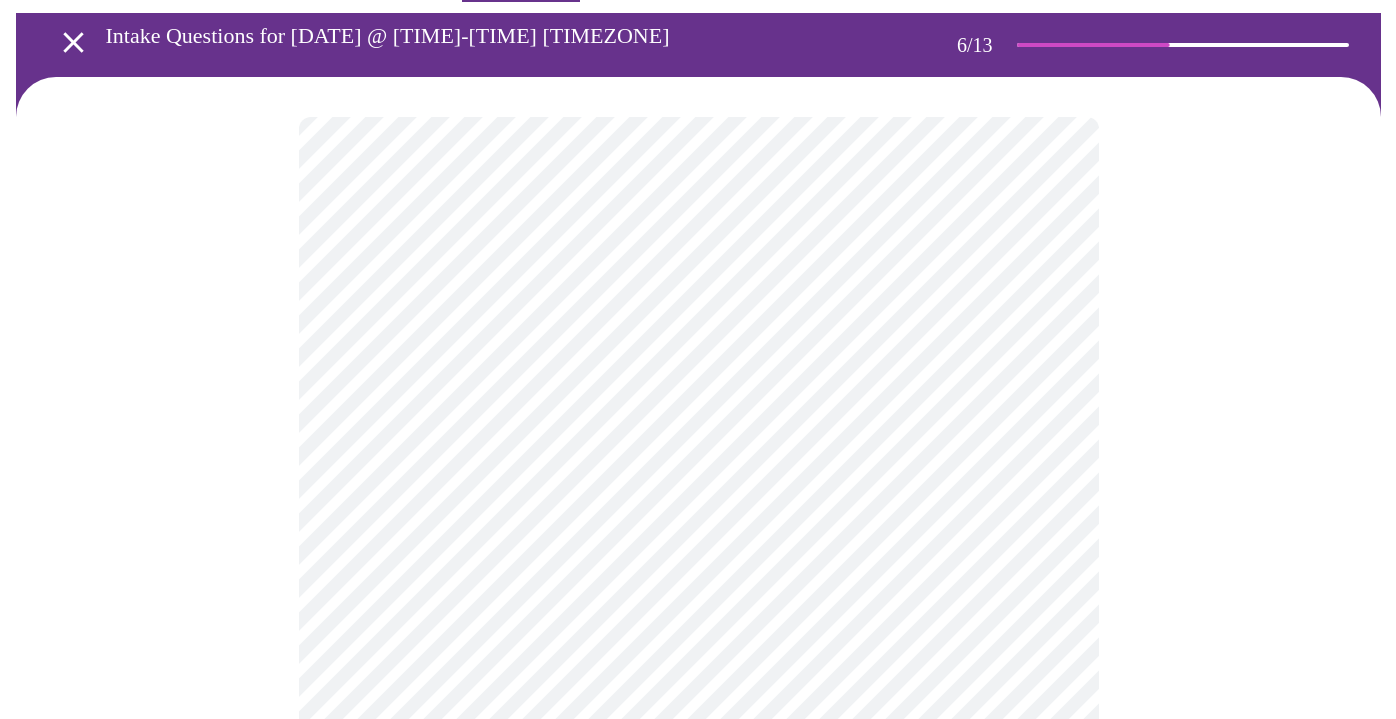 scroll, scrollTop: 132, scrollLeft: 0, axis: vertical 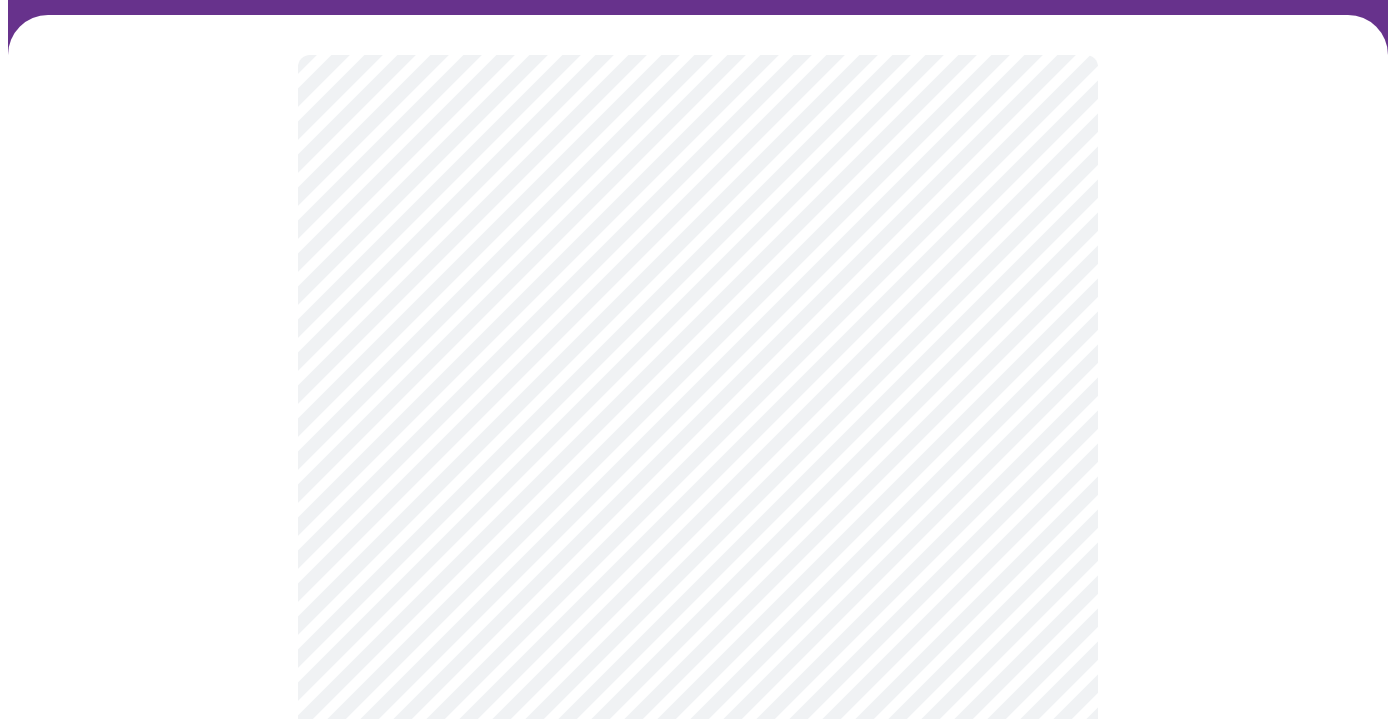 click on "Hi [FIRST]   Intake Questions for Mon, [MONTH] [DAY] [YEAR] @ 1:40pm-2:00pm 6  /  13 Settings Billing Invoices Log out" at bounding box center [698, 409] 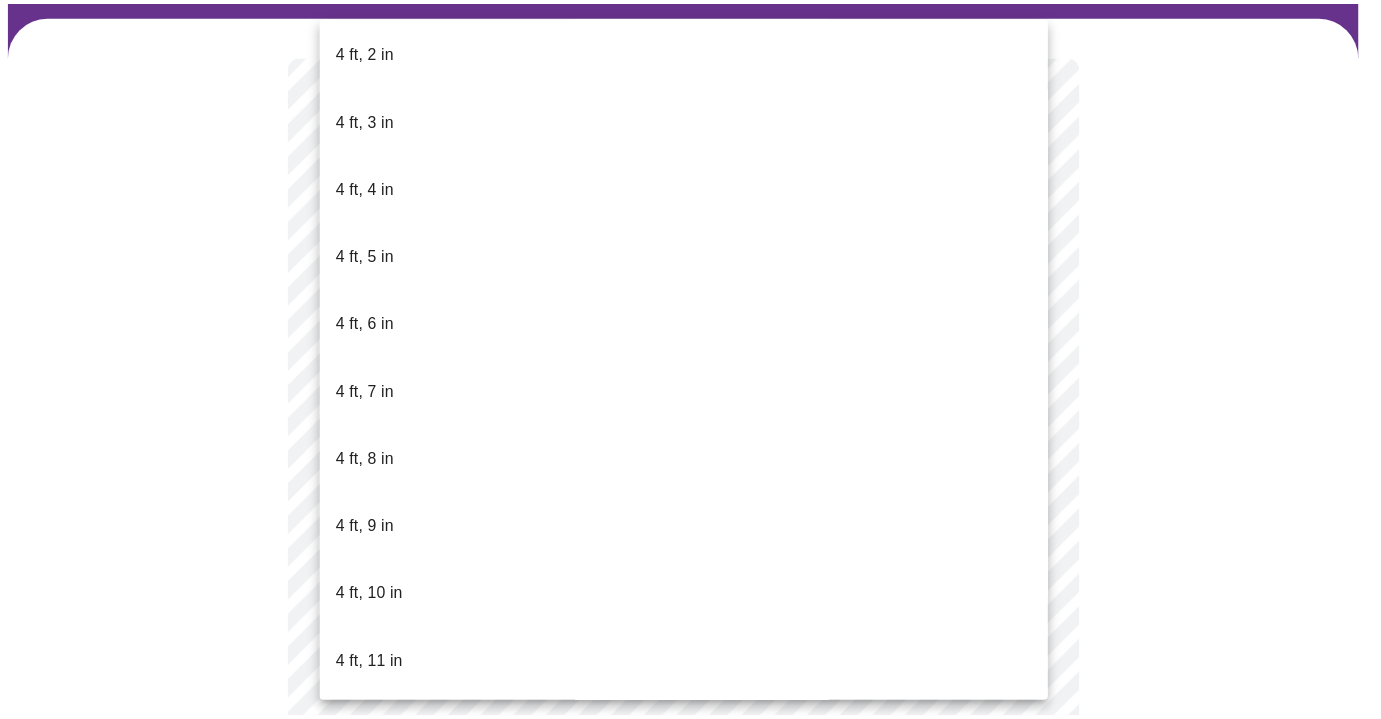 scroll, scrollTop: 1308, scrollLeft: 0, axis: vertical 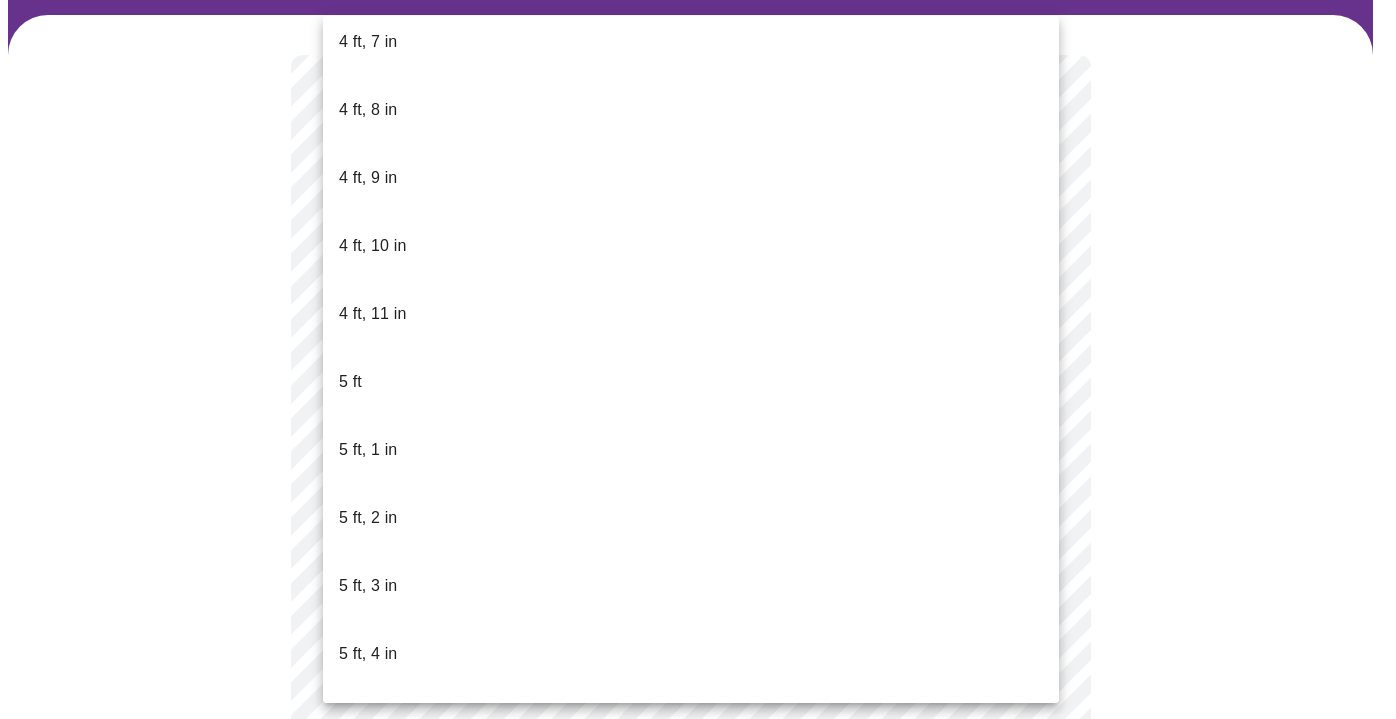 click on "5 ft, 7 in" at bounding box center [368, 858] 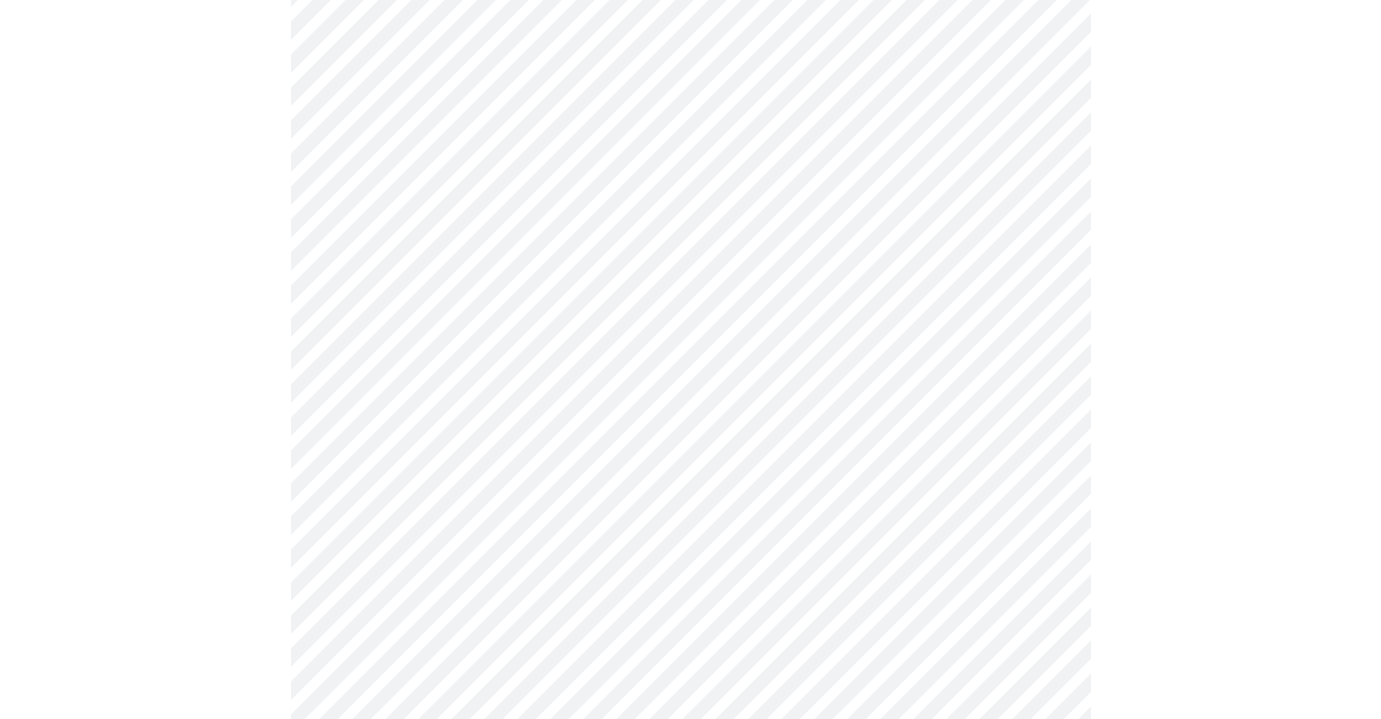 scroll, scrollTop: 5233, scrollLeft: 0, axis: vertical 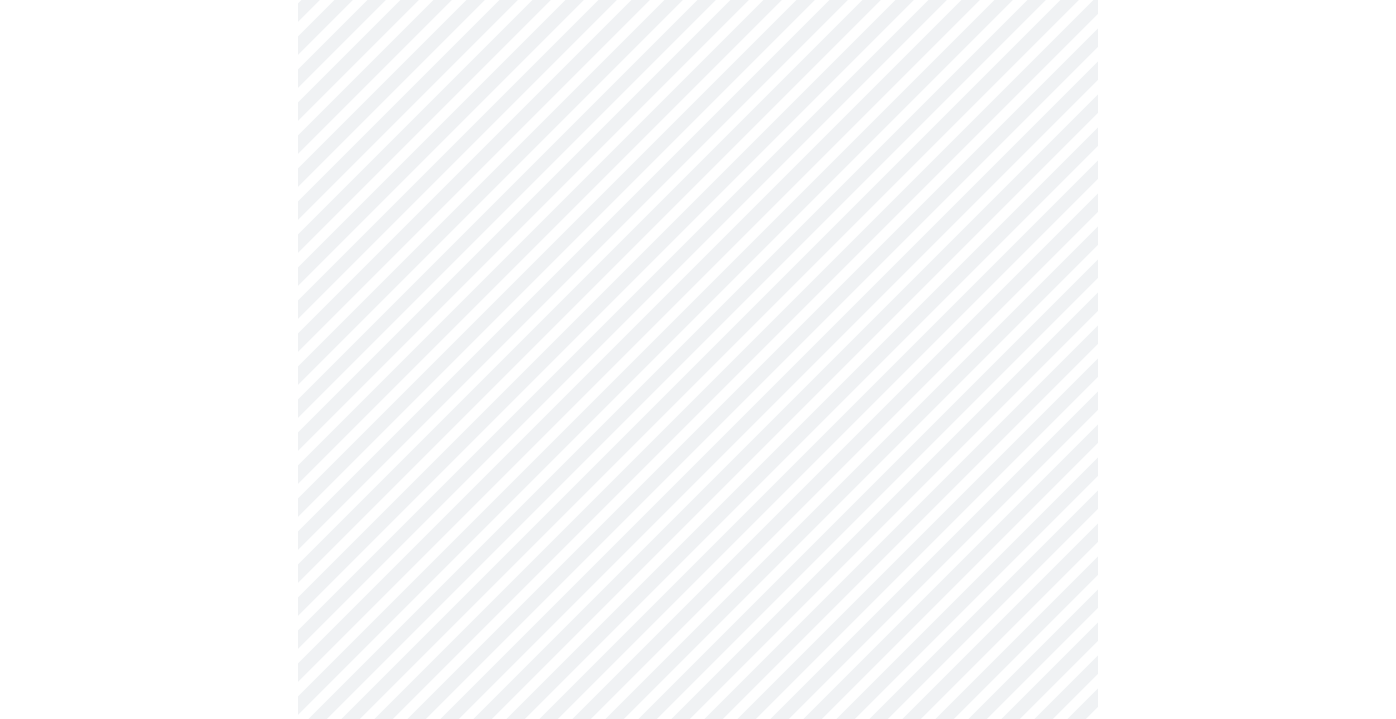 click on "Hi [FIRST]   Intake Questions for Mon, [MONTH] [DAY] [YEAR] @ 1:40pm-2:00pm 7  /  13 Settings Billing Invoices Log out" at bounding box center [698, -2042] 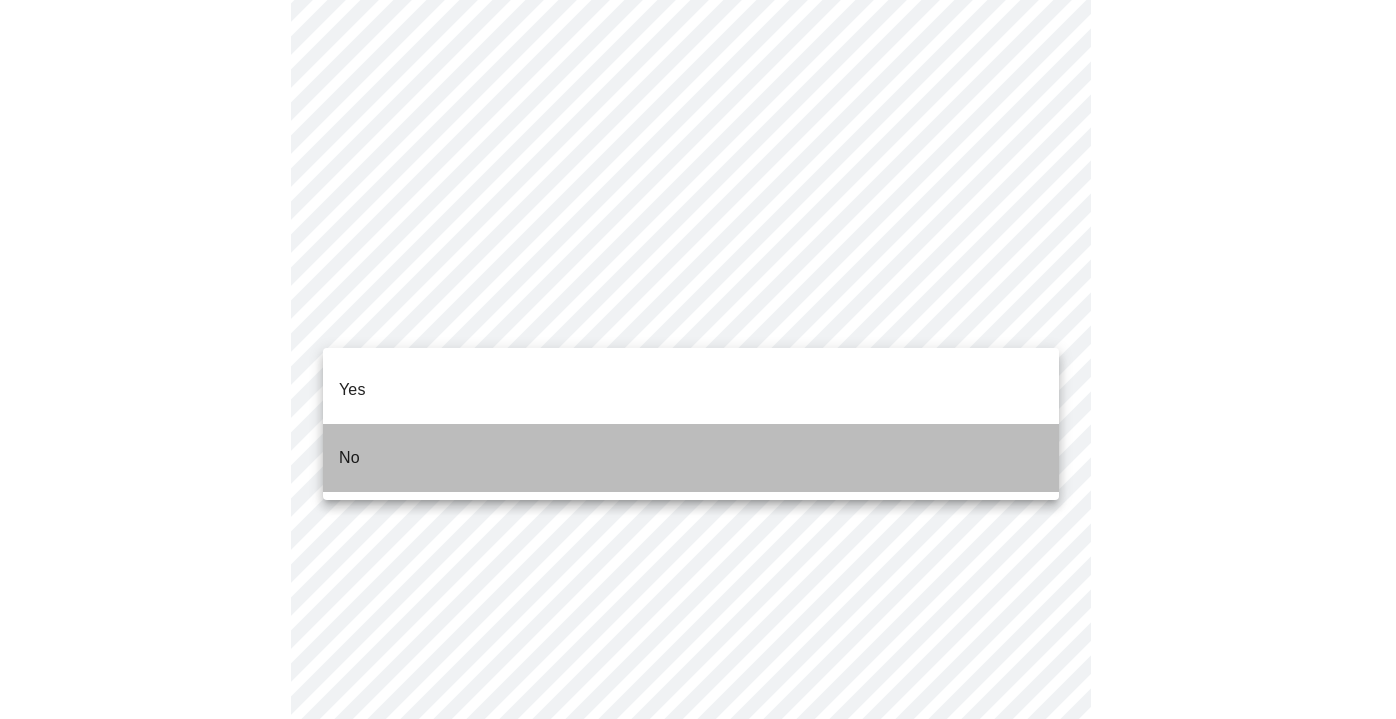 click on "No" at bounding box center (691, 458) 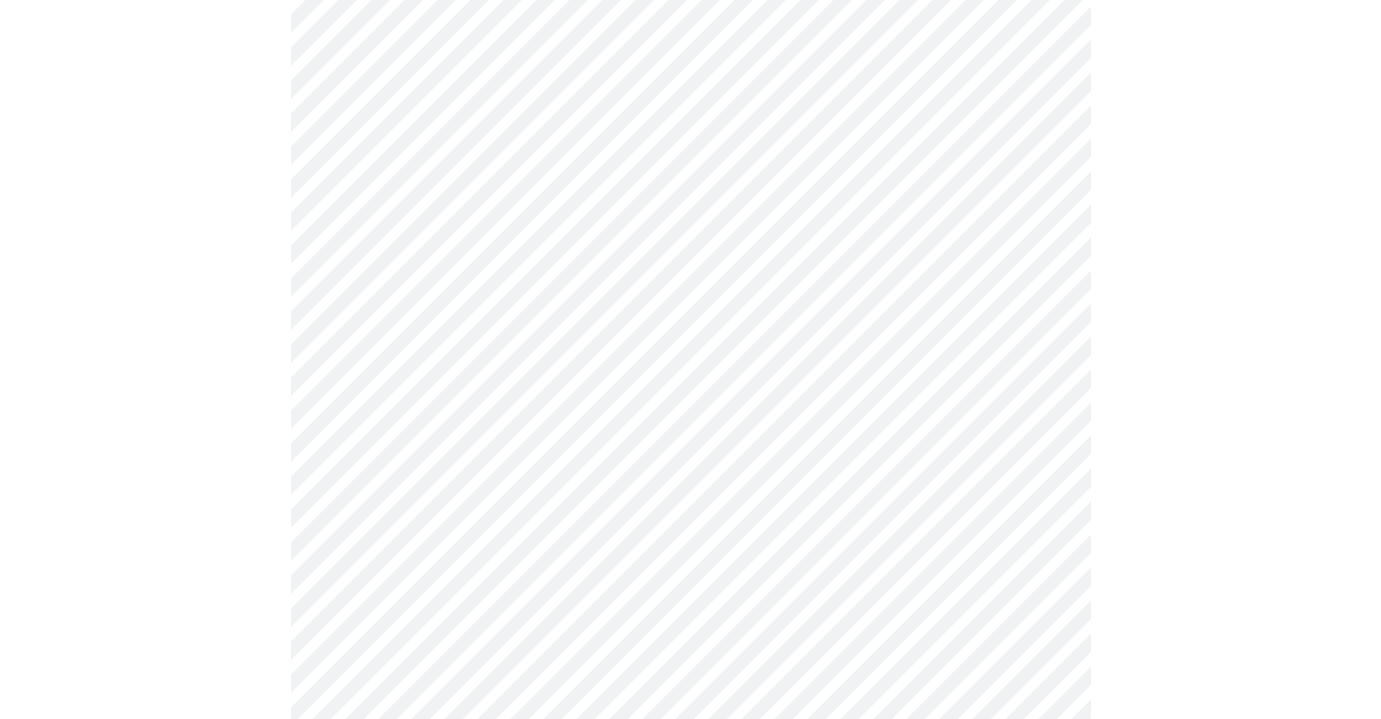 scroll, scrollTop: 1164, scrollLeft: 0, axis: vertical 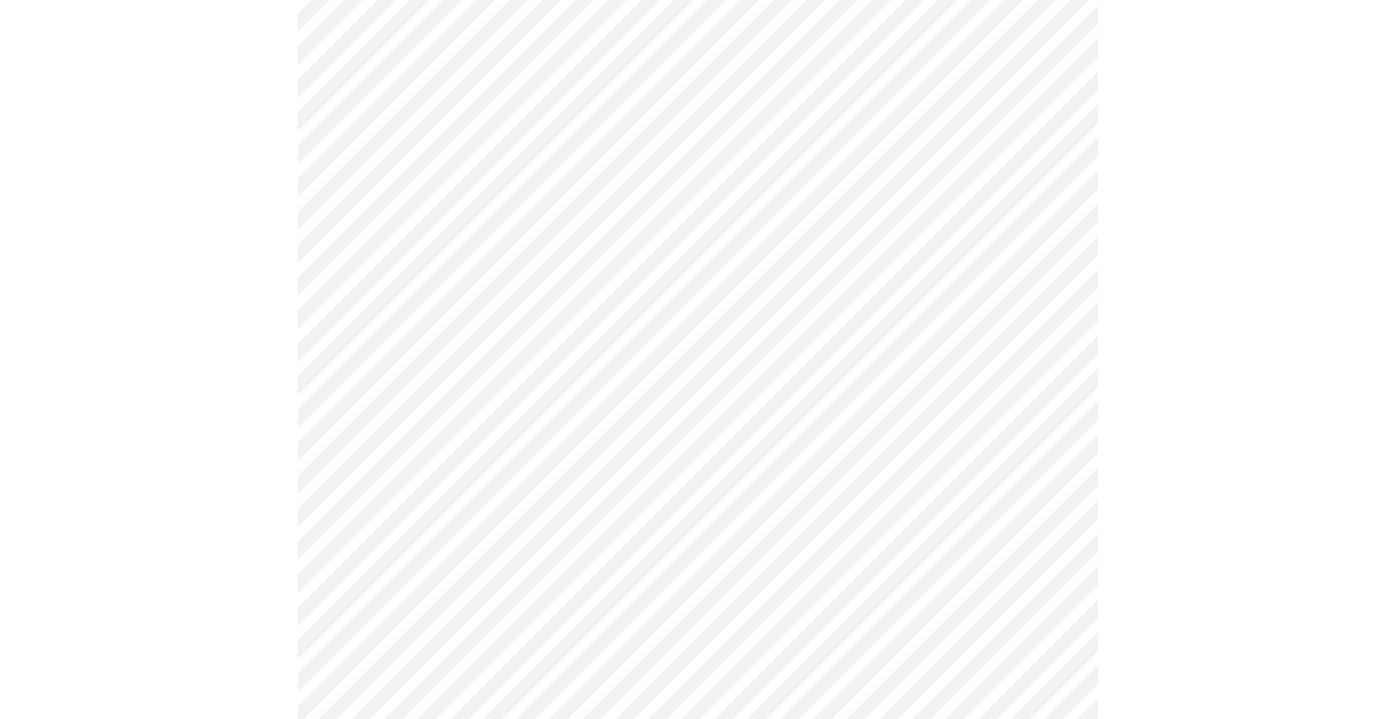 click on "Hi [FIRST]   Intake Questions for Mon, [MONTH] [DAY] [YEAR] @ 1:40pm-2:00pm 8  /  13 Settings Billing Invoices Log out" at bounding box center (698, -181) 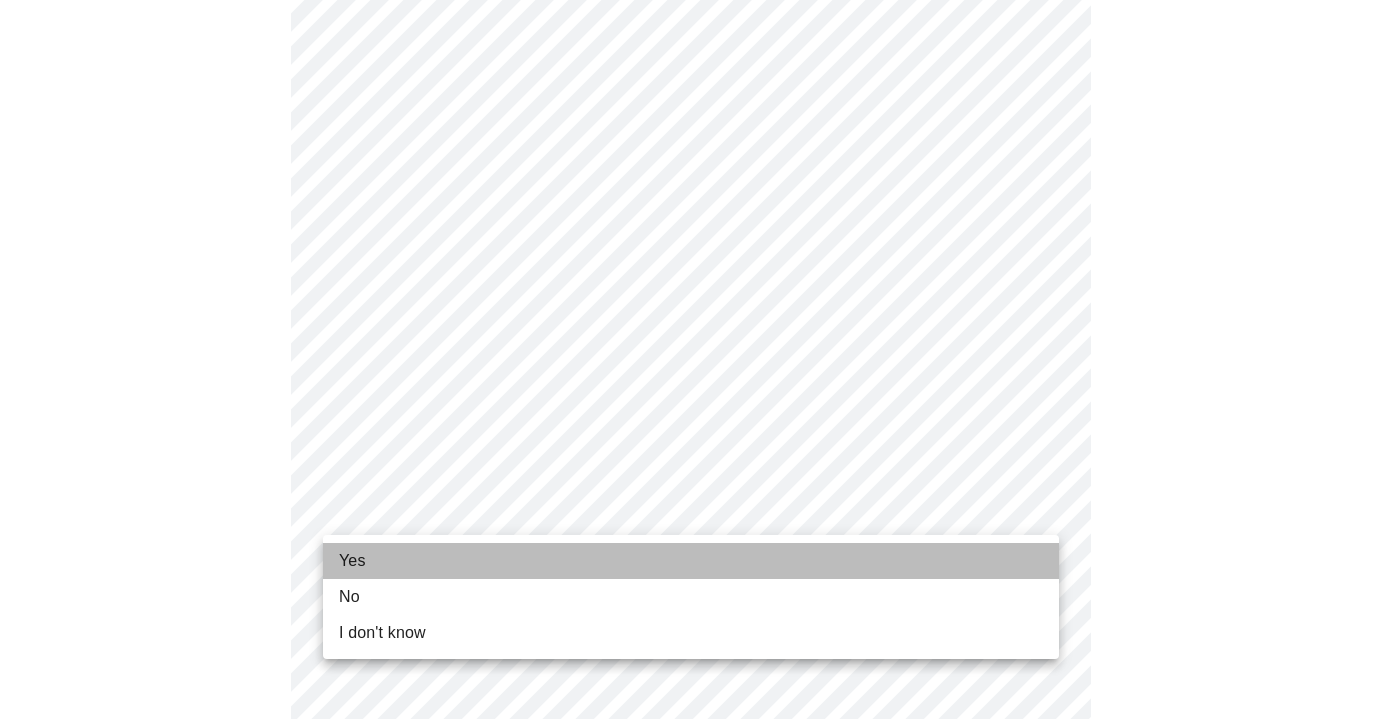 click on "Yes" at bounding box center [691, 561] 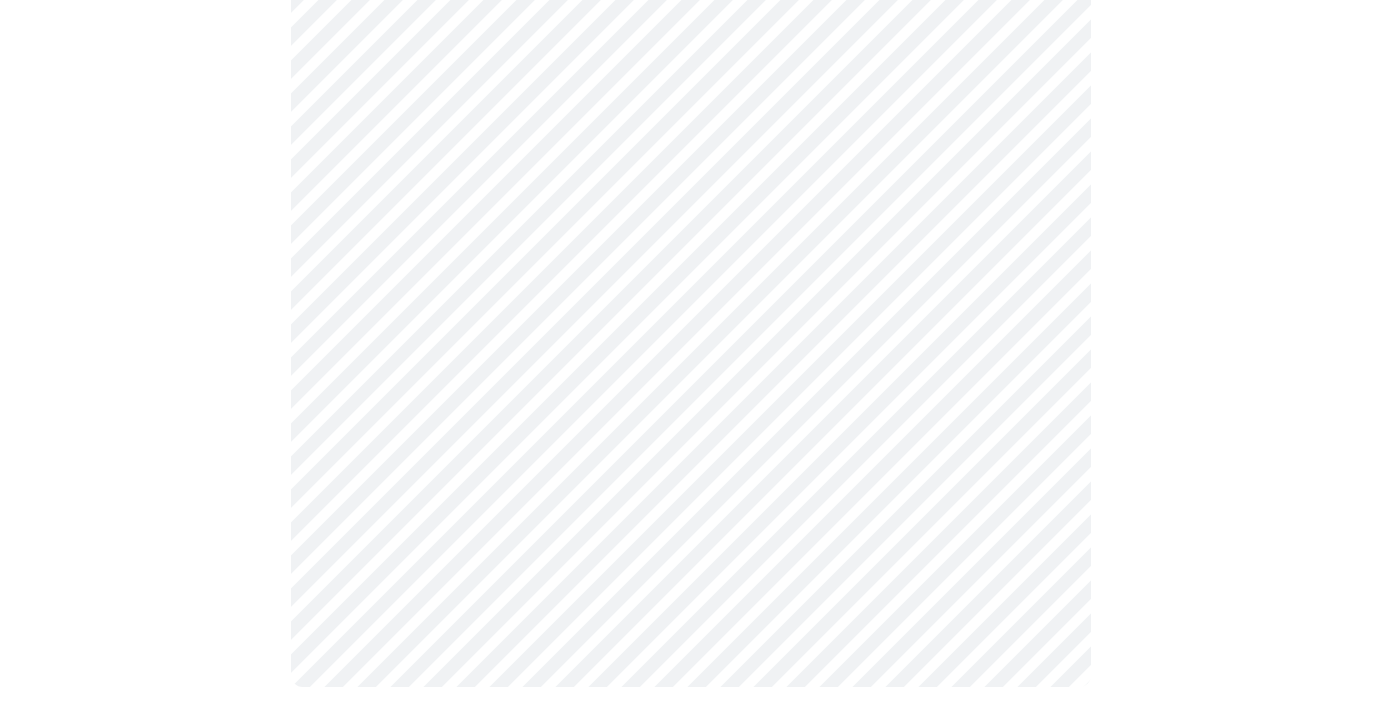scroll, scrollTop: 0, scrollLeft: 0, axis: both 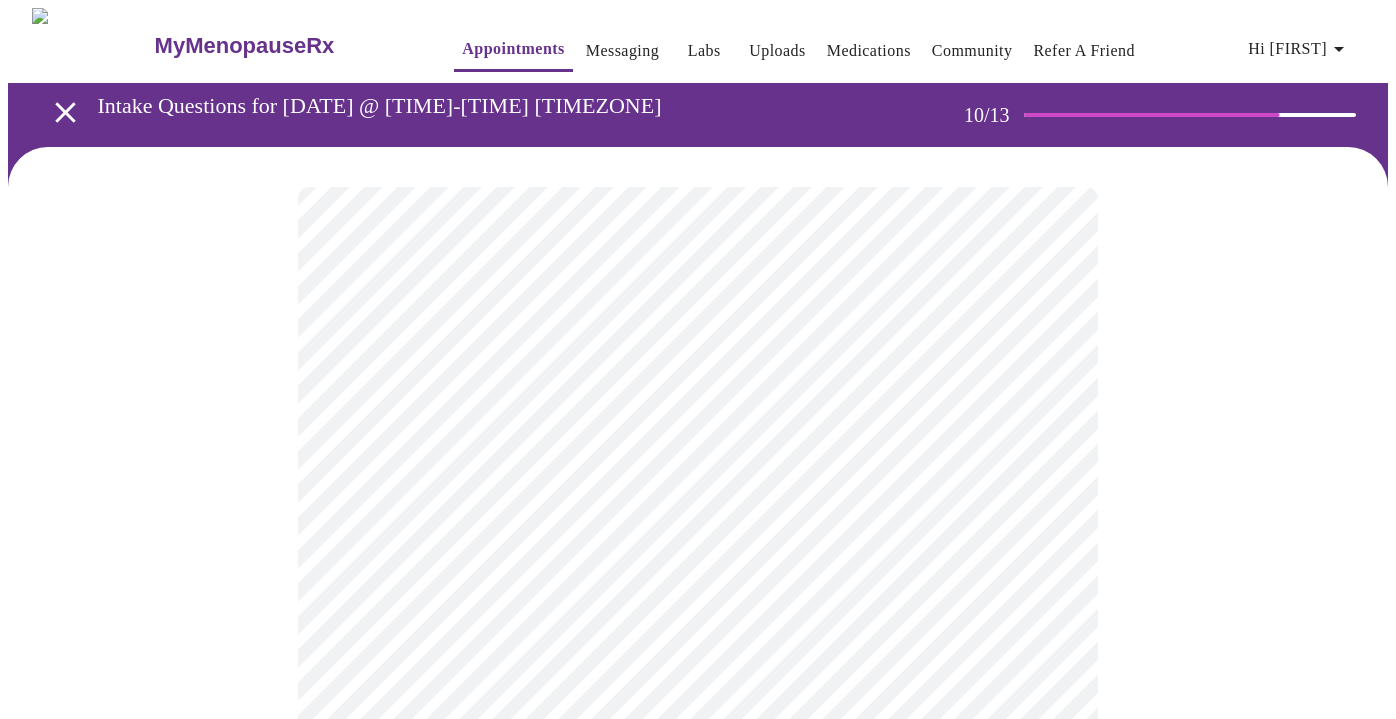 click on "Hi [FIRST]   Intake Questions for Mon, [MONTH] [DAY] [YEAR] @ 1:40pm-2:00pm 10  /  13 Settings Billing Invoices Log out" at bounding box center [698, 1328] 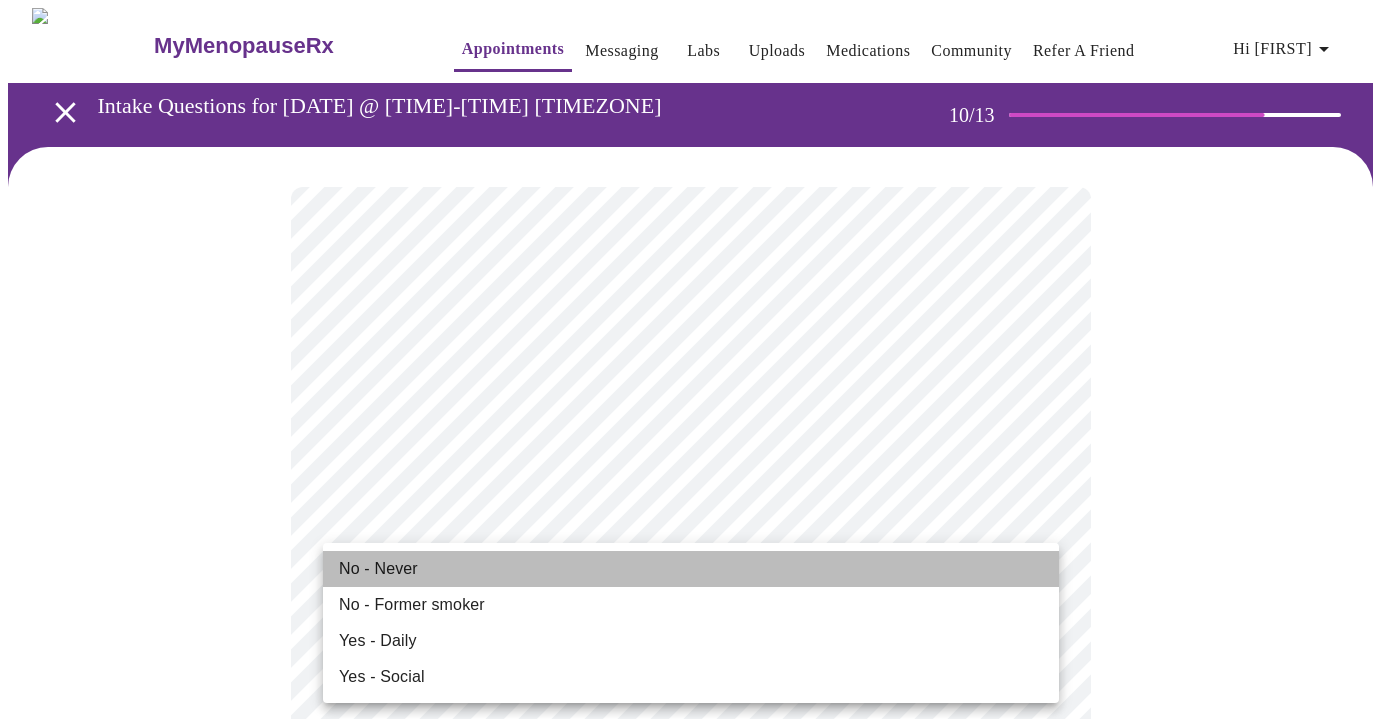 click on "No - Never" at bounding box center (691, 569) 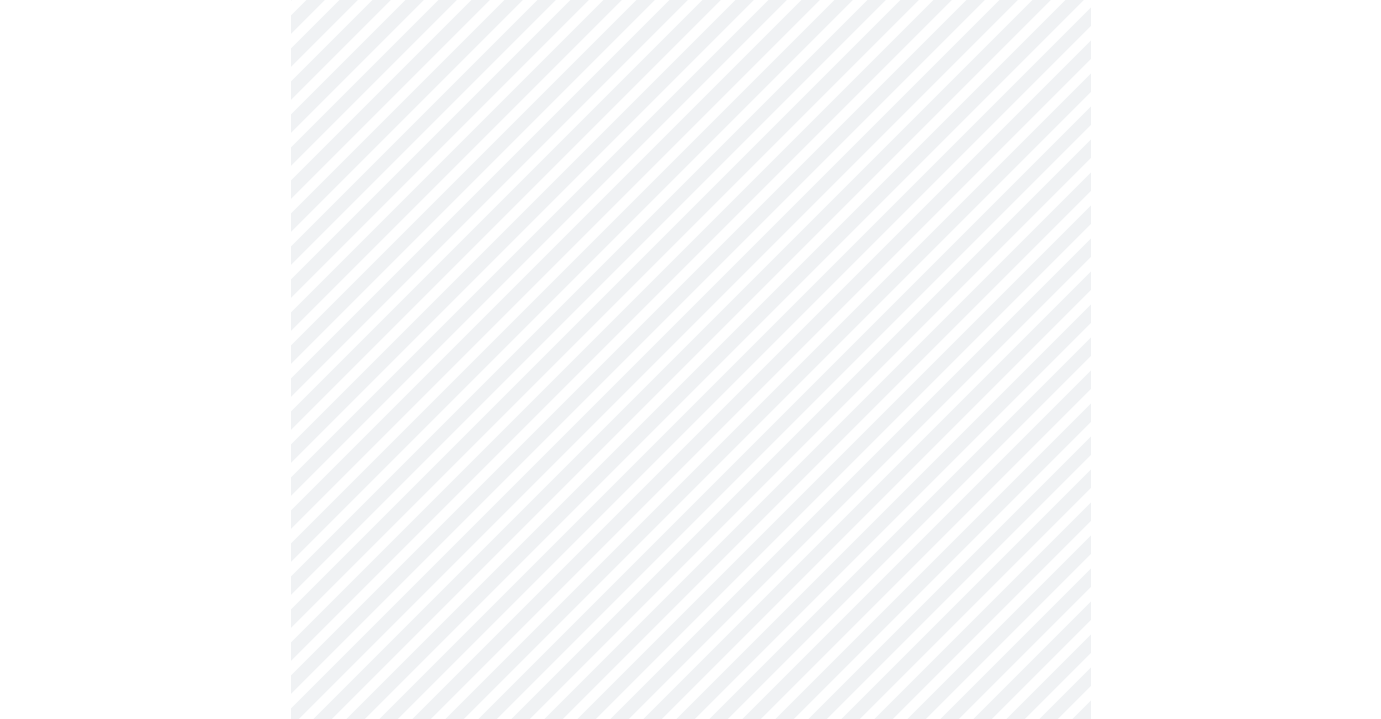 scroll, scrollTop: 1590, scrollLeft: 0, axis: vertical 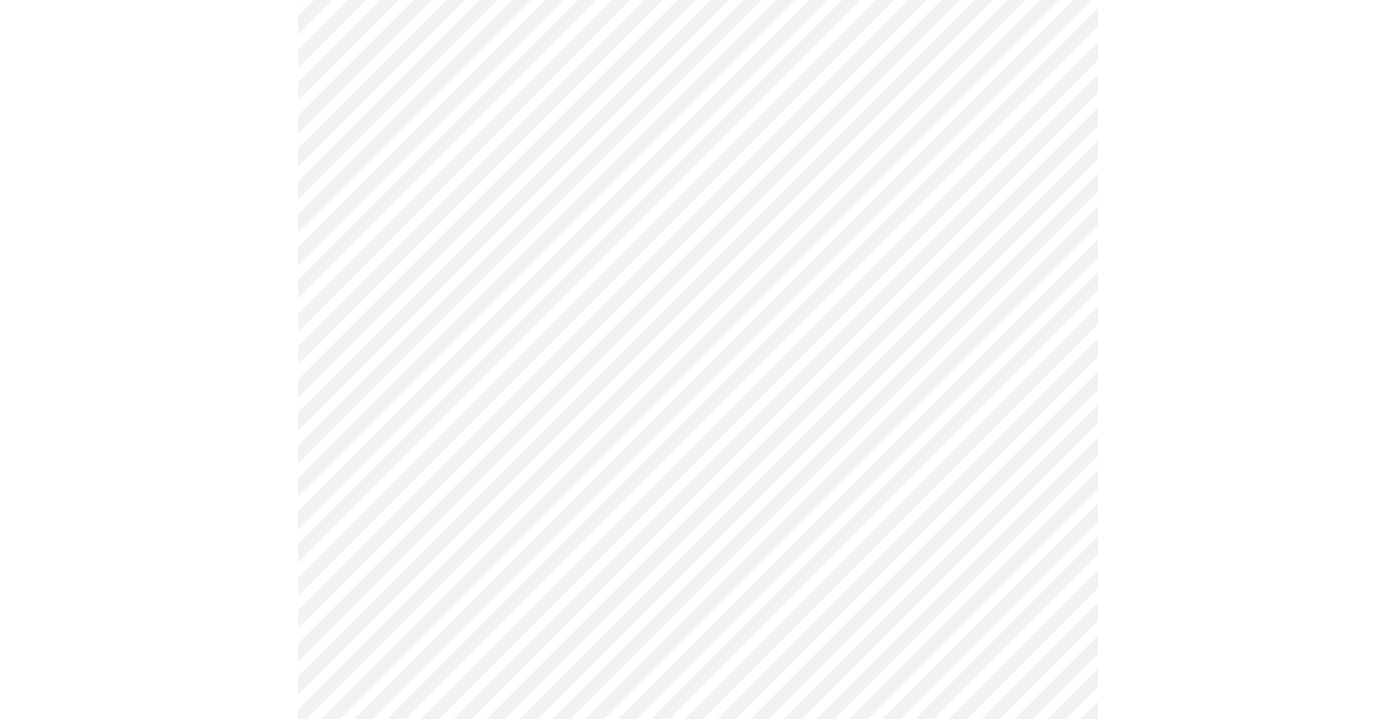 click on "Hi [FIRST]   Intake Questions for Mon, [MONTH] [DAY] [YEAR] @ 1:40pm-2:00pm 10  /  13 Settings Billing Invoices Log out" at bounding box center (698, -275) 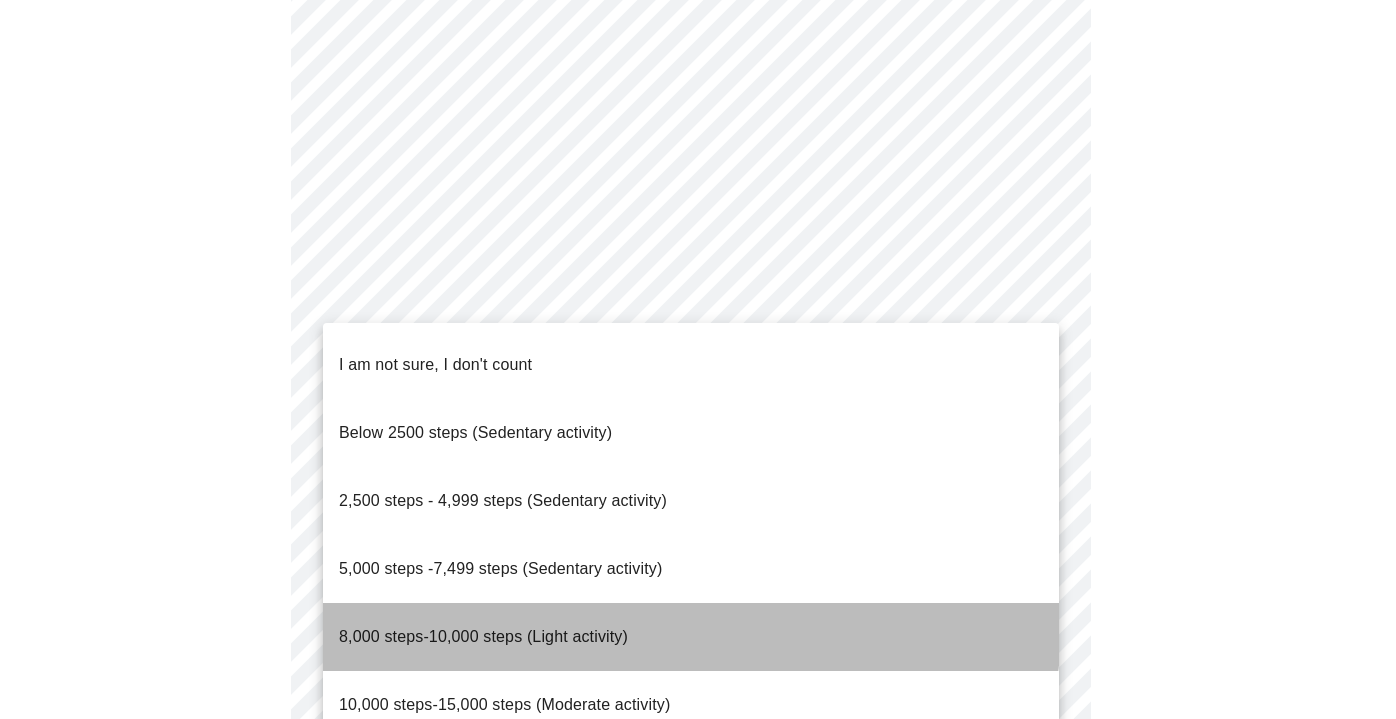 click on "8,000 steps-10,000 steps (Light activity)" at bounding box center (483, 637) 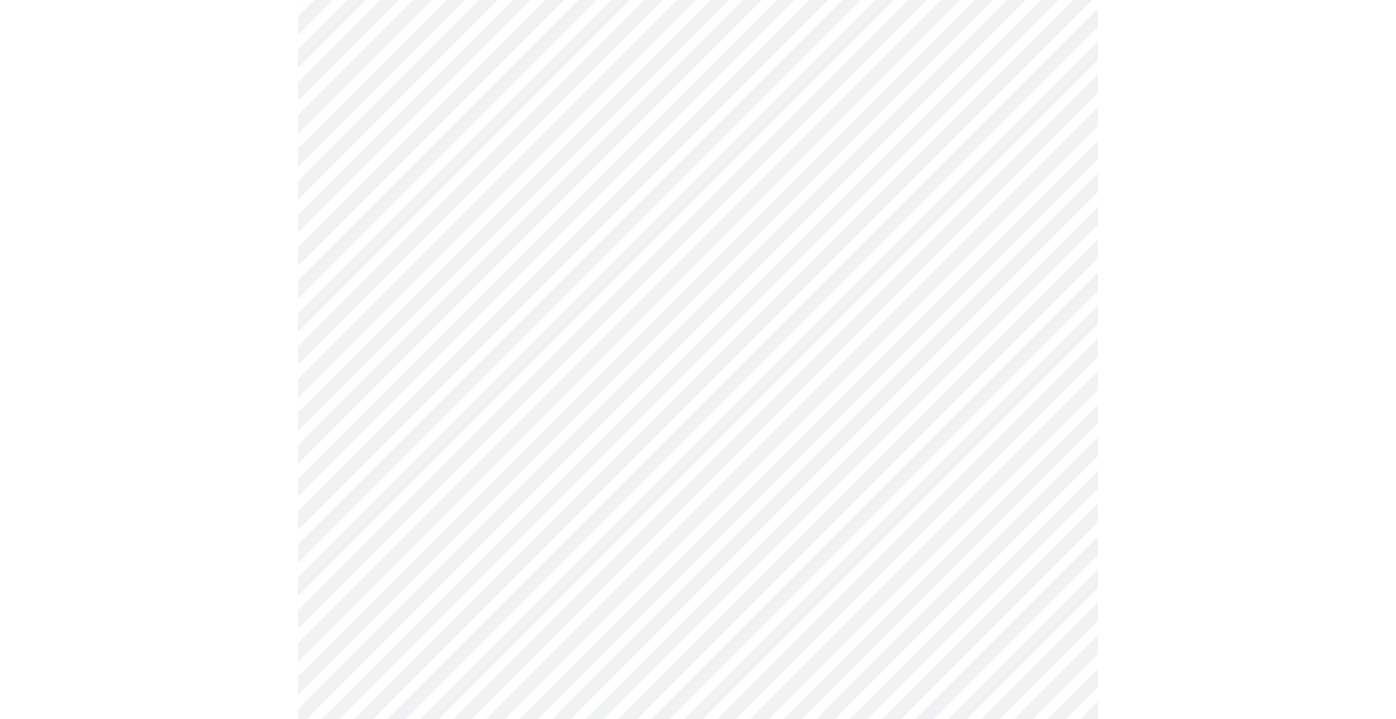 click on "Hi [FIRST]   Intake Questions for Mon, [MONTH] [DAY] [YEAR] @ 1:40pm-2:00pm 10  /  13 Settings Billing Invoices Log out" at bounding box center [698, -281] 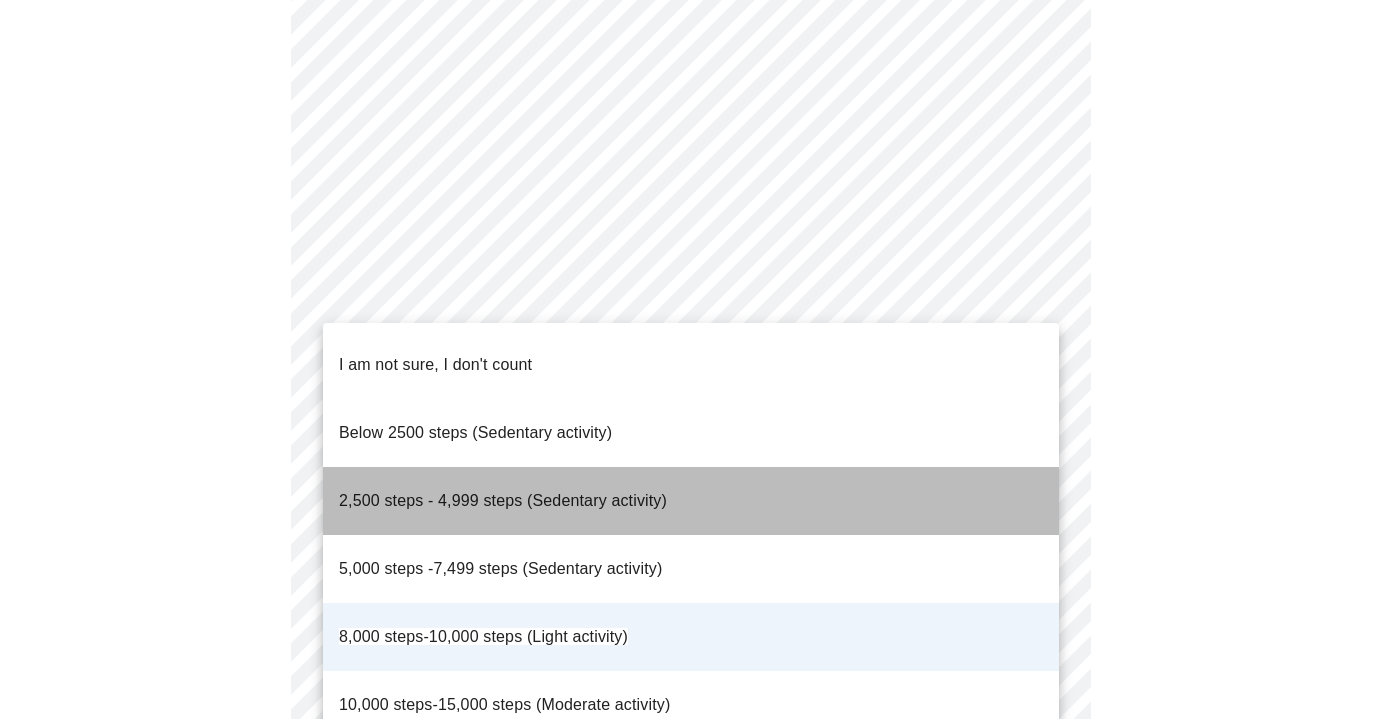 click on "2,500 steps - 4,999 steps (Sedentary activity)" at bounding box center (503, 500) 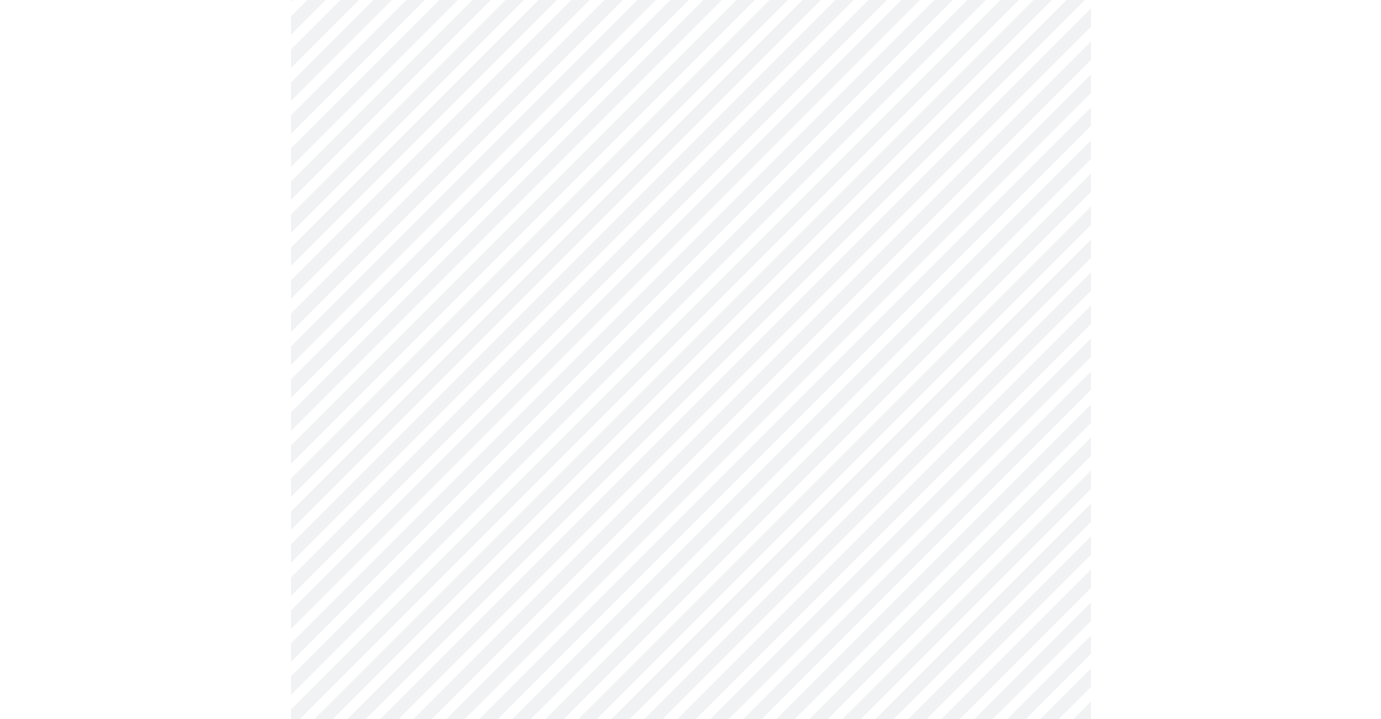 click on "Hi [FIRST]   Intake Questions for Mon, [MONTH] [DAY] [YEAR] @ 1:40pm-2:00pm 10  /  13 Settings Billing Invoices Log out" at bounding box center (690, -281) 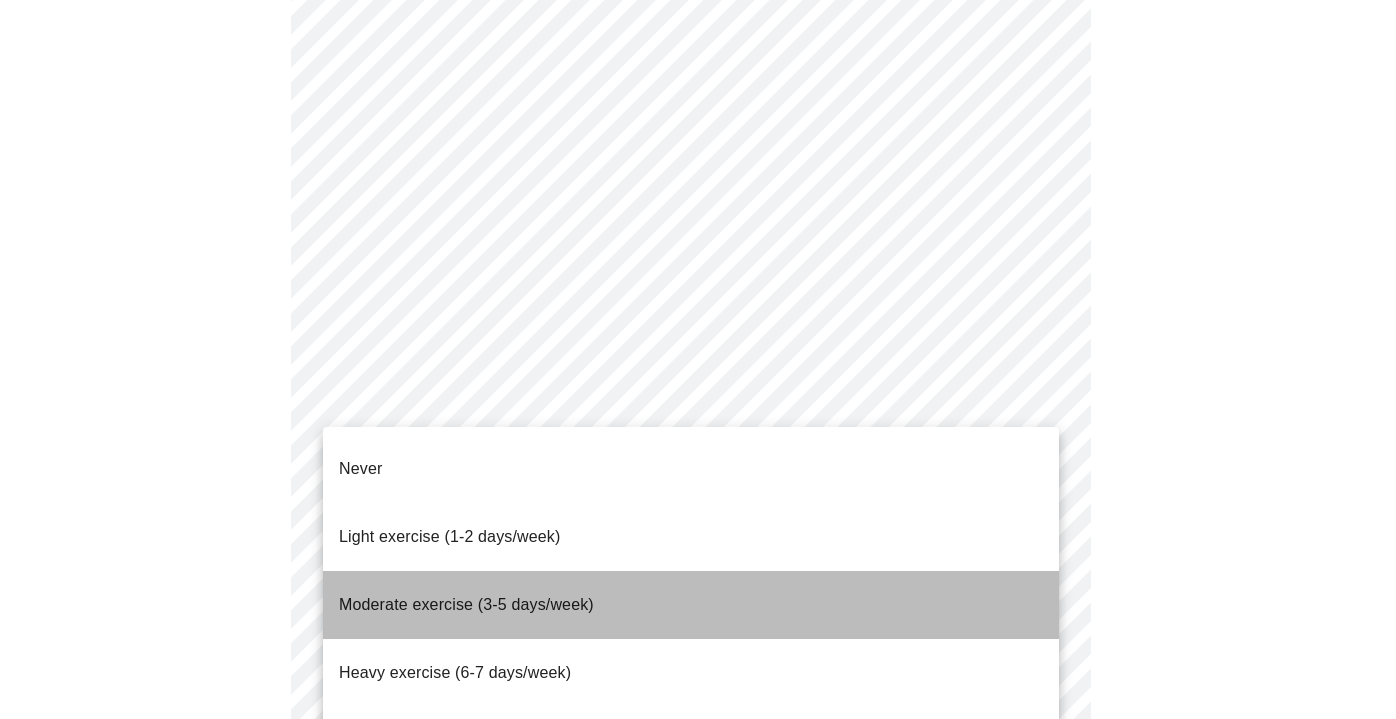 click on "Moderate exercise (3-5 days/week)" at bounding box center [466, 605] 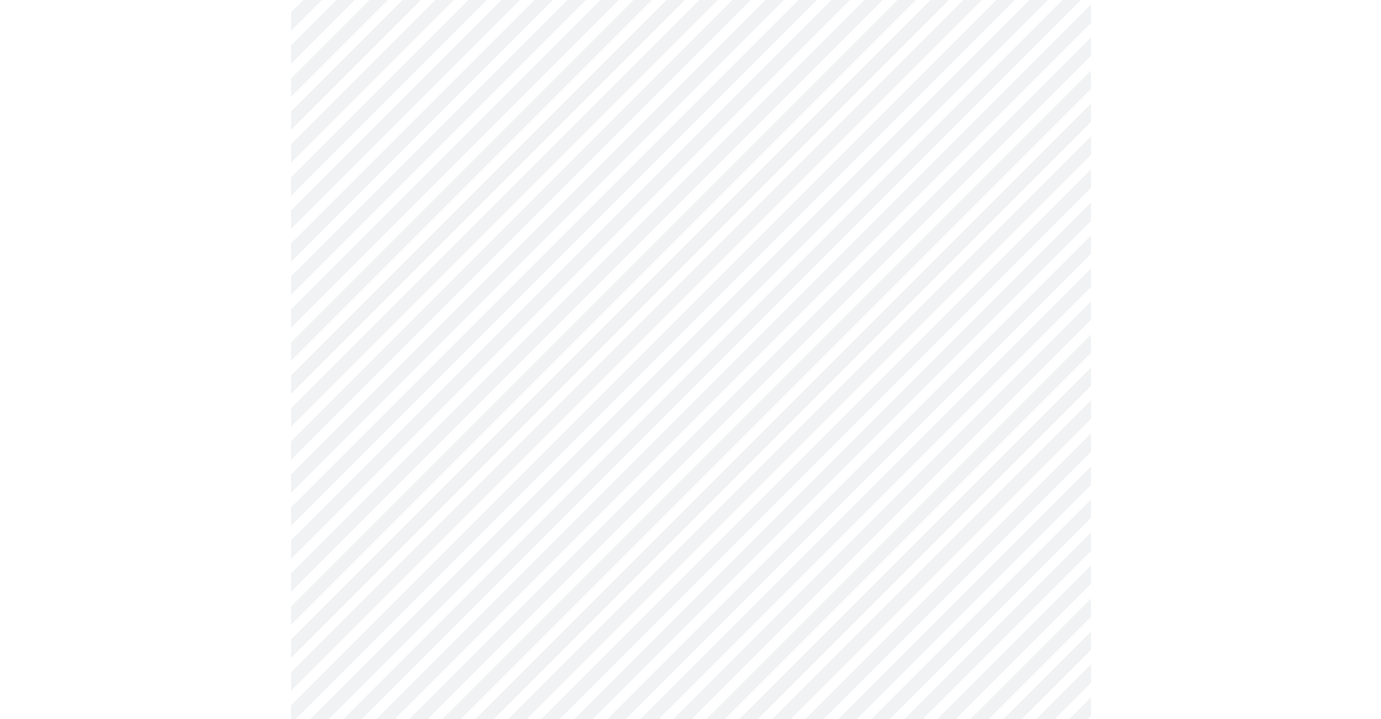 scroll, scrollTop: 1833, scrollLeft: 0, axis: vertical 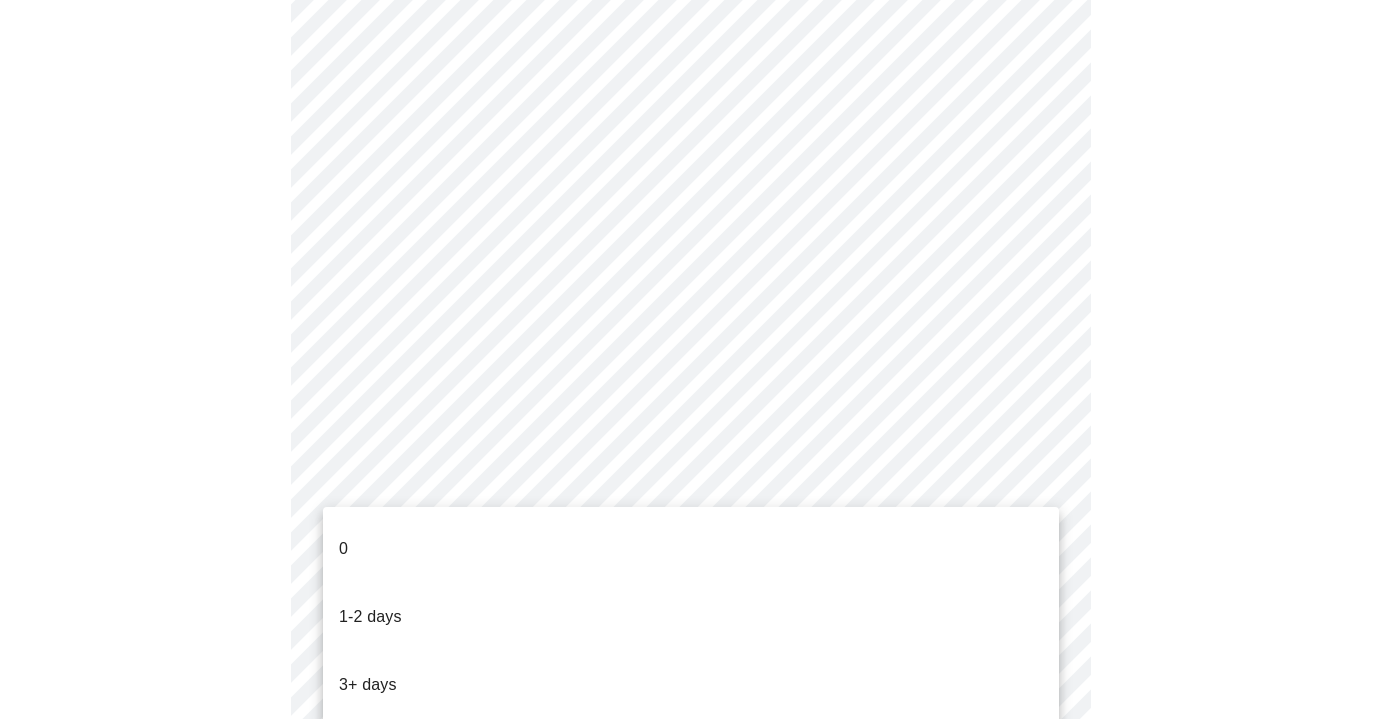 click on "Hi [FIRST]   Intake Questions for Mon, [MONTH] [DAY] [YEAR] @ 1:40pm-2:00pm 10  /  13 Settings Billing Invoices Log out 0
1-2 days
3+ days" at bounding box center [698, -529] 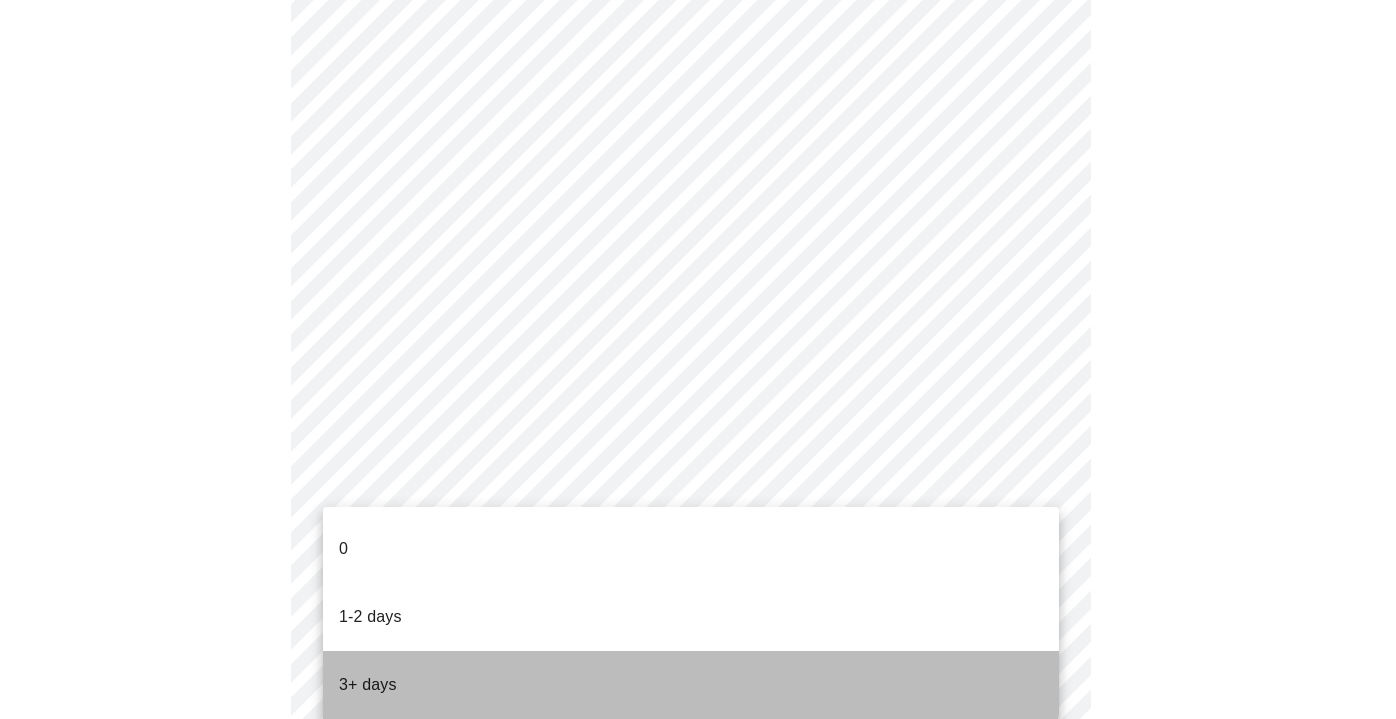 click on "3+ days" at bounding box center [691, 685] 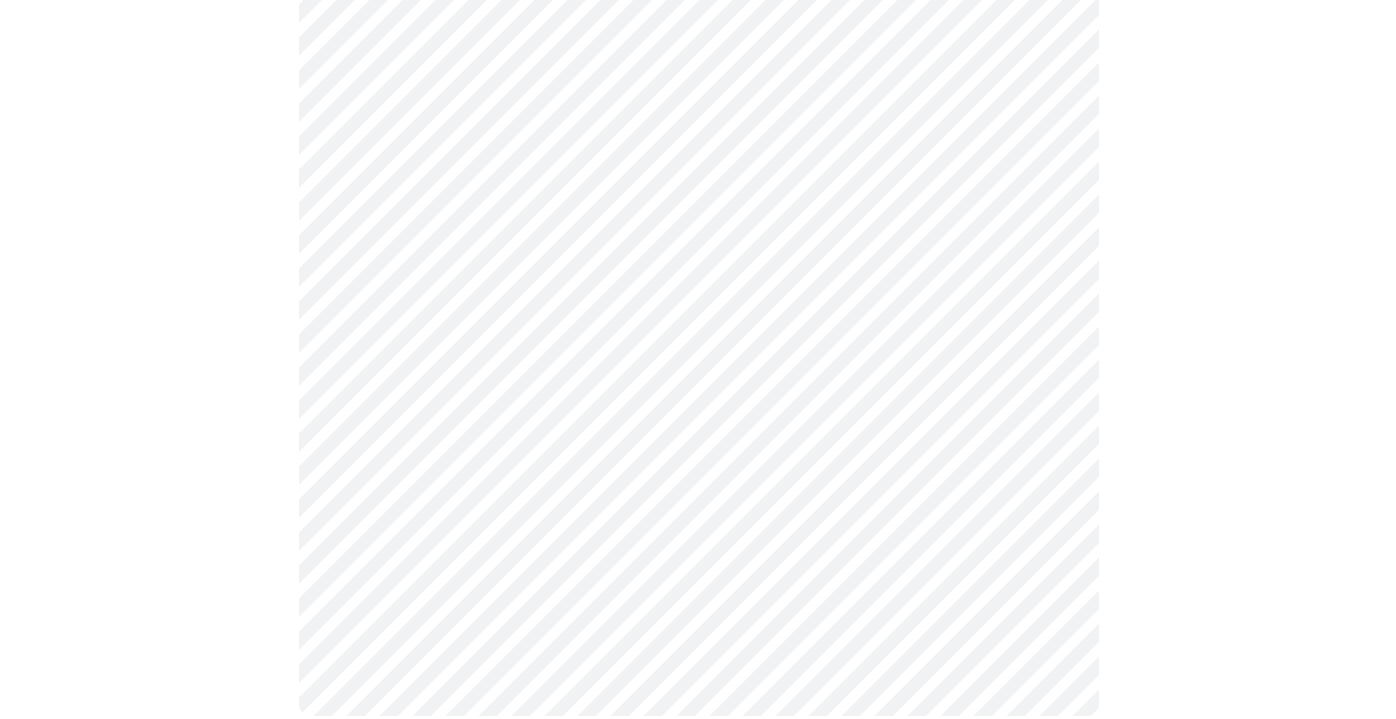 scroll, scrollTop: 0, scrollLeft: 0, axis: both 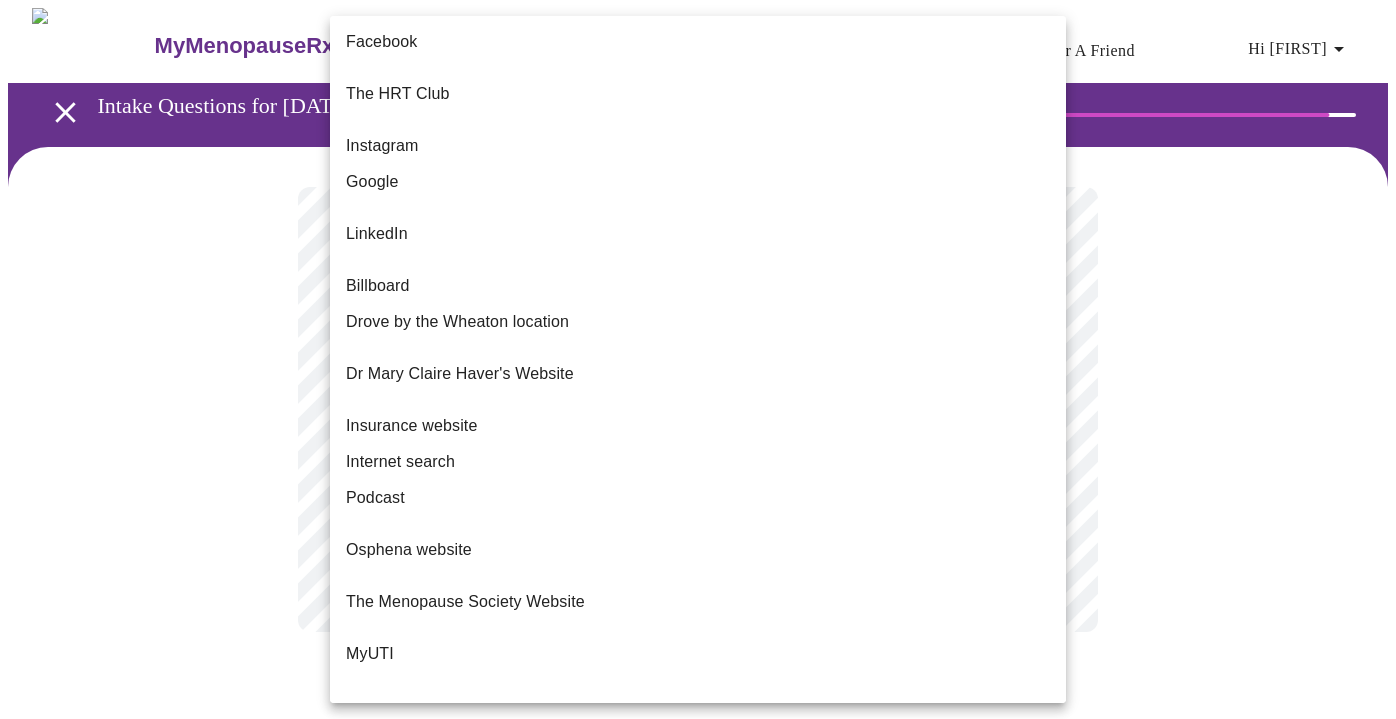 click on "Hi [FIRST] Intake Questions for Mon, [MONTH] [DAY] [YEAR] @ 1:40pm-2:00pm 12 / 13 Settings Billing Invoices Log out Facebook The [COMPANY_NAME] Instagram Google LinkedIn Billboard Drove by the [CITY] location Dr [FIRST] [LAST]'s Website Insurance website Internet search Podcast [PRODUCT_NAME] website The [COMPANY_NAME] Website MyUTI Referral from your physician Referral from a current patient. [FIRST] Word of mouth Other" at bounding box center (698, 340) 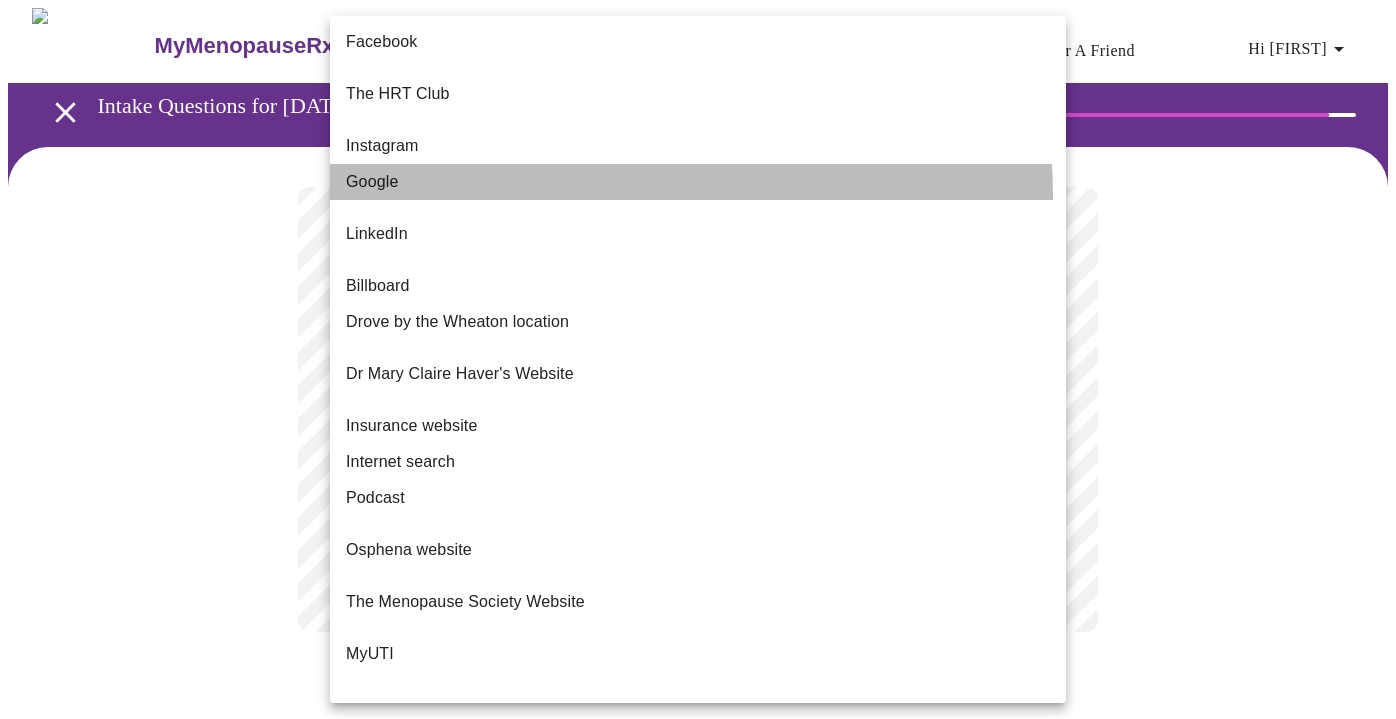 click on "Google" at bounding box center (698, 182) 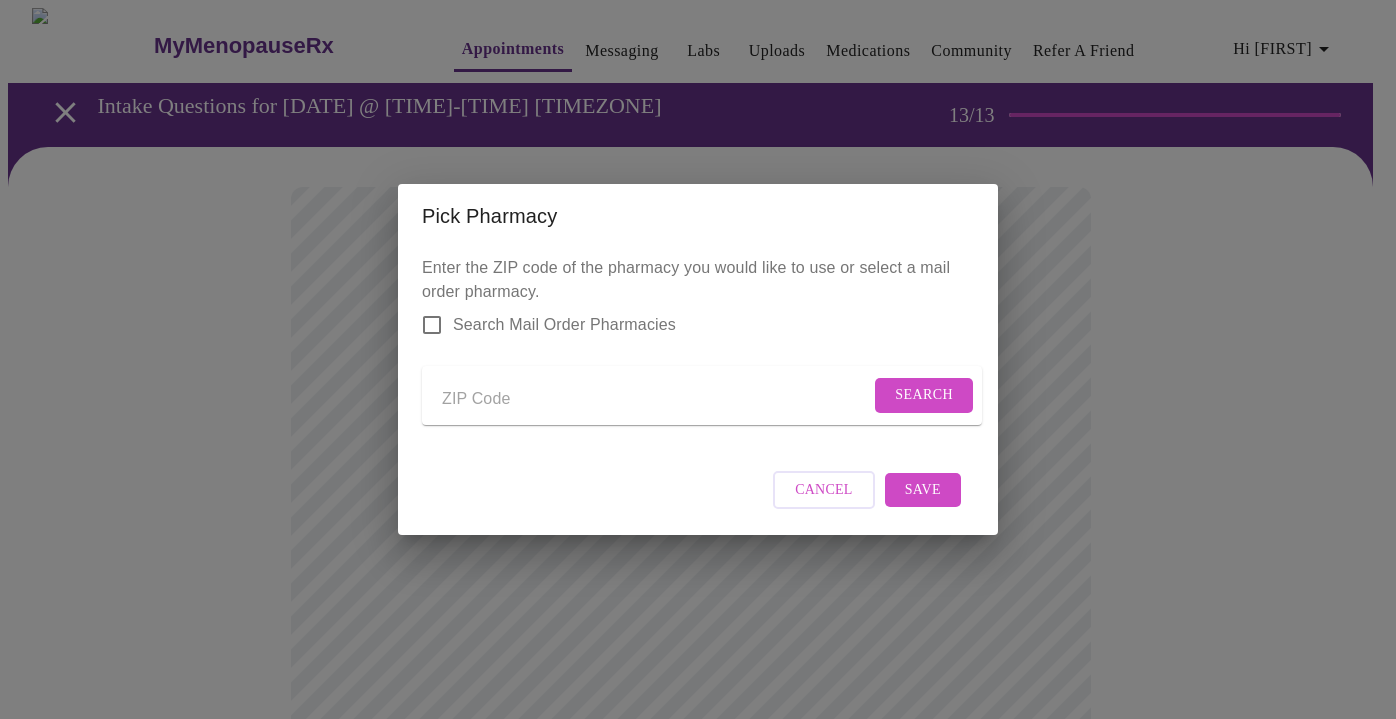 click at bounding box center (656, 399) 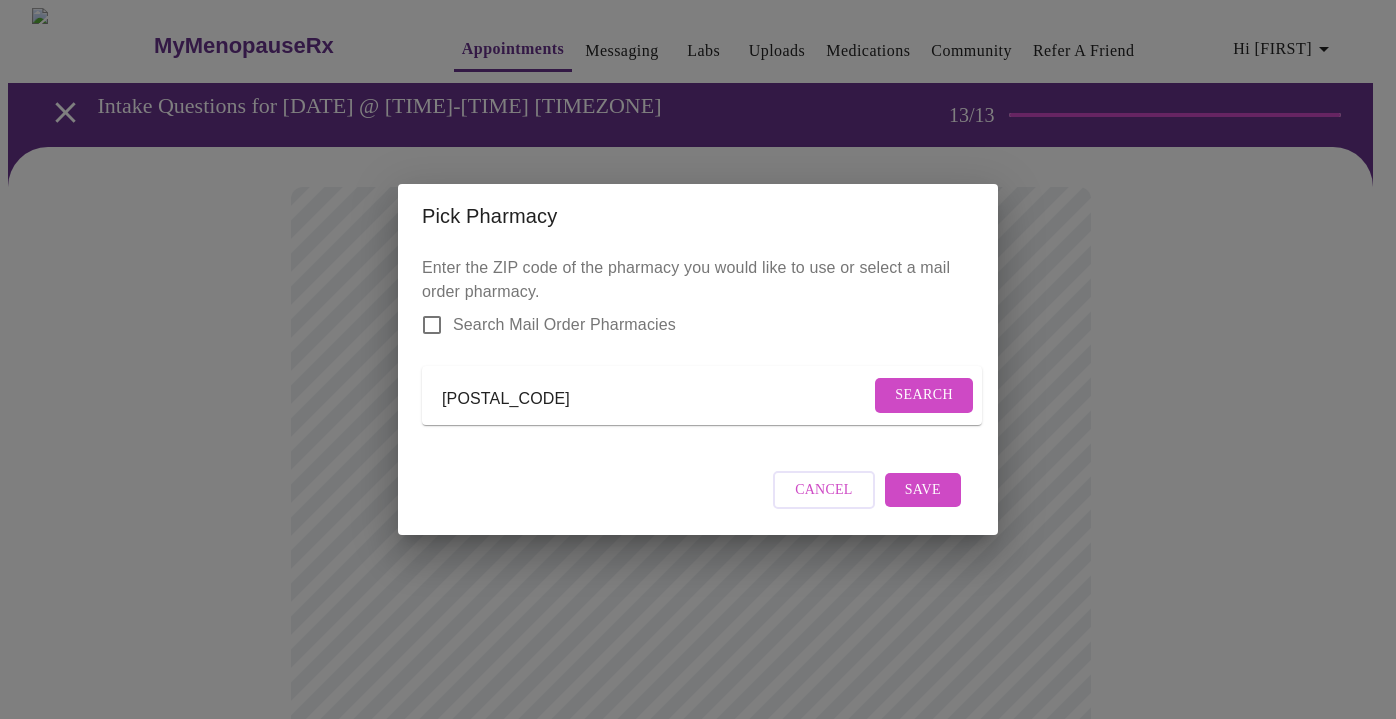 click on "Search" at bounding box center (924, 395) 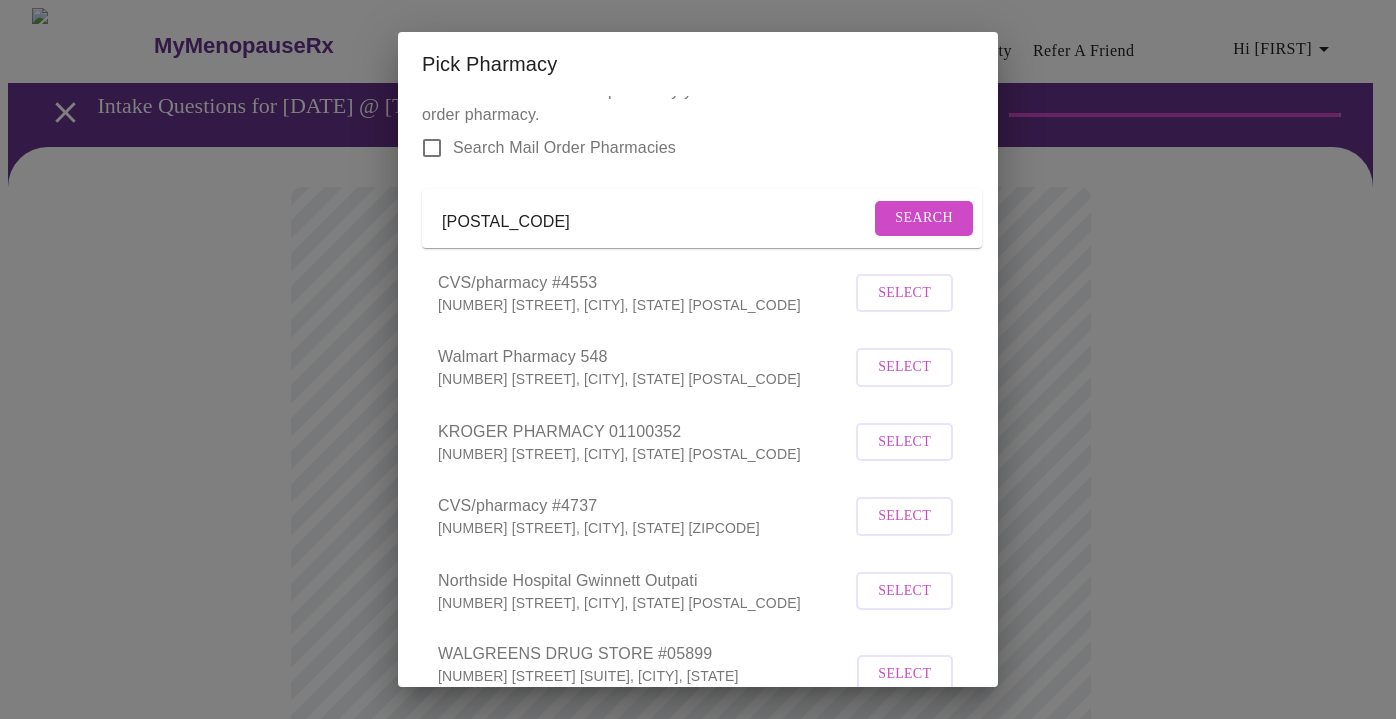 scroll, scrollTop: 0, scrollLeft: 0, axis: both 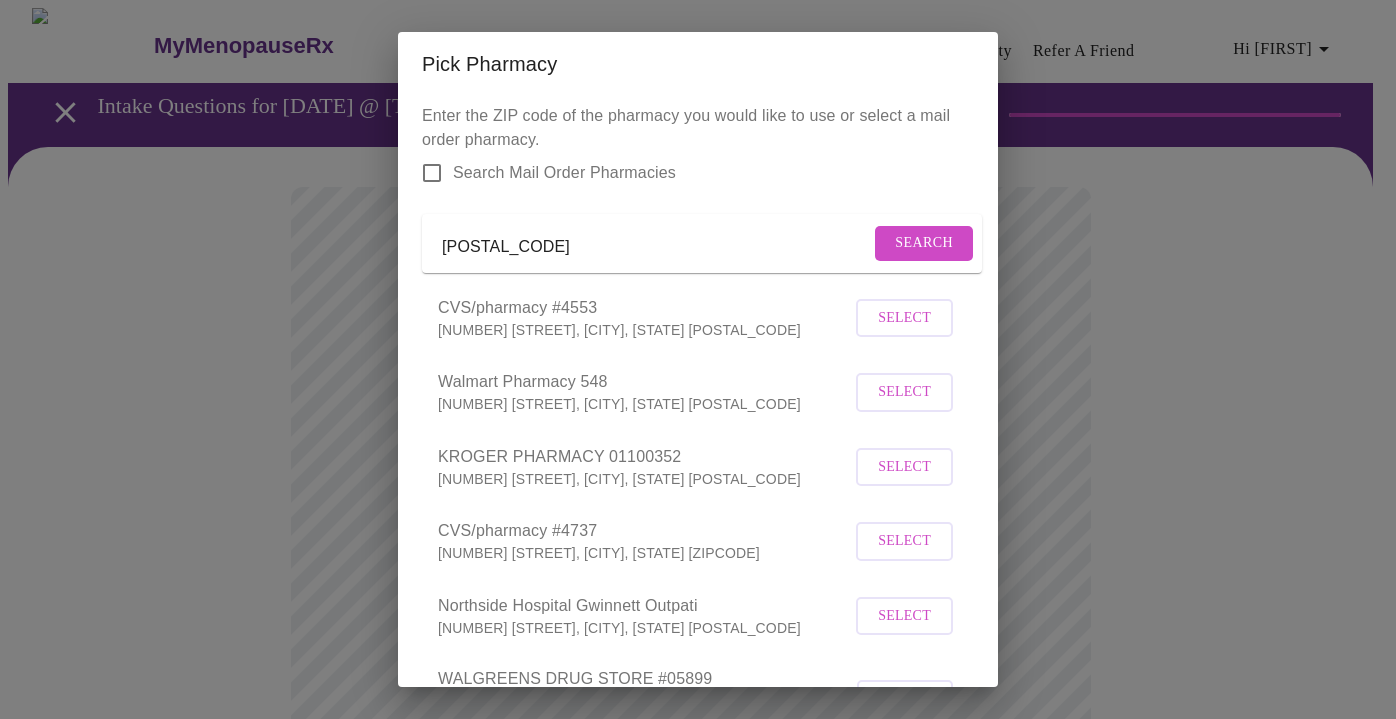 click on "[POSTAL_CODE]" at bounding box center (656, 247) 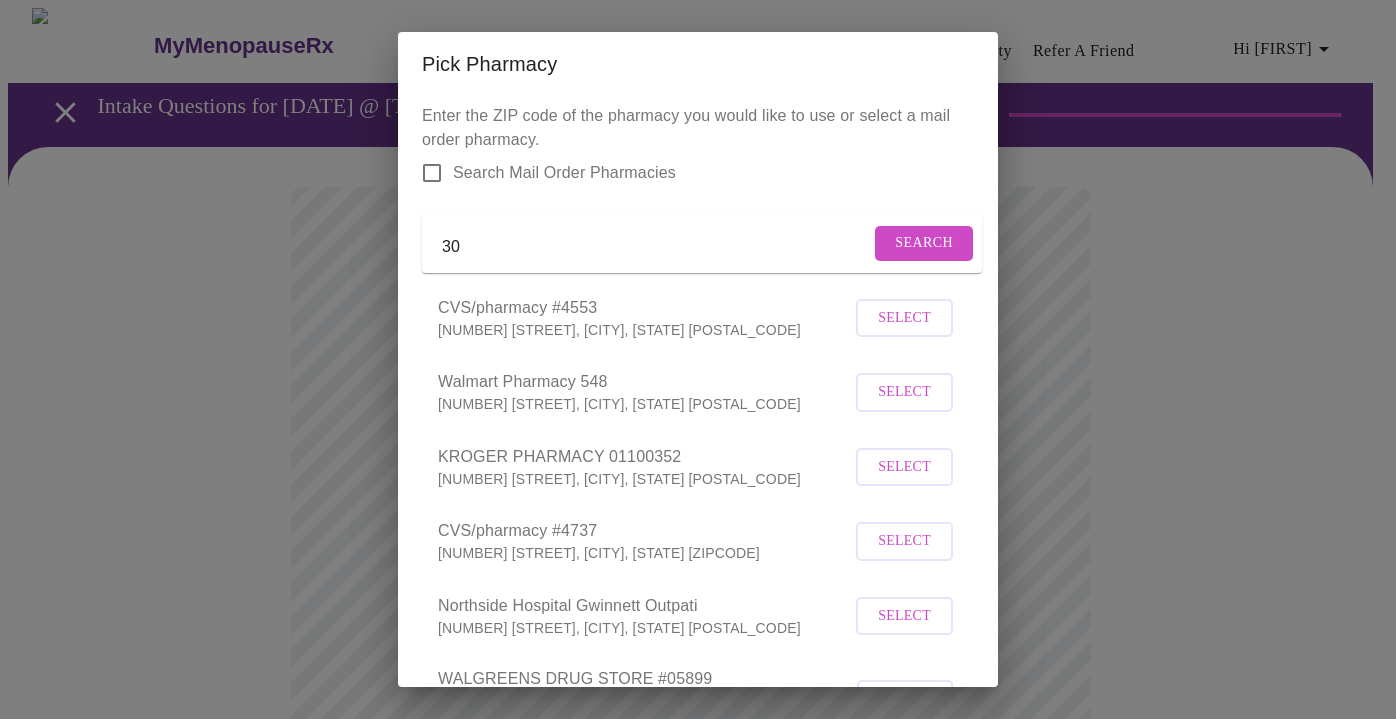 type on "3" 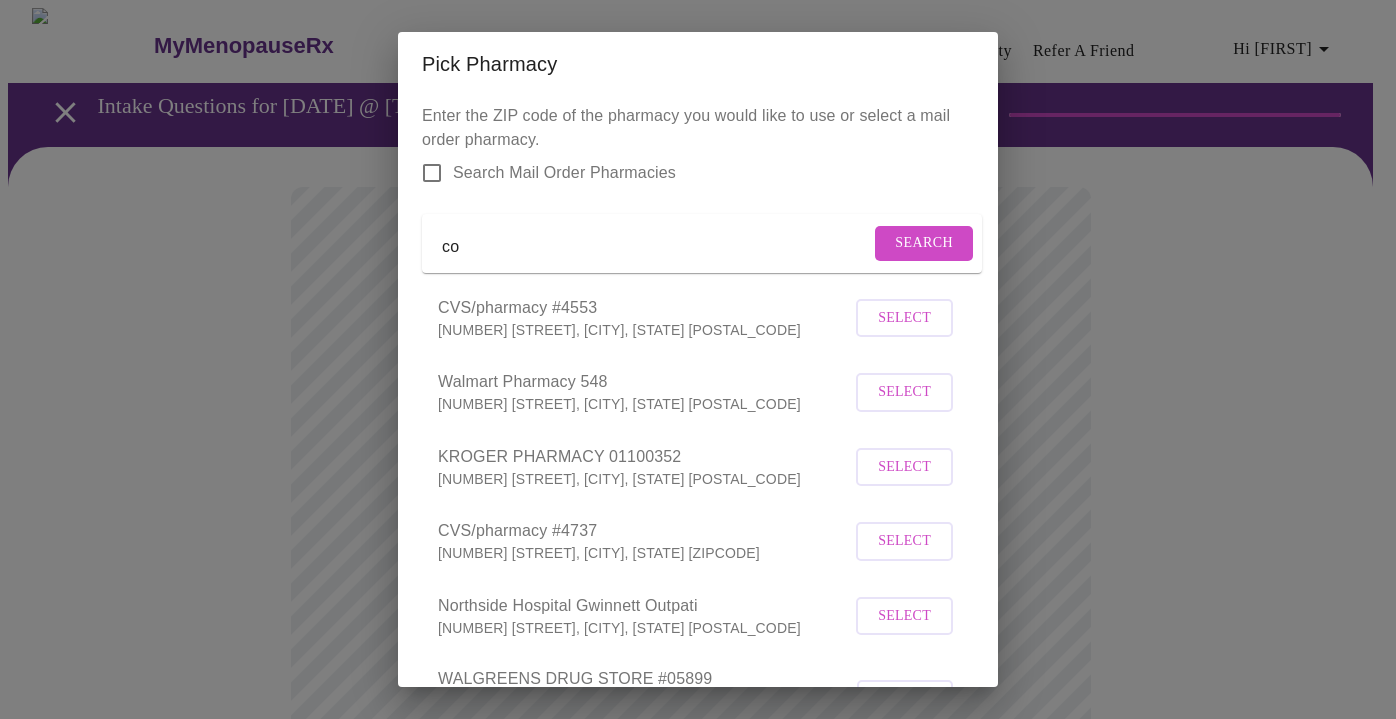 type on "c" 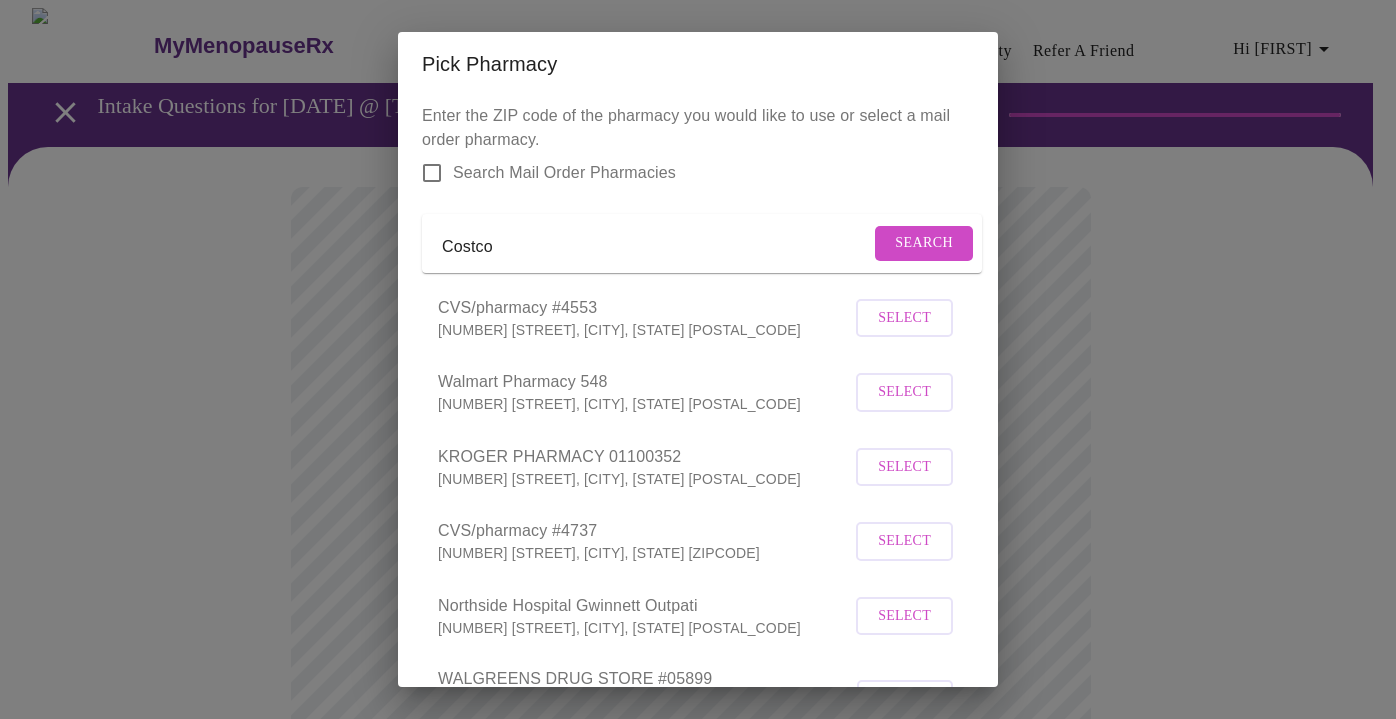 type on "Costco" 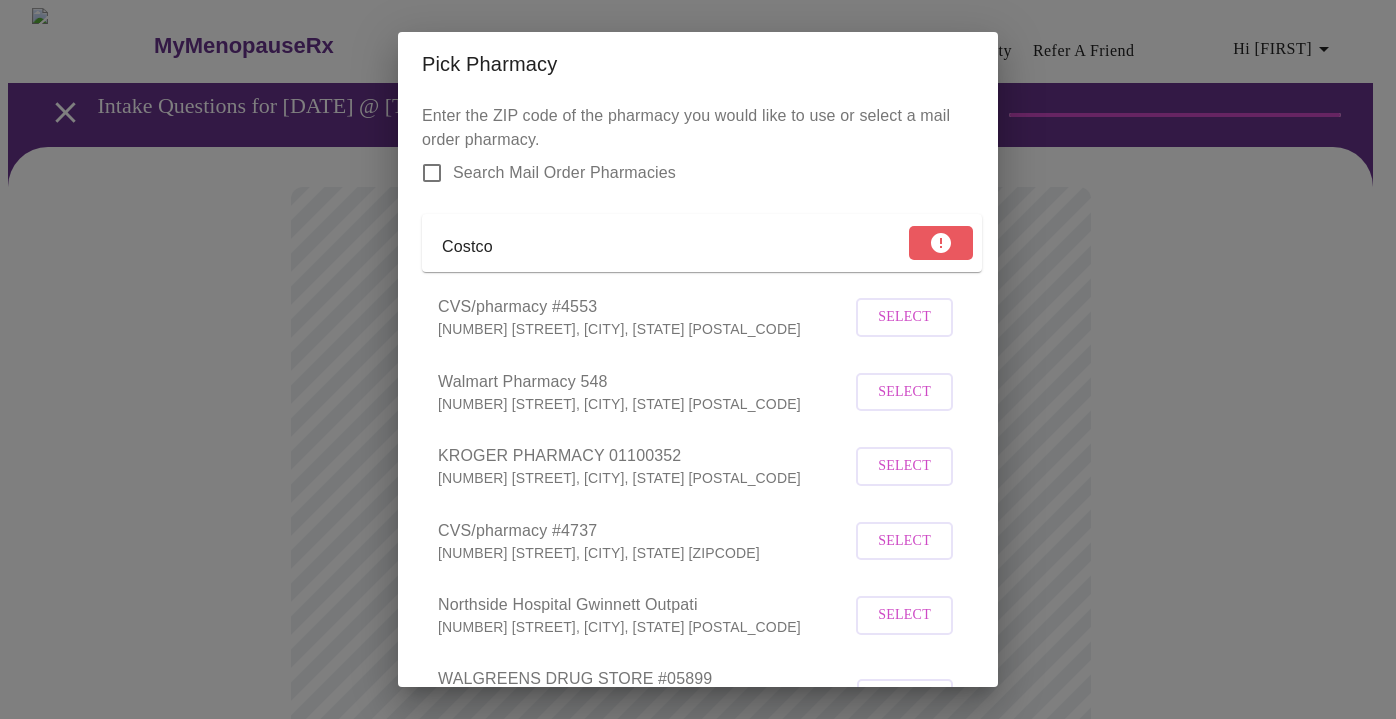 click on "Costco" at bounding box center [673, 247] 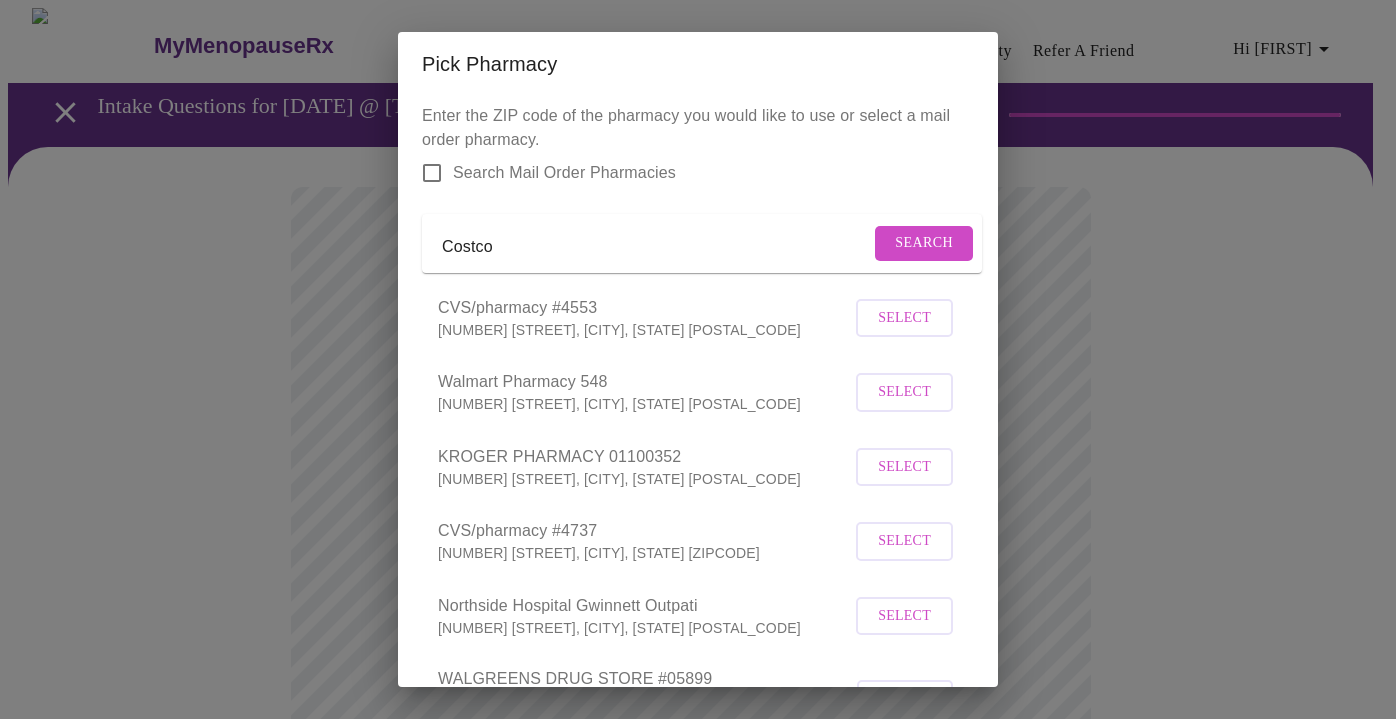 click on "Costco" at bounding box center (656, 247) 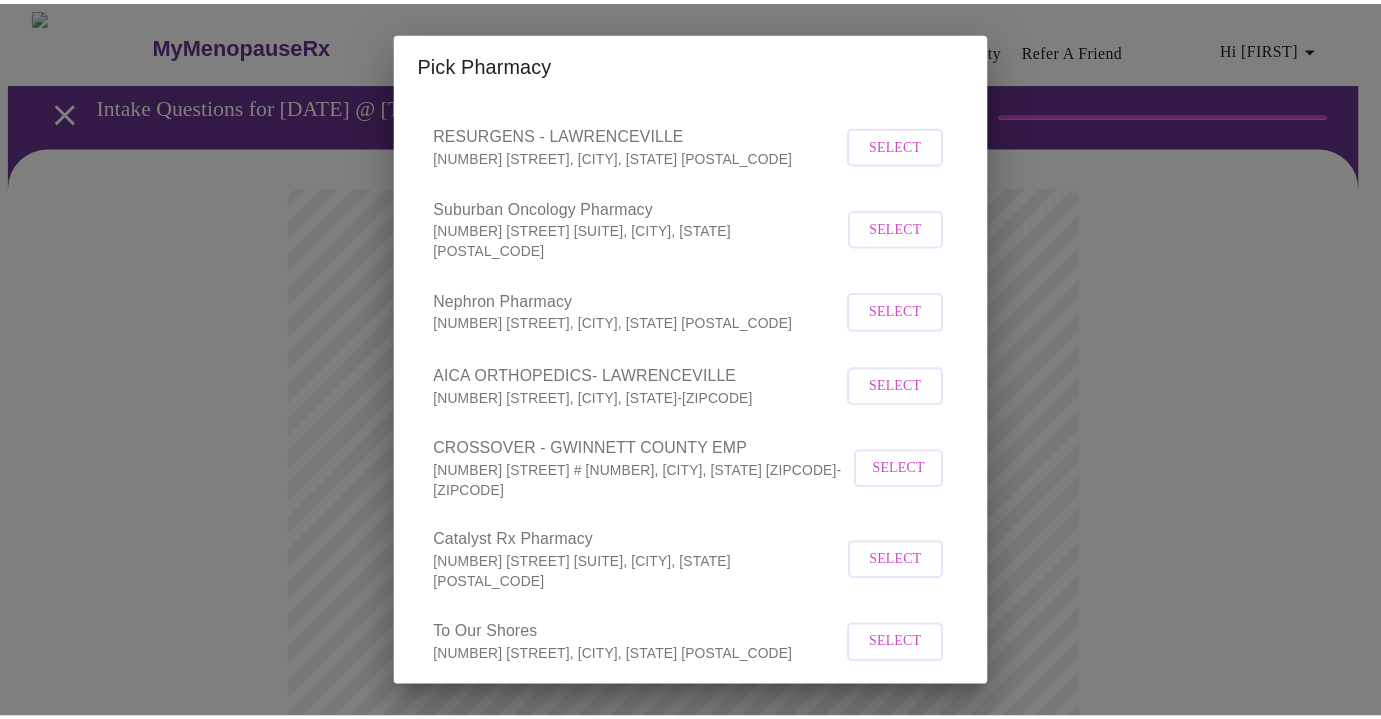 scroll, scrollTop: 1313, scrollLeft: 0, axis: vertical 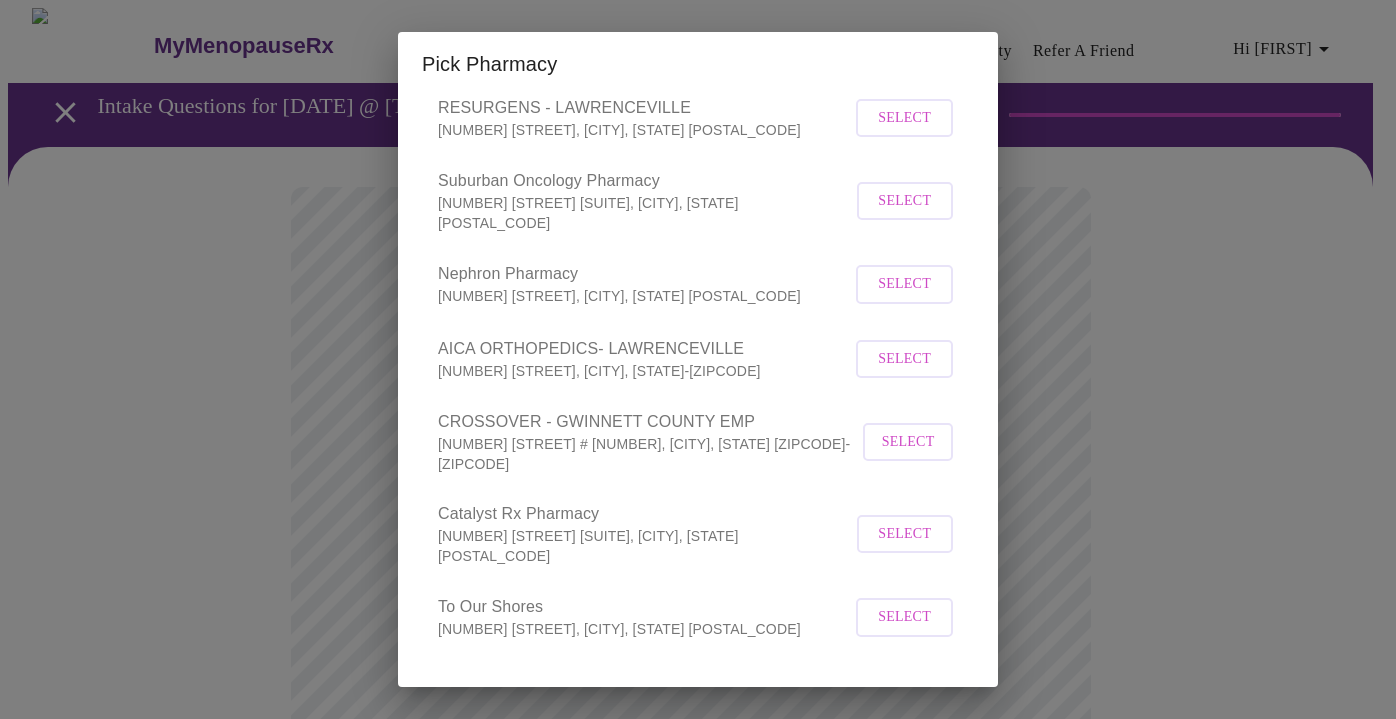 click on "Cancel" at bounding box center [824, 712] 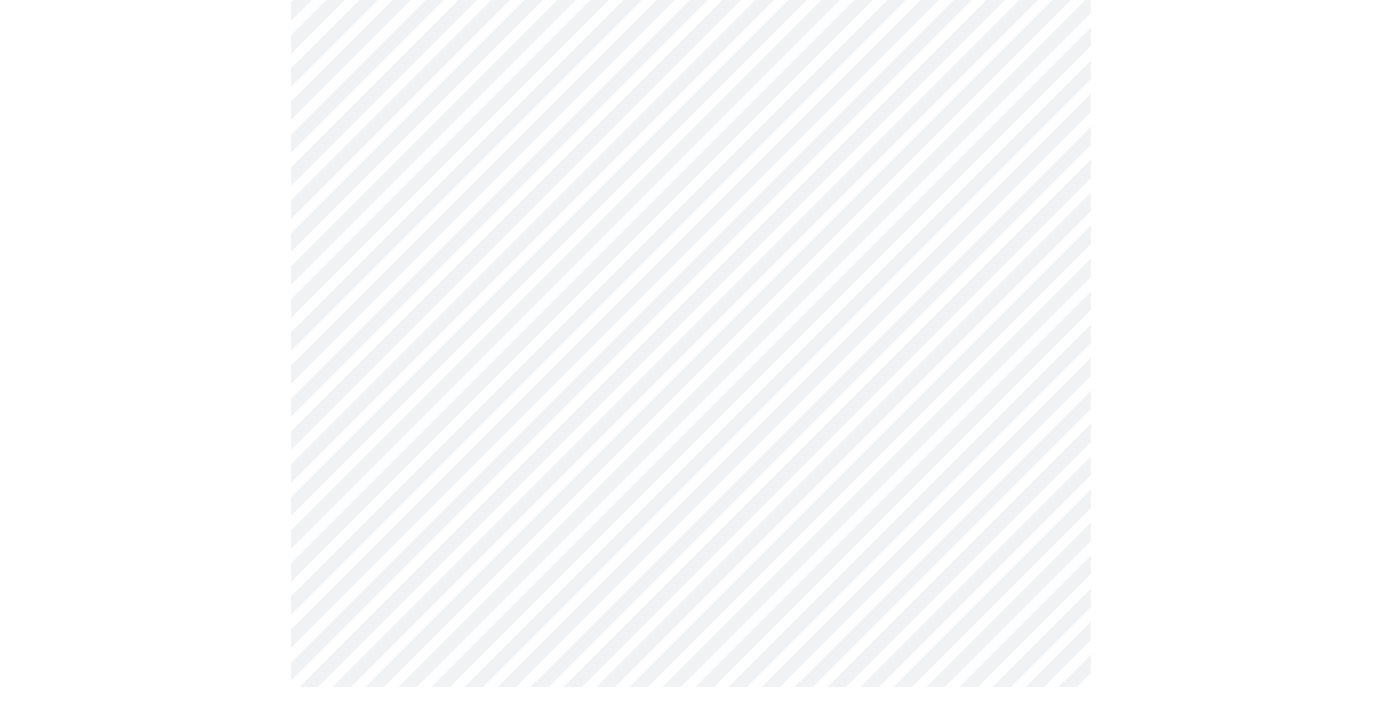 scroll, scrollTop: 369, scrollLeft: 0, axis: vertical 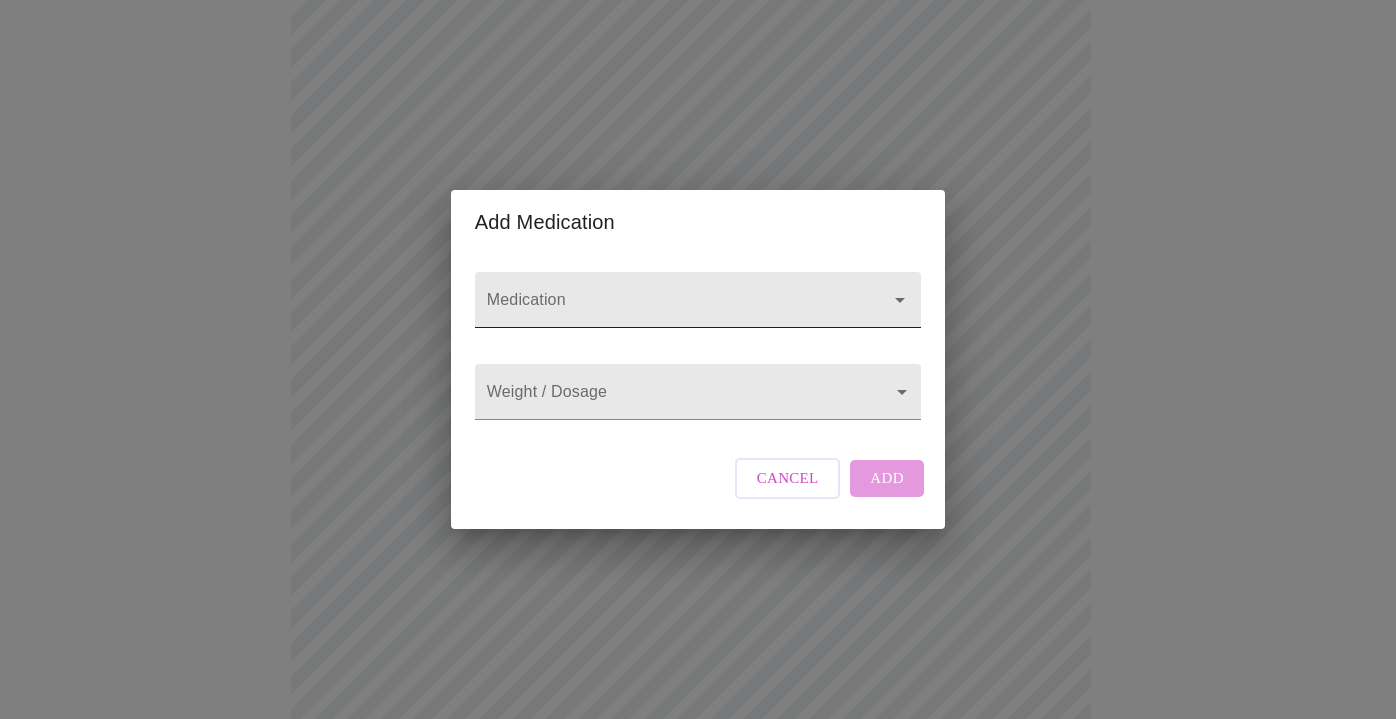 click at bounding box center (698, 300) 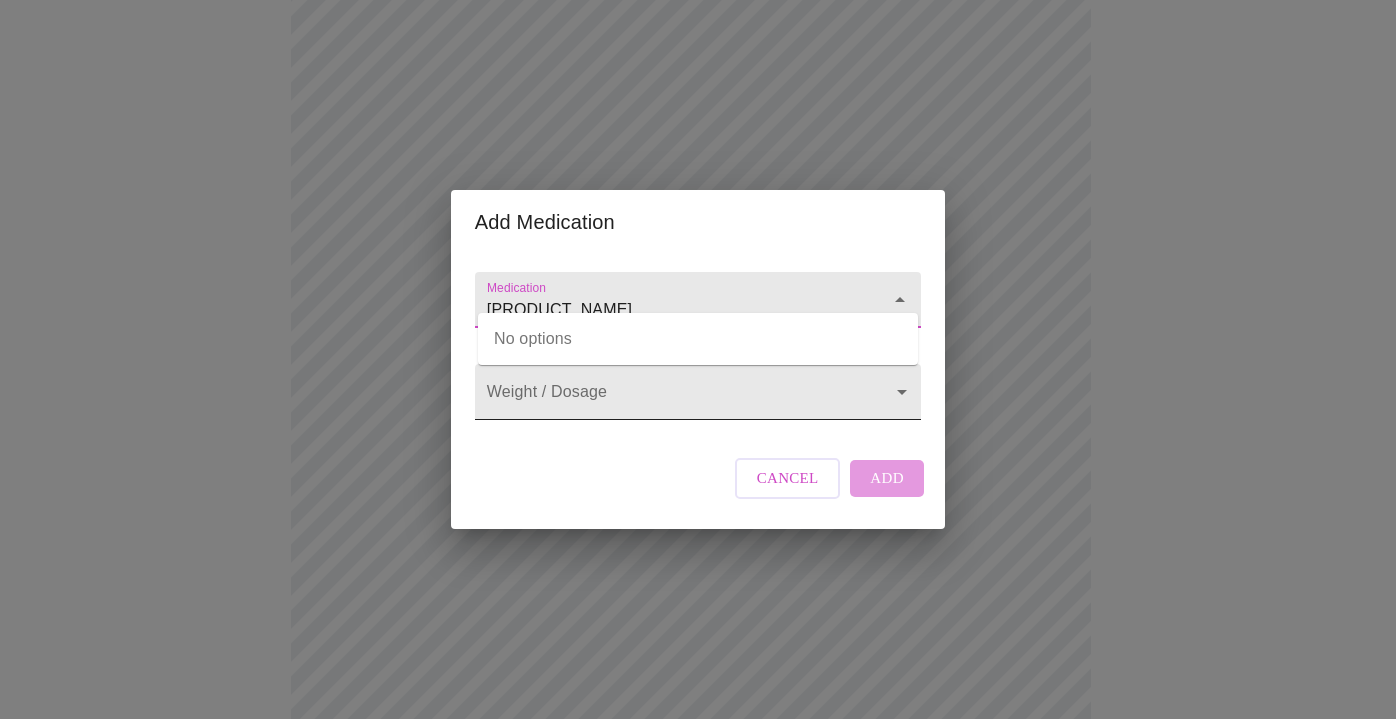 type on "[PRODUCT_NAME]" 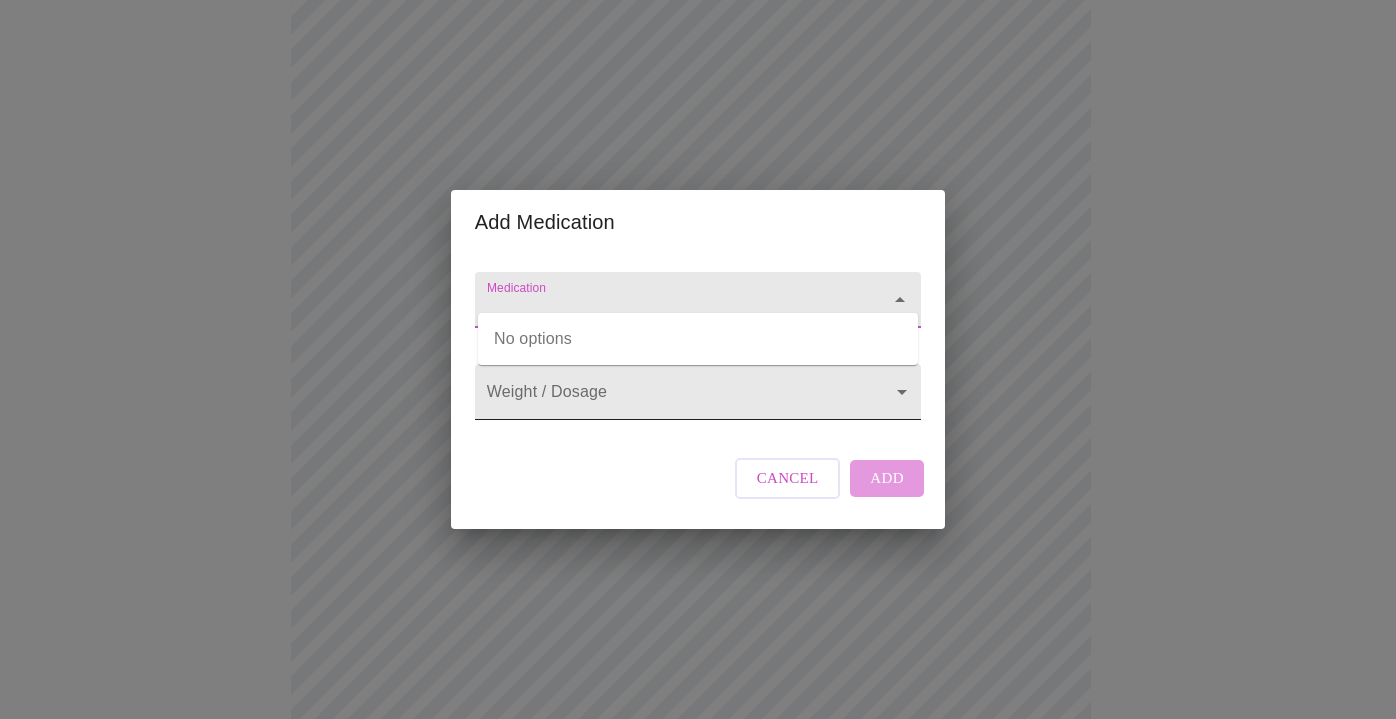 click on "Hi [FIRST]   Intake Questions for Mon, [MONTH] [DAY] [YEAR] @ 1:40pm-2:00pm 13  /  13 Settings Billing Invoices Log out Add Medication Medication Weight / Dosage ​ Cancel Add No options" at bounding box center [698, 388] 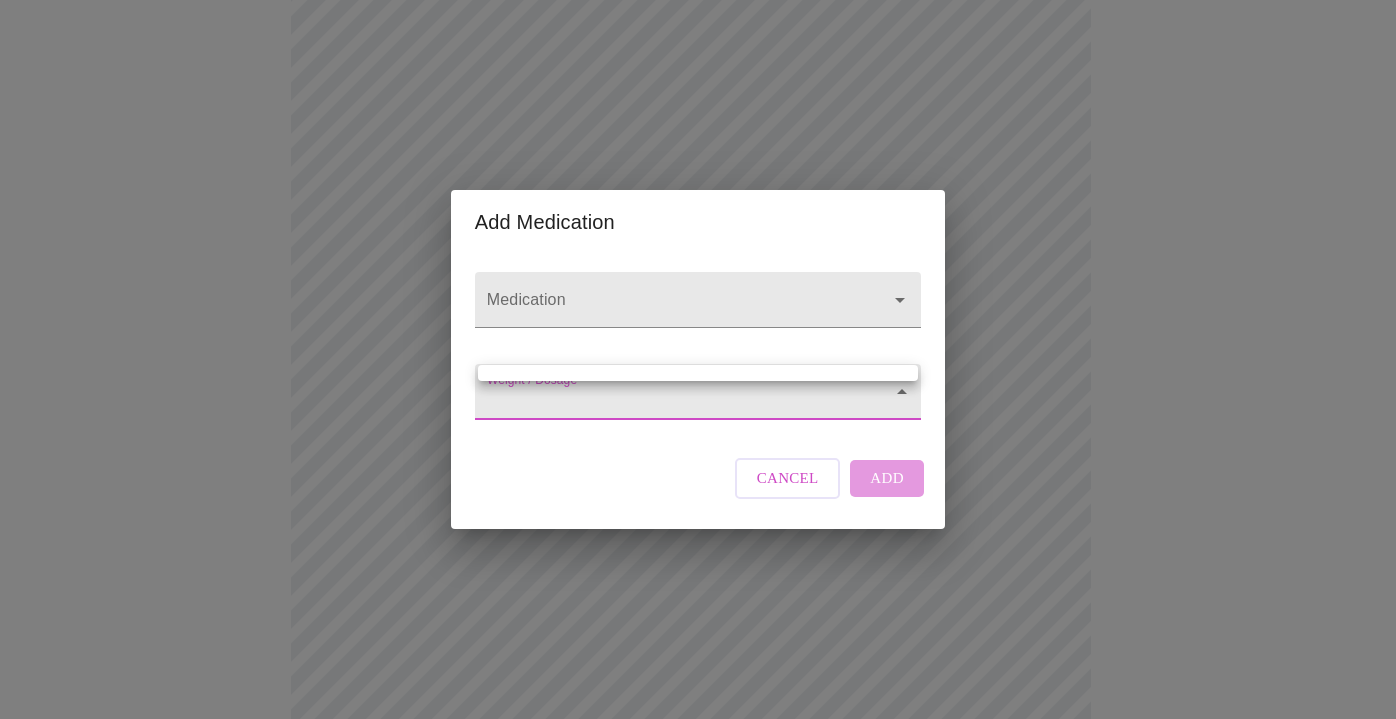 click at bounding box center [698, 359] 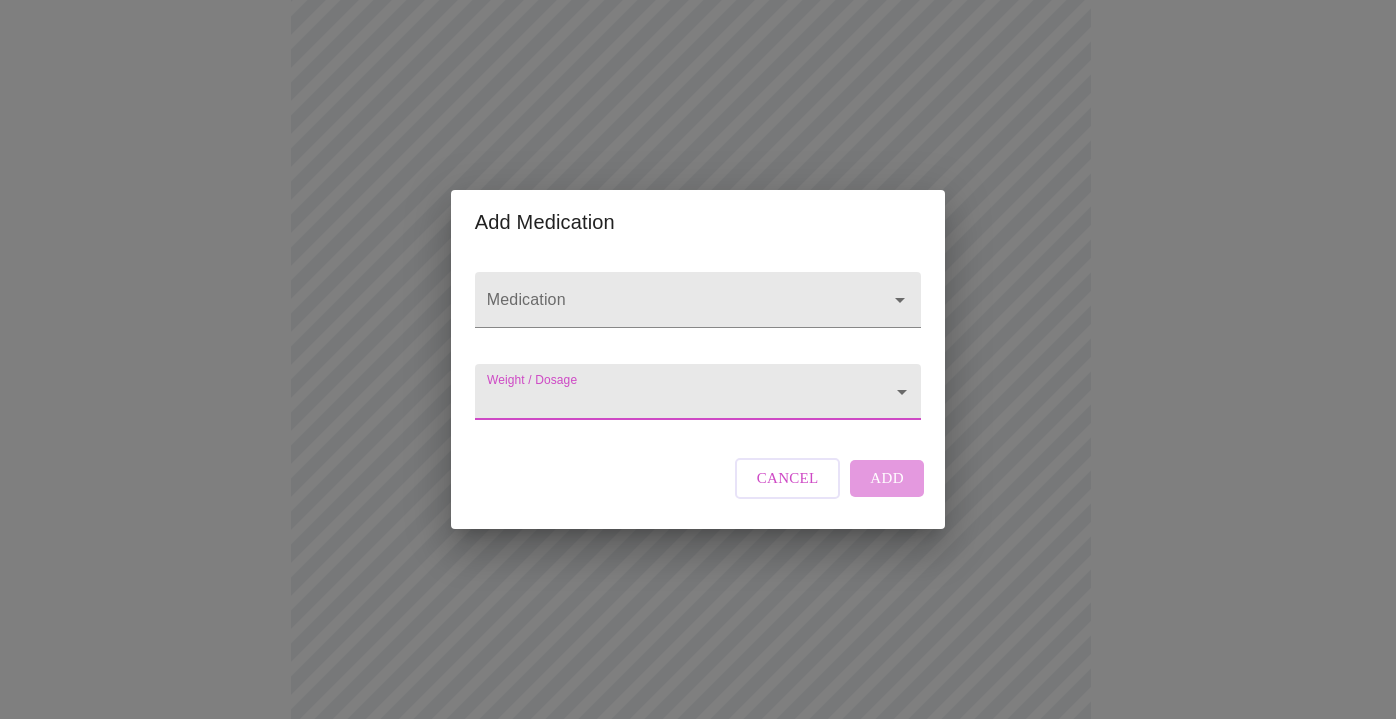 click on "Hi [FIRST]   Intake Questions for Mon, [MONTH] [DAY] [YEAR] @ 1:40pm-2:00pm 13  /  13 Settings Billing Invoices Log out Add Medication Medication Weight / Dosage ​ Cancel Add" at bounding box center [698, 388] 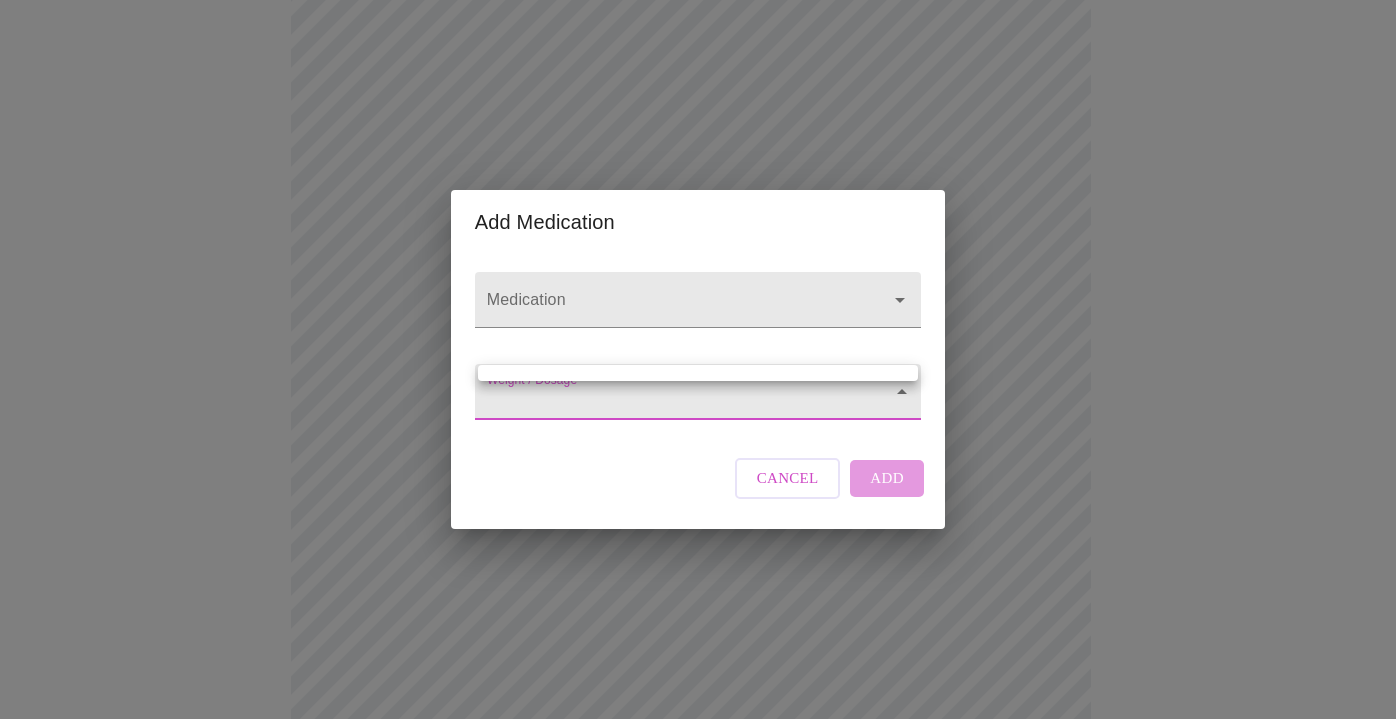 click at bounding box center (698, 359) 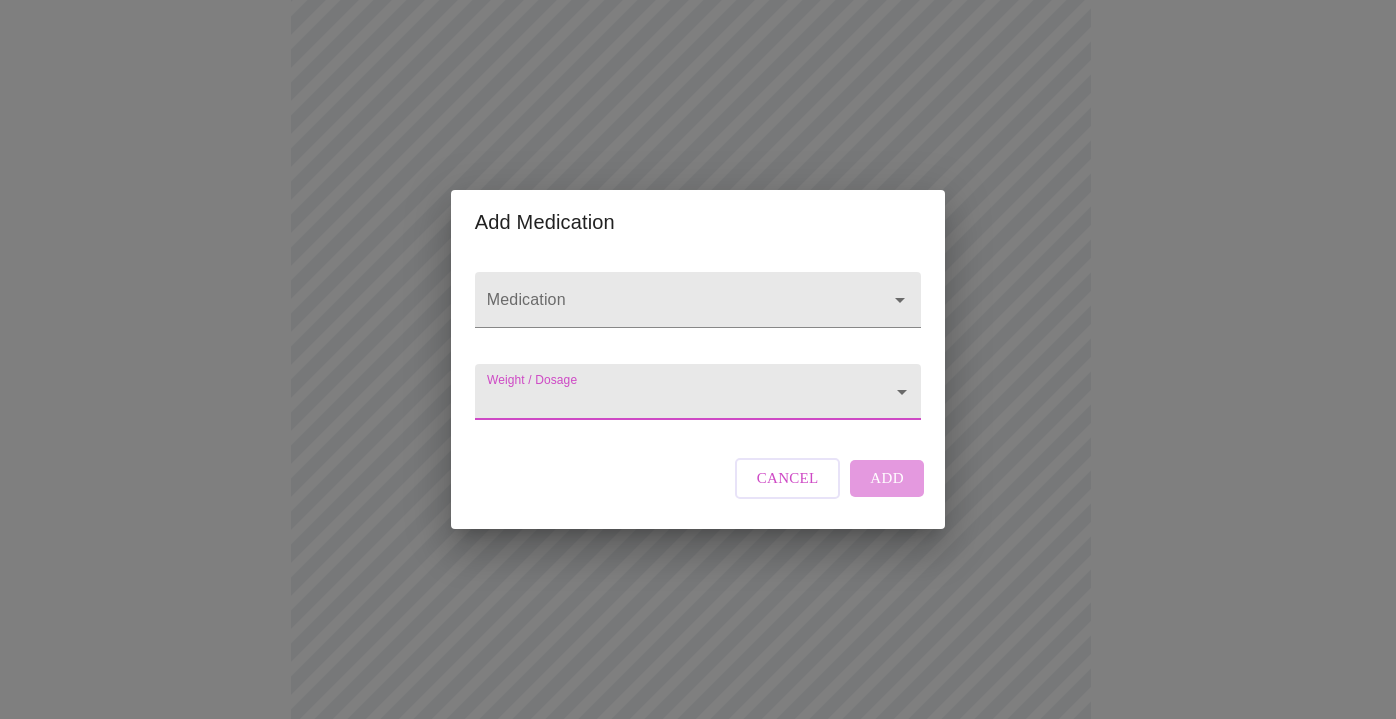 click on "Hi [FIRST]   Intake Questions for Mon, [MONTH] [DAY] [YEAR] @ 1:40pm-2:00pm 13  /  13 Settings Billing Invoices Log out Add Medication Medication Weight / Dosage ​ Cancel Add" at bounding box center (698, 388) 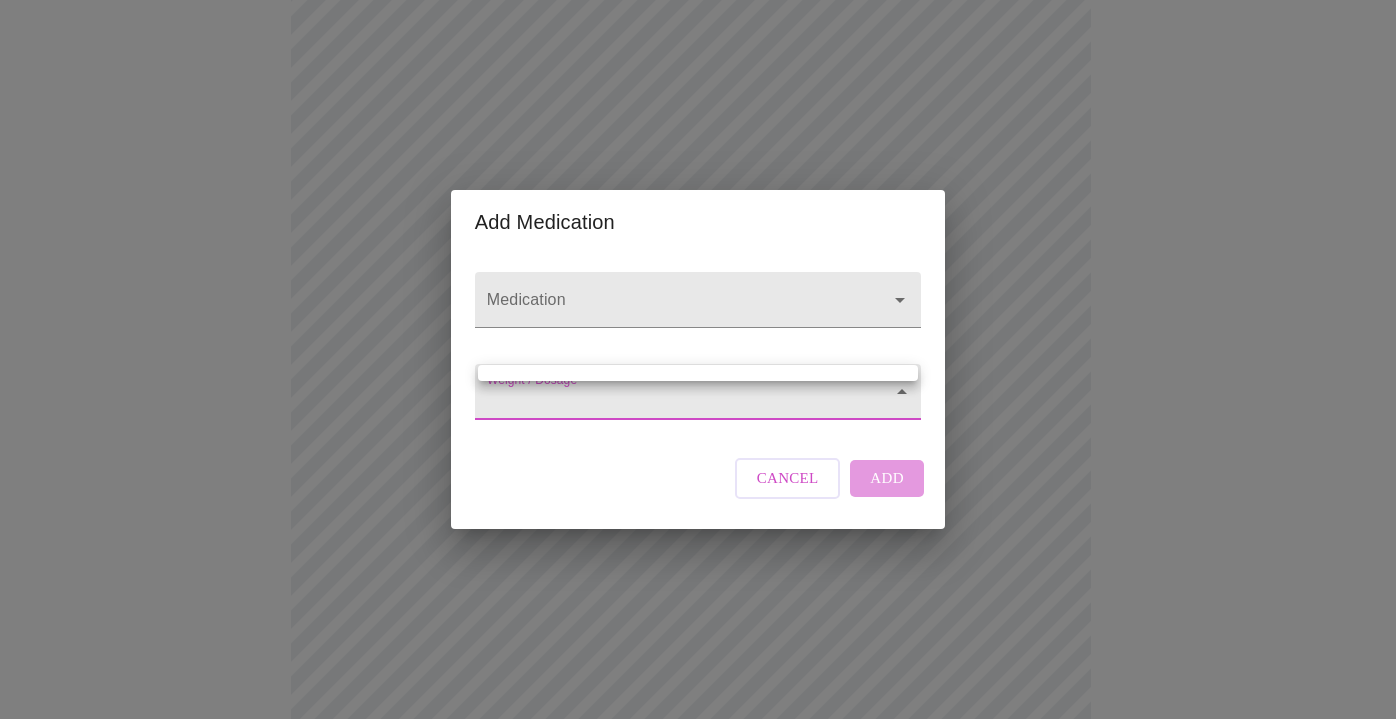 click at bounding box center (698, 359) 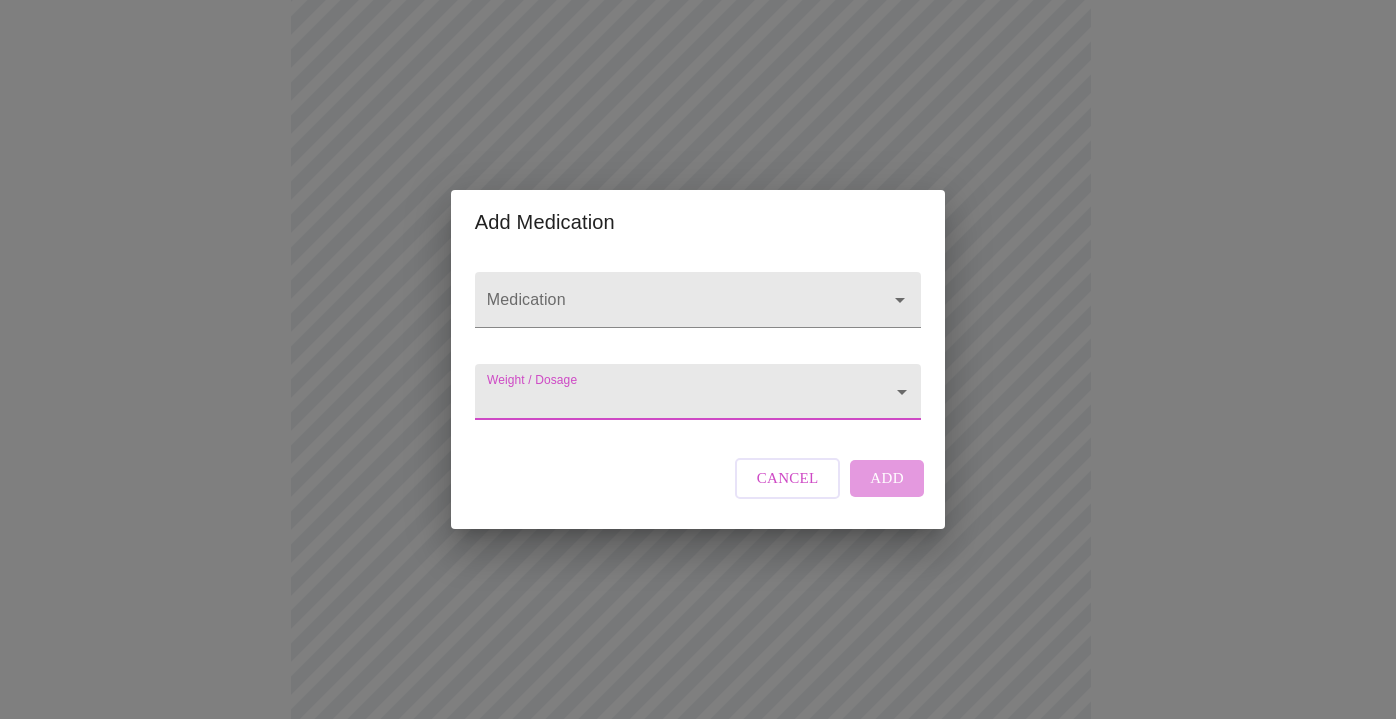 click on "Cancel" at bounding box center [788, 478] 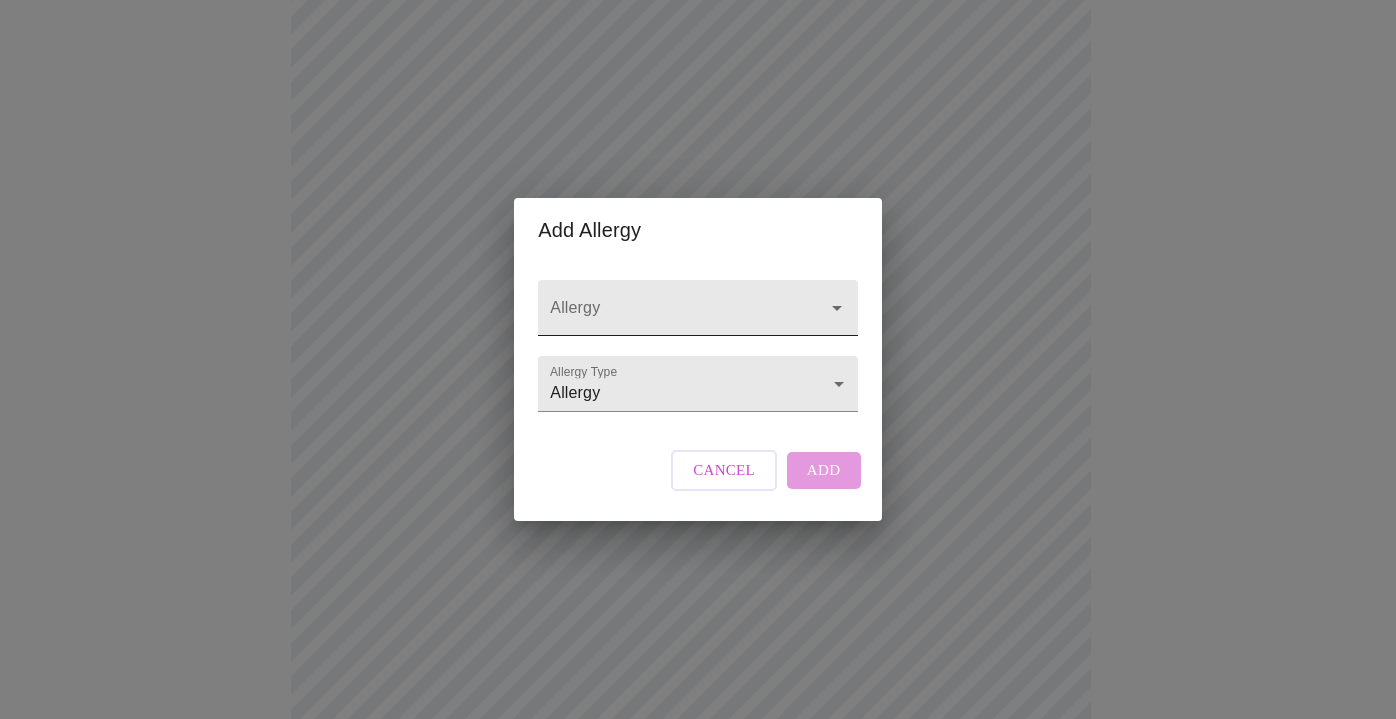 click 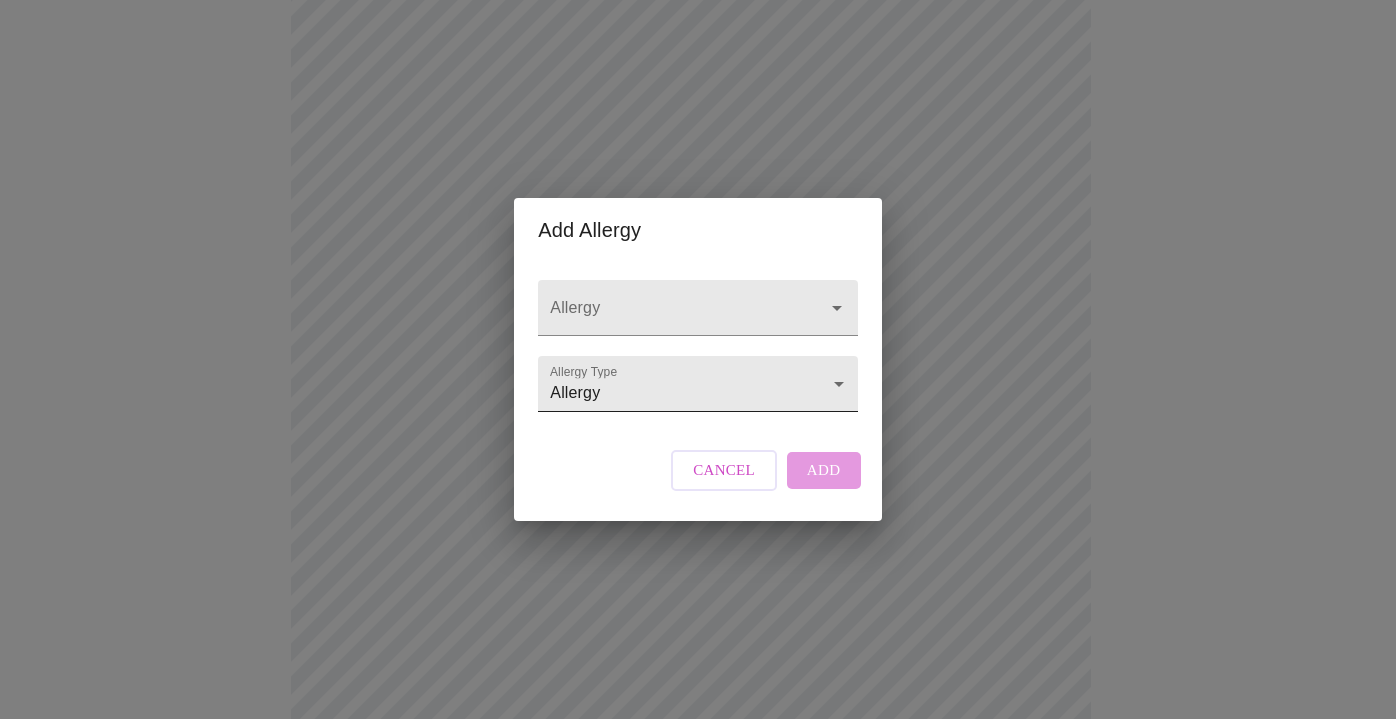 click on "MyMenopauseRx Appointments Messaging Labs Uploads Medications Community Refer a Friend Hi [FIRST]   Intake Questions for [DATE] @ [TIME]-[TIME] [TIMEZONE] [NUMBER]  /  [NUMBER] Settings Billing Invoices Log out Add Allergy Allergy Allergy Type Allergy Allergy Cancel Add" at bounding box center (698, 388) 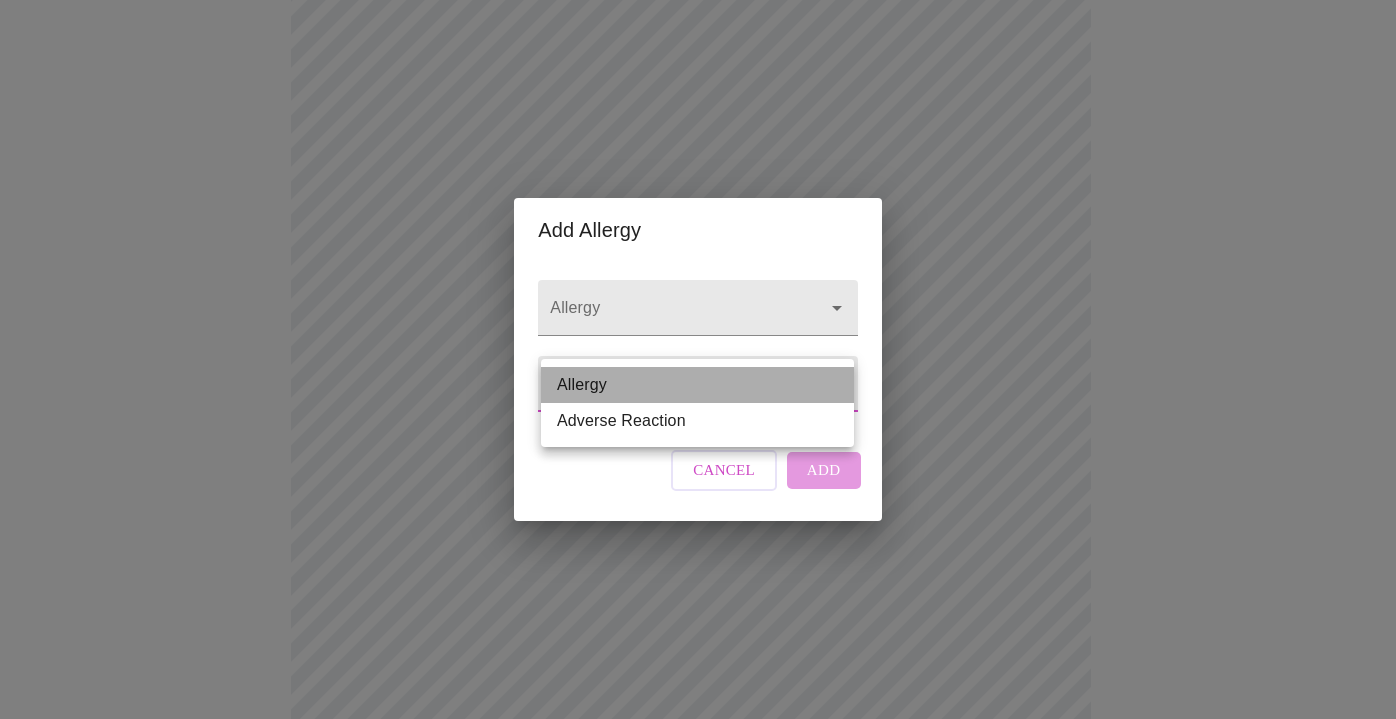 click on "Allergy" at bounding box center (697, 385) 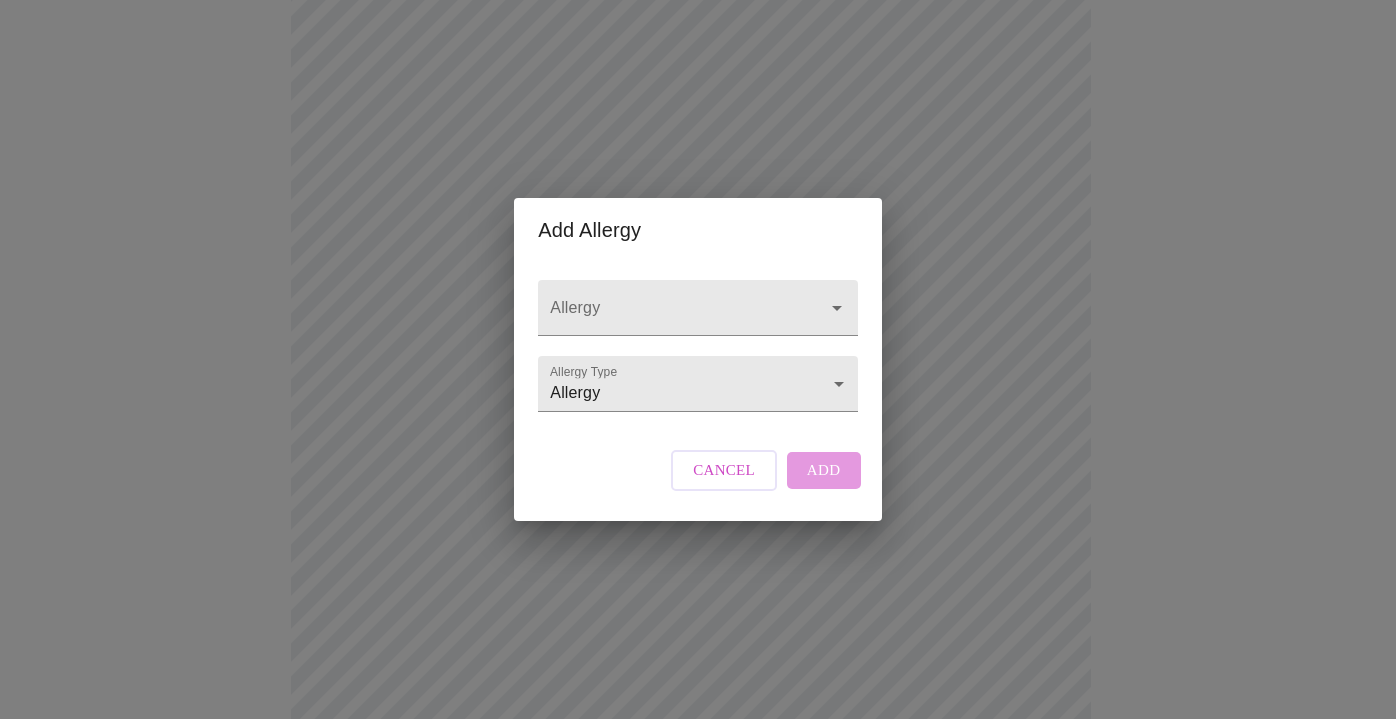 click on "Cancel Add" at bounding box center (765, 470) 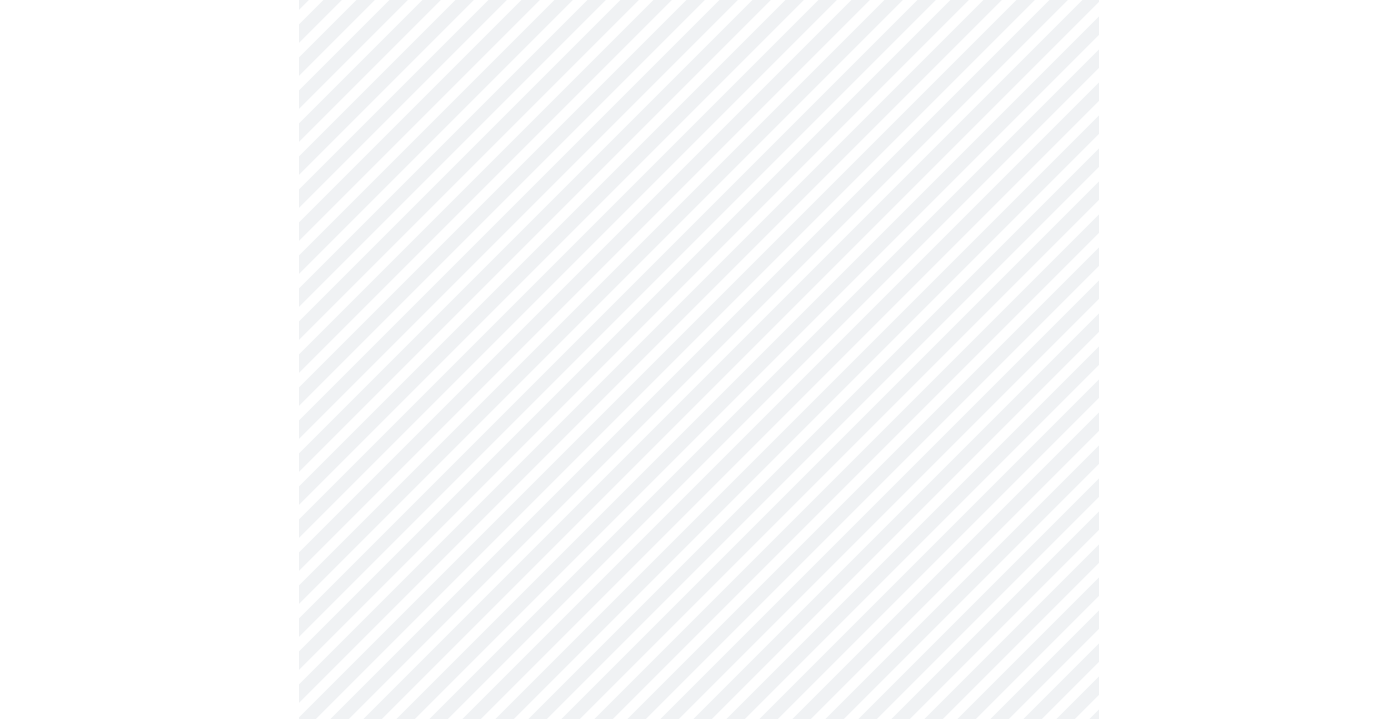 scroll, scrollTop: 0, scrollLeft: 0, axis: both 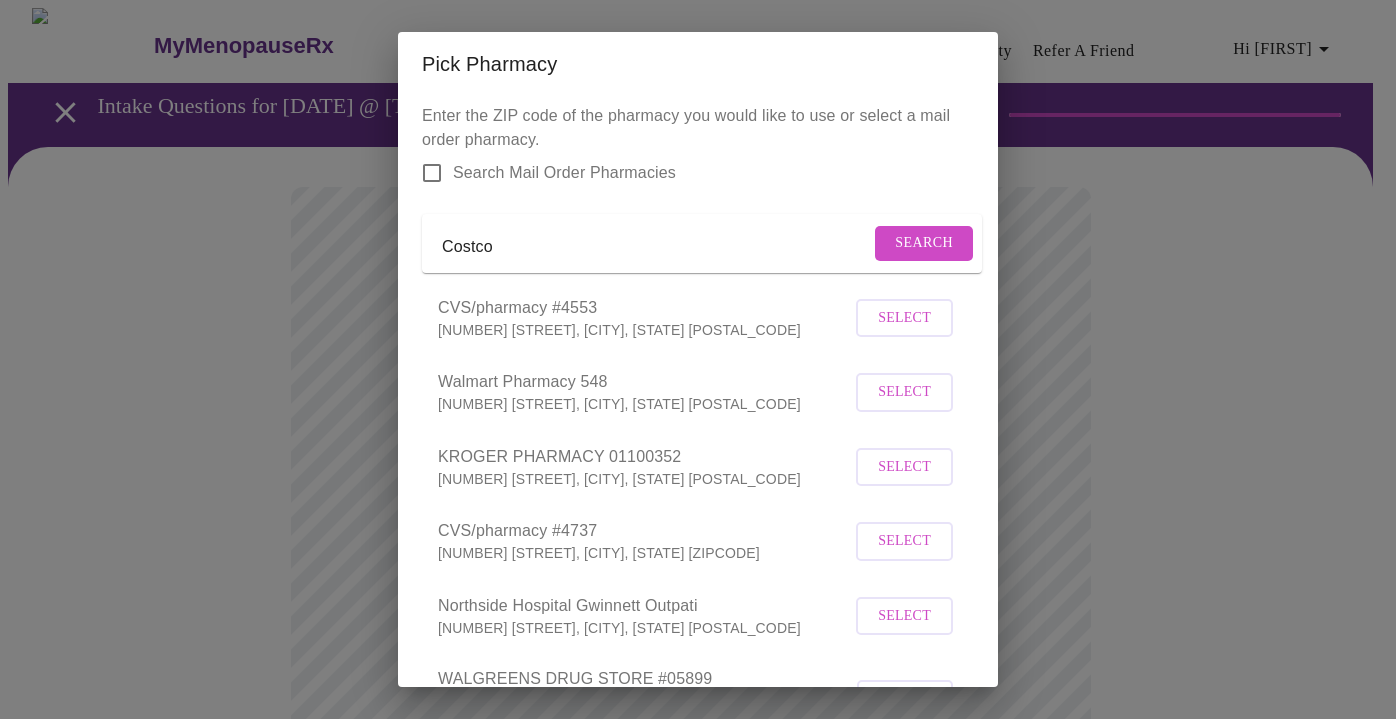 drag, startPoint x: 500, startPoint y: 260, endPoint x: 373, endPoint y: 246, distance: 127.769325 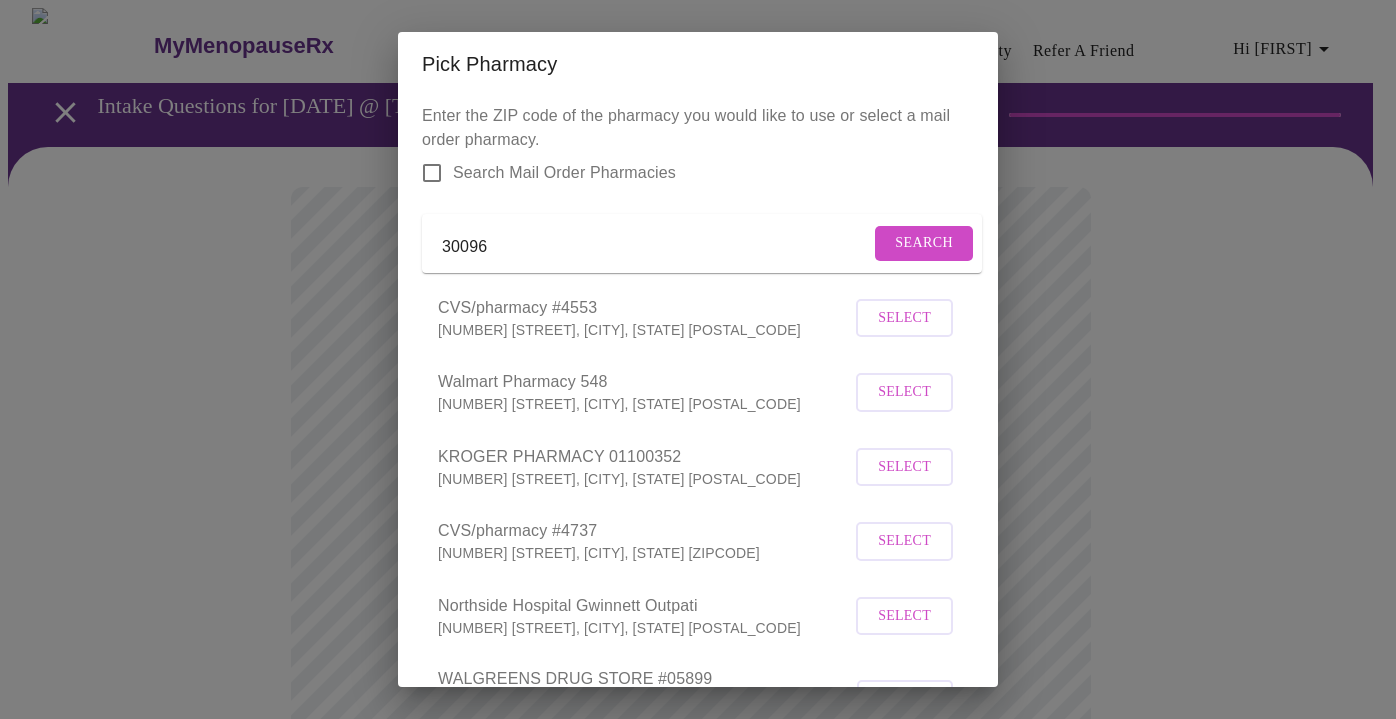 type on "30096" 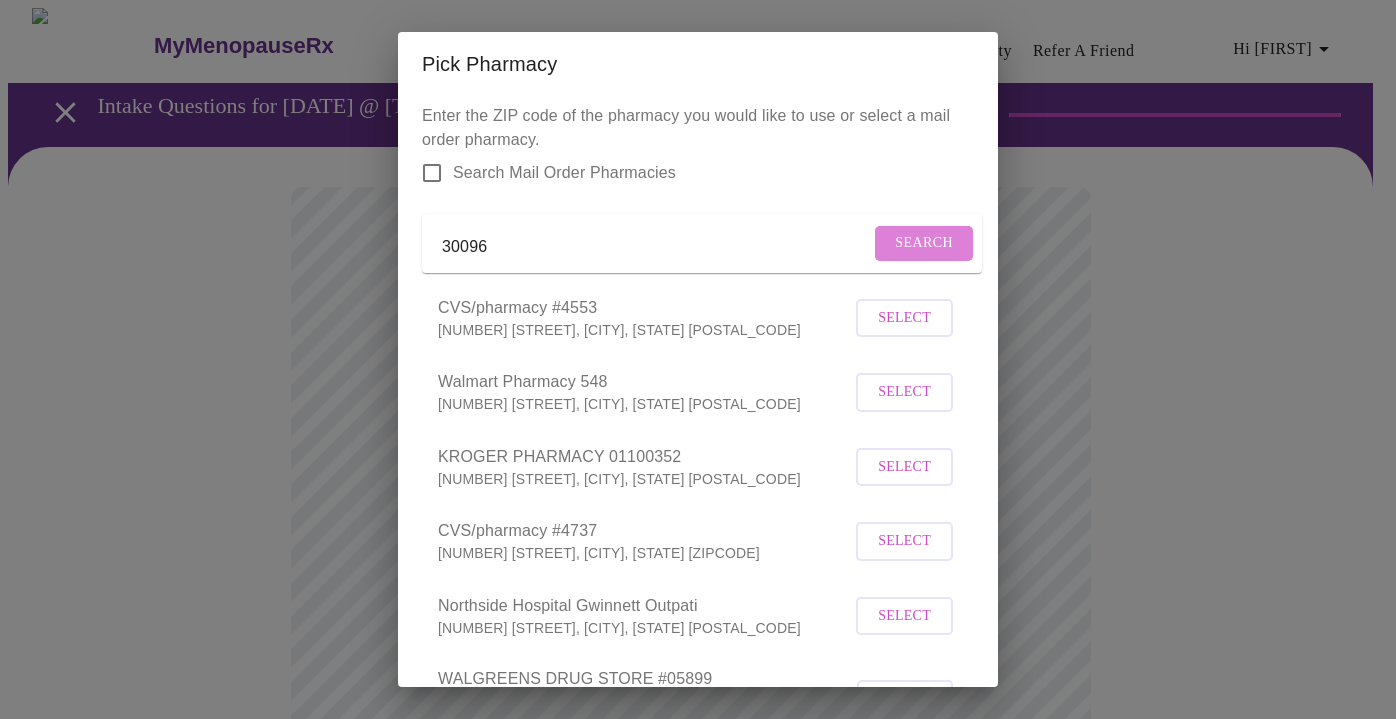 click on "Search" at bounding box center (924, 243) 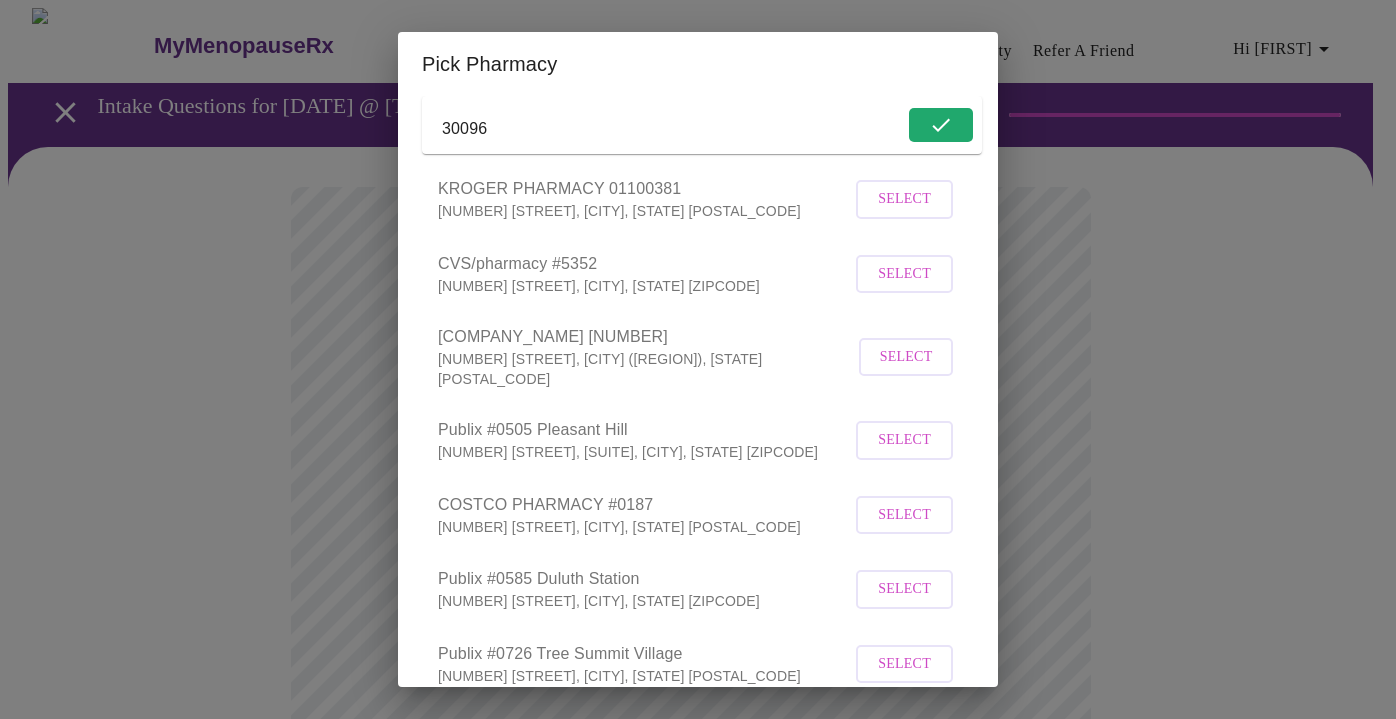 scroll, scrollTop: 170, scrollLeft: 0, axis: vertical 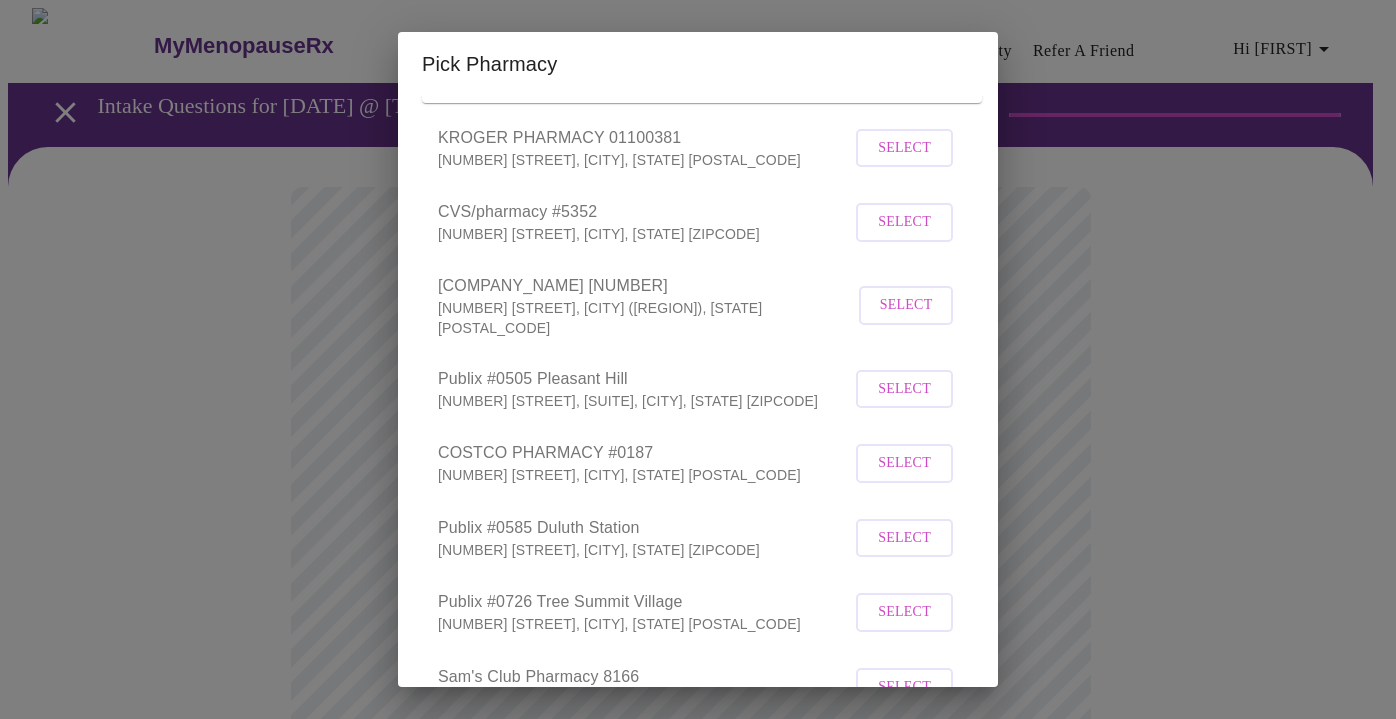 click on "Select" at bounding box center [904, 463] 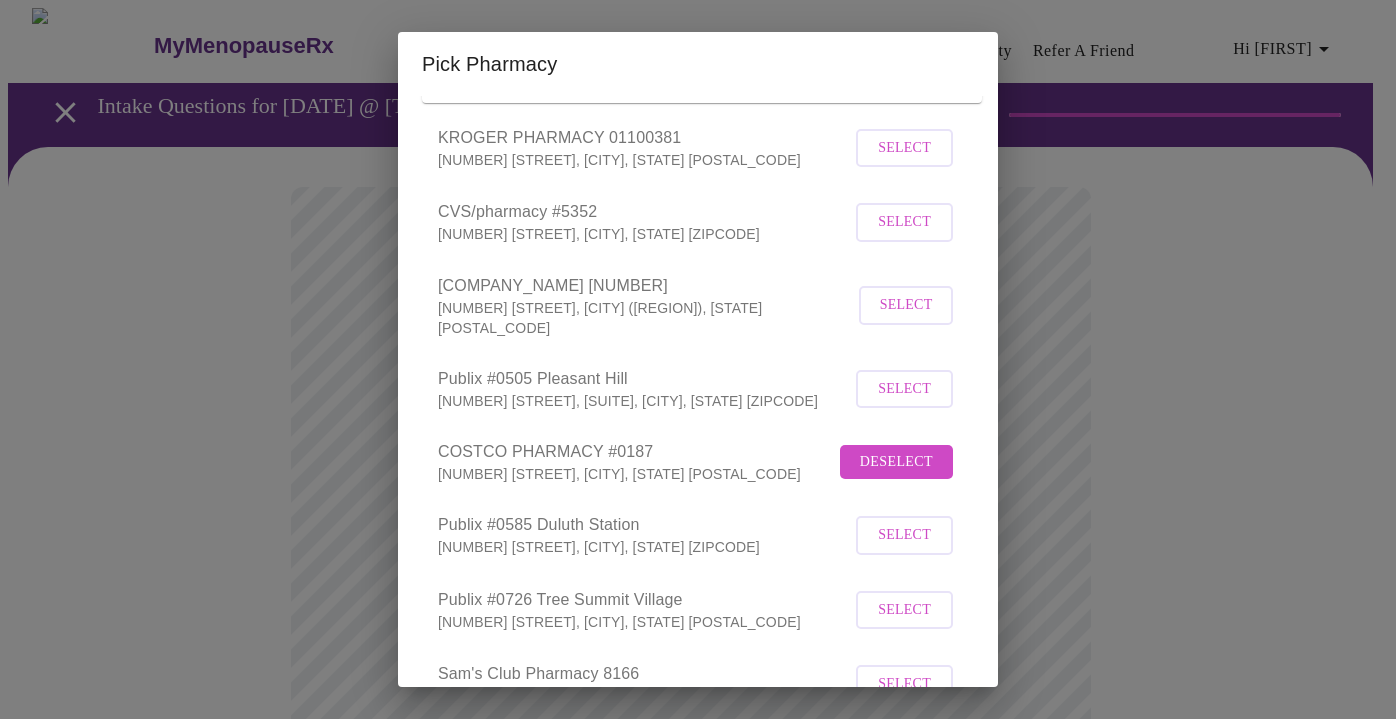 click on "Pick Pharmacy Enter the ZIP code of the pharmacy you would like to use or select a mail order pharmacy. Search Mail Order Pharmacies [POSTAL_CODE] Search [COMPANY_NAME] [POSTAL_CODE] Select [COMPANY_NAME] [POSTAL_CODE] Select [COMPANY_NAME] [NUMBER] [STREET], [CITY] ([REGION]), [STATE] [POSTAL_CODE] Select [COMPANY_NAME] [POSTAL_CODE] Select [COMPANY_NAME] [NUMBER] [STREET], [CITY], [STATE] [POSTAL_CODE] Select [COMPANY_NAME] [POSTAL_CODE] Select [COMPANY_NAME] [NUMBER] [STREET], [CITY], [STATE] [POSTAL_CODE] Select [COMPANY_NAME] [NUMBER] [STREET], [CITY], [STATE] [POSTAL_CODE] Select [COMPANY_NAME] [POSTAL_CODE] Select [COMPANY_NAME] [NUMBER] [STREET], [CITY], [STATE] [POSTAL_CODE] Select [COMPANY_NAME] [NUMBER] [STREET], [CITY], [STATE] [POSTAL_CODE] Select [COMPANY_NAME] [NUMBER] [STREET], [CITY], [STATE] [POSTAL_CODE] Select [COMPANY_NAME] [NUMBER] [STREET], [CITY], [STATE] [POSTAL_CODE] Select [COMPANY_NAME] [NUMBER] [STREET], [CITY], [STATE] [POSTAL_CODE] Select" at bounding box center (698, 359) 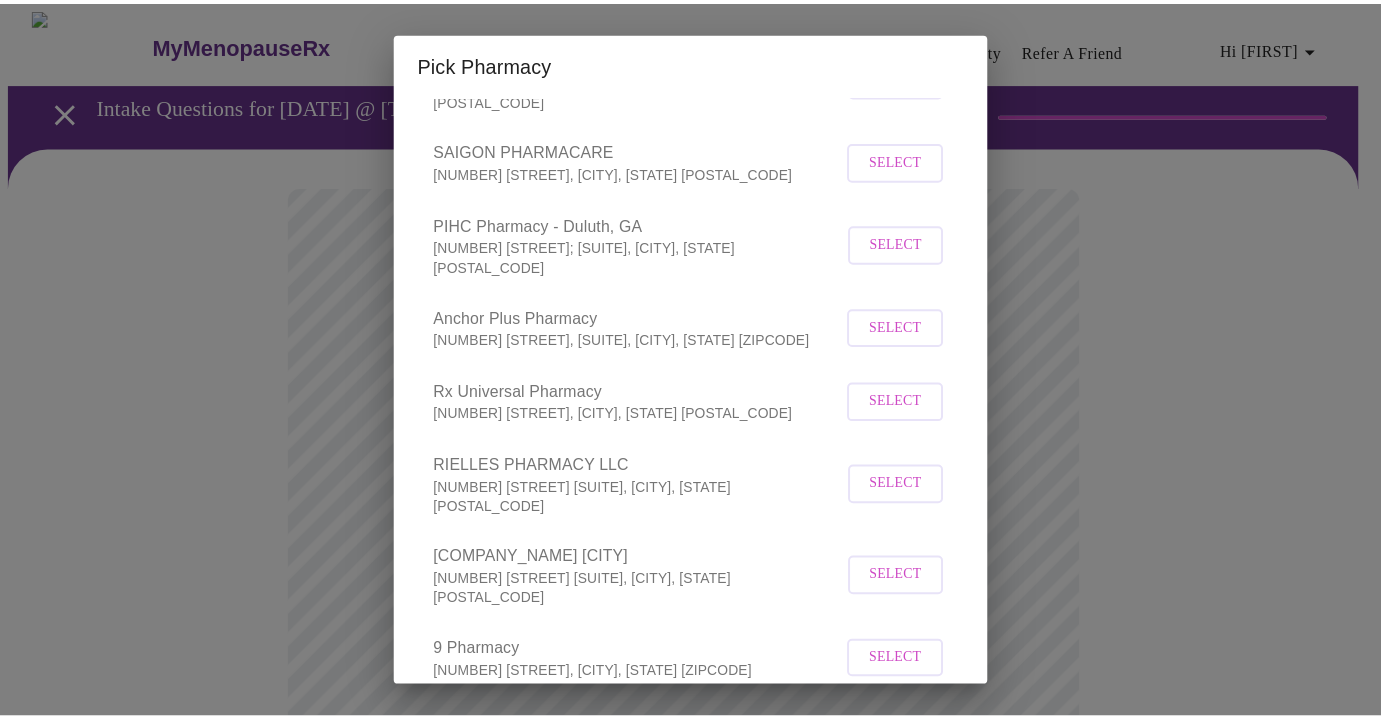 scroll, scrollTop: 2015, scrollLeft: 0, axis: vertical 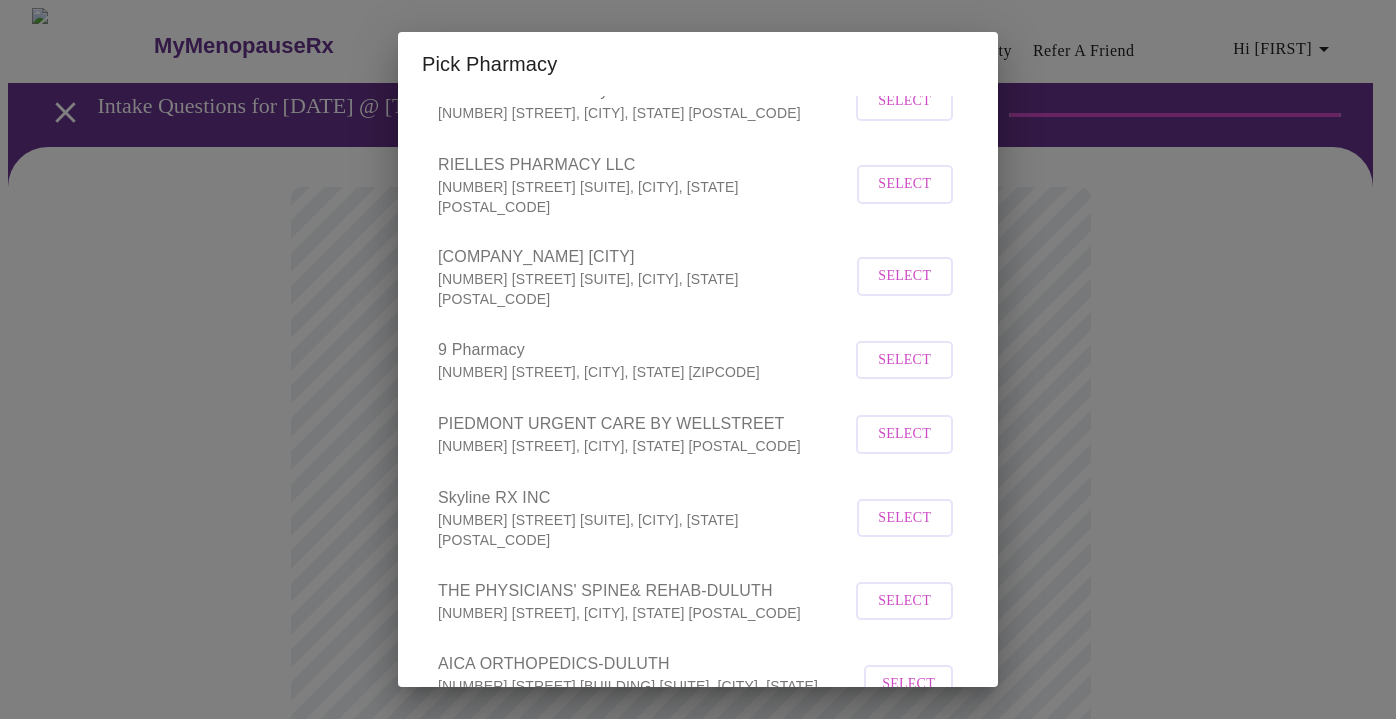 click on "Save" at bounding box center (923, 787) 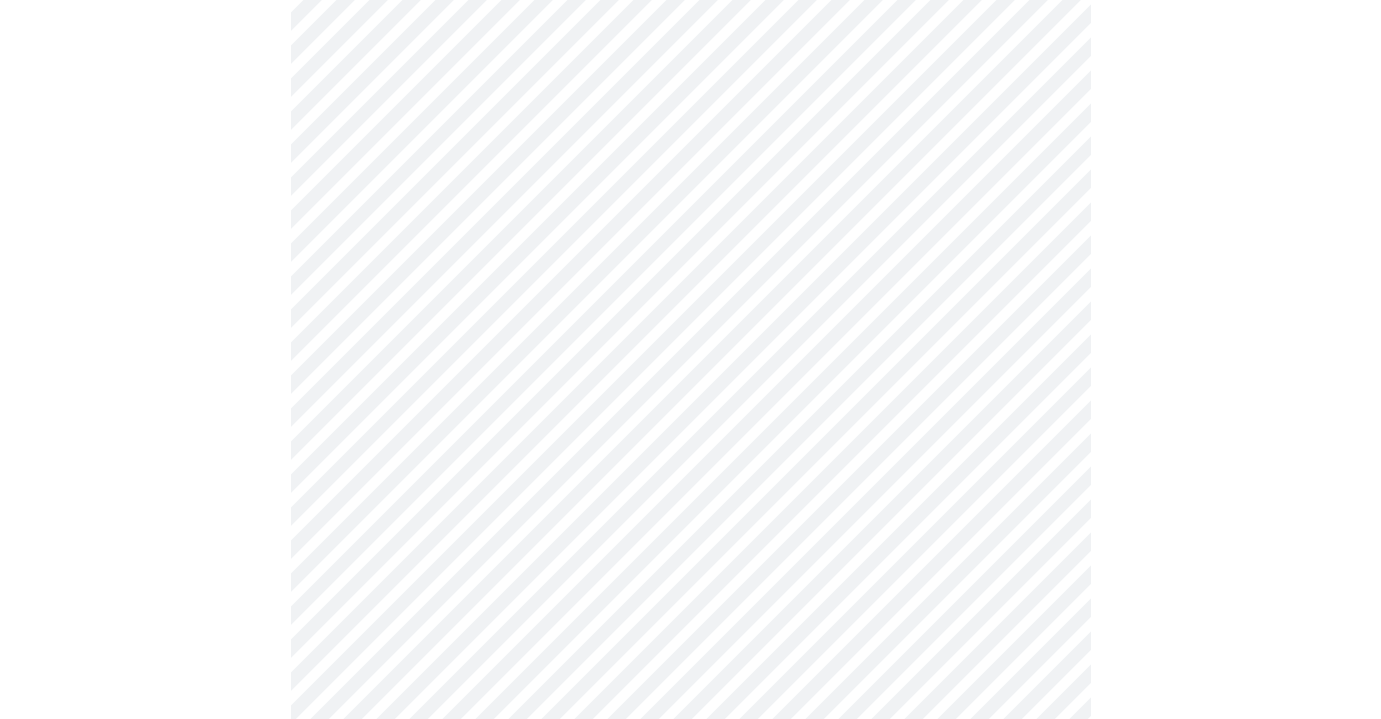 scroll, scrollTop: 709, scrollLeft: 0, axis: vertical 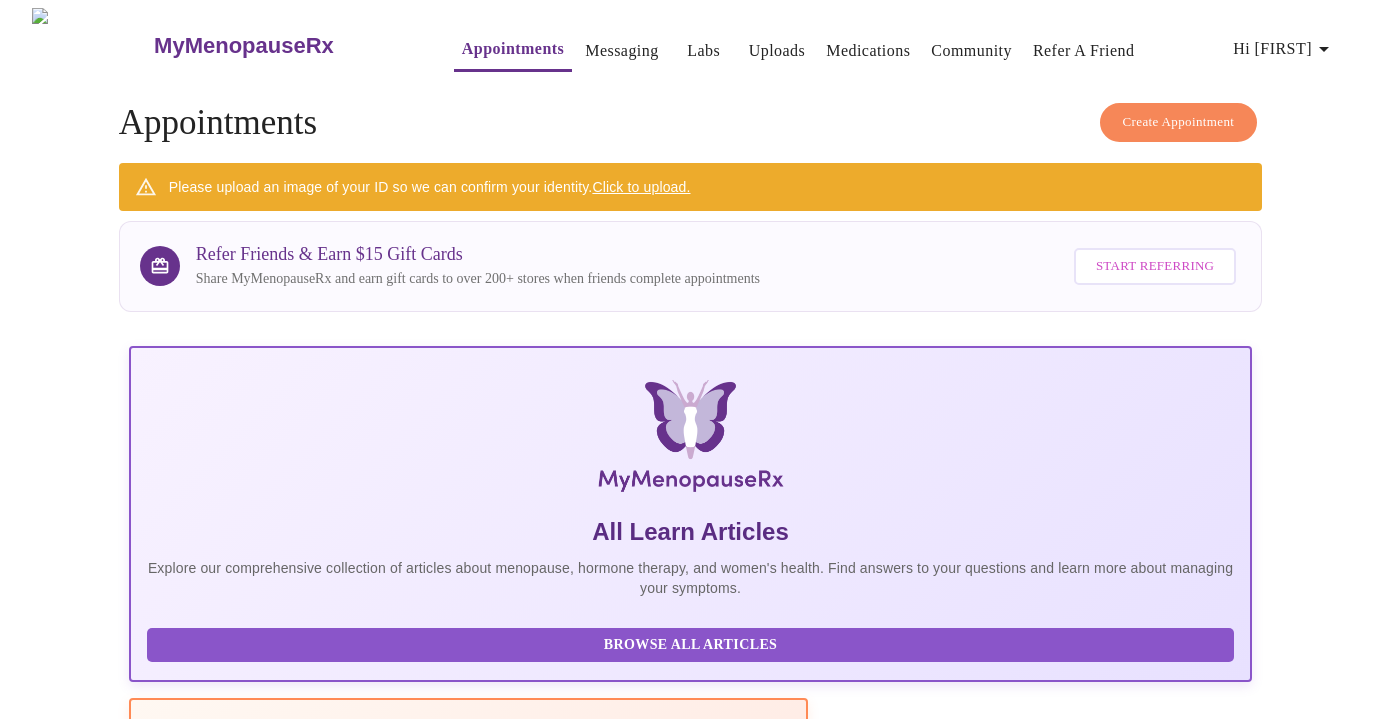 click on "Click to upload." at bounding box center [641, 187] 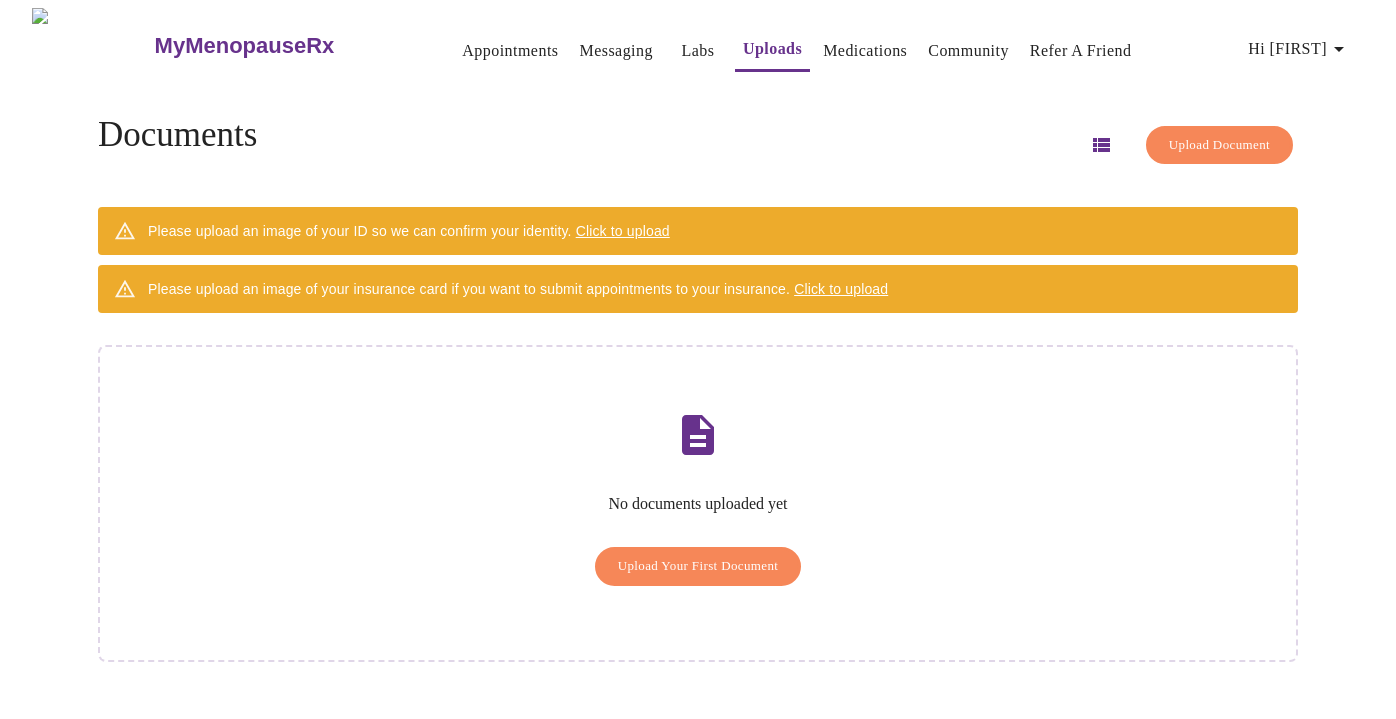 click on "Upload Your First Document" at bounding box center (698, 566) 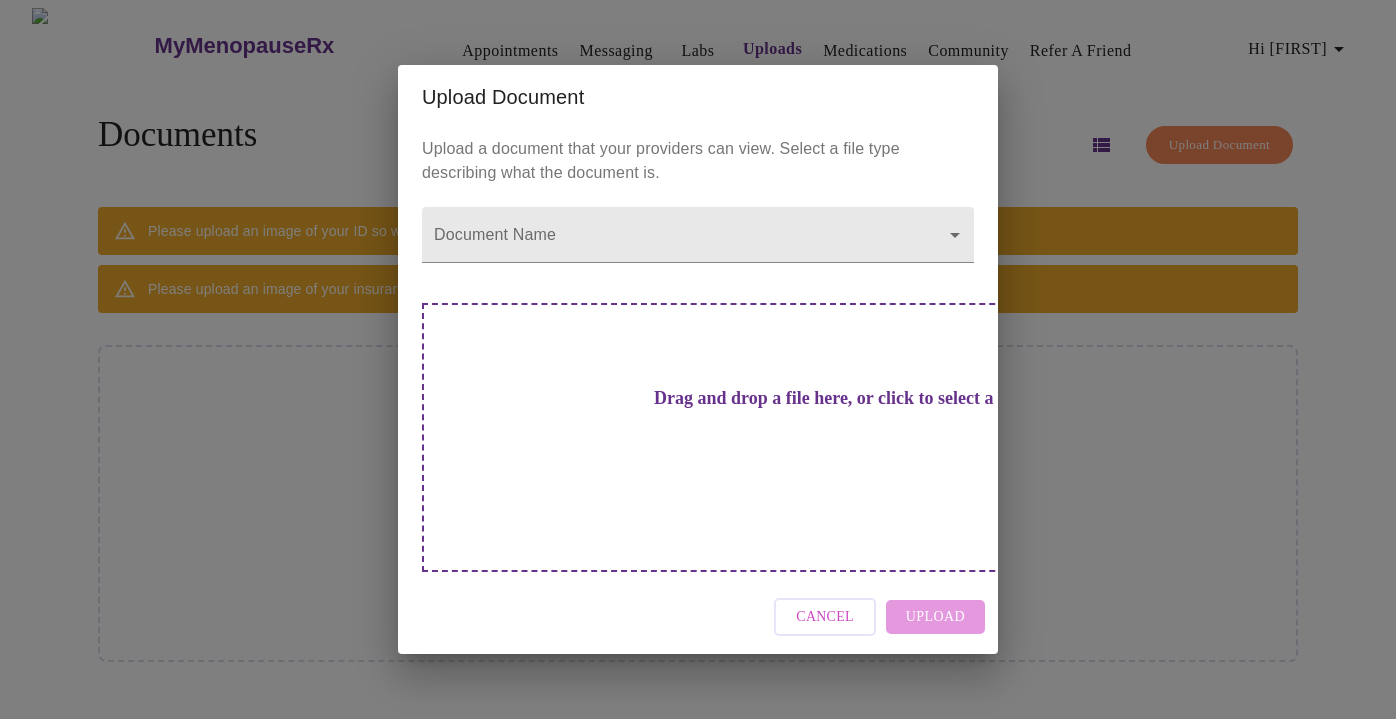 click on "Cancel Upload" at bounding box center [698, 617] 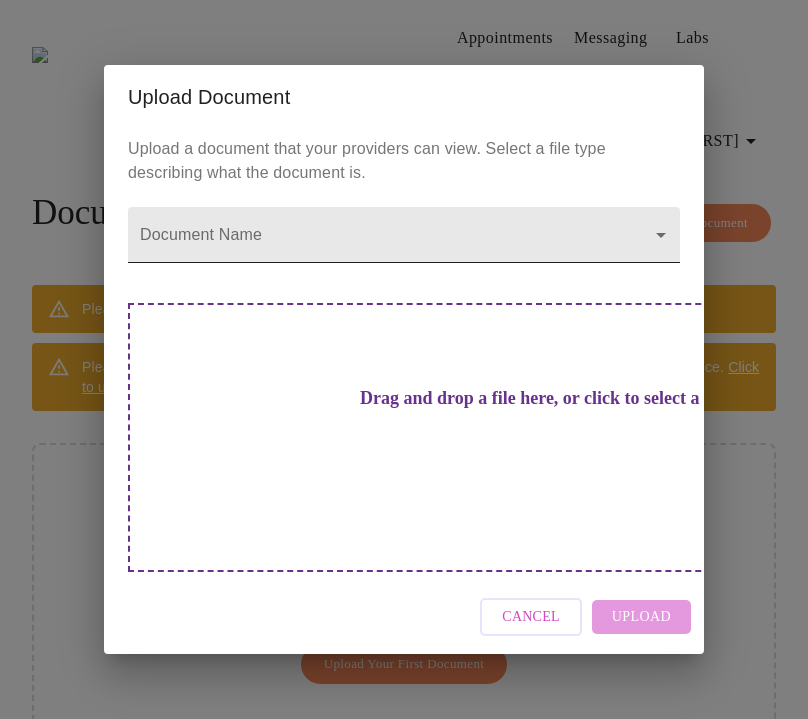 click on "Hi [FIRST]   Documents Upload Document Please upload an image of your ID so we can confirm your identity.   Click to upload Please upload an image of your insurance card if you want to submit appointments to your insurance.   Click to upload No documents uploaded yet Upload Your First Document Settings Billing Invoices Log out Upload Document Upload a document that your providers can view. Select a file type describing what the document is. Document Name ​ Drag and drop a file here, or click to select a file Cancel Upload" at bounding box center (404, 400) 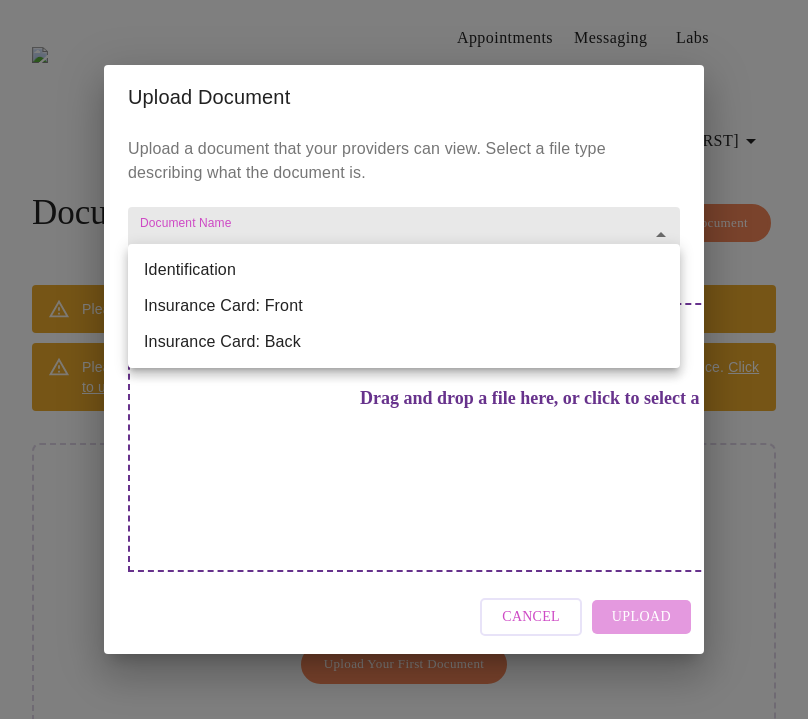 click on "Identification" at bounding box center (404, 270) 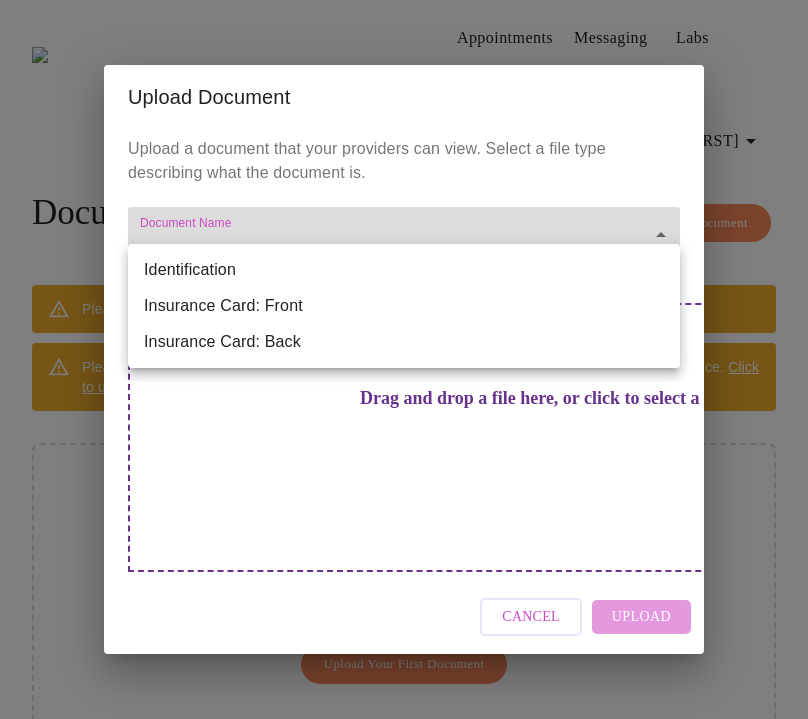 type on "Identification" 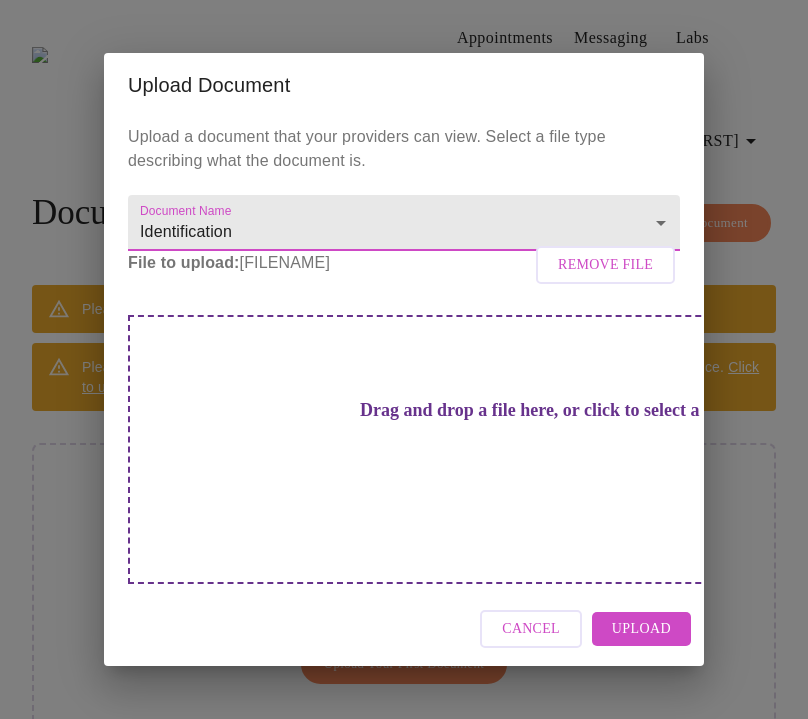 click on "Upload" at bounding box center (641, 629) 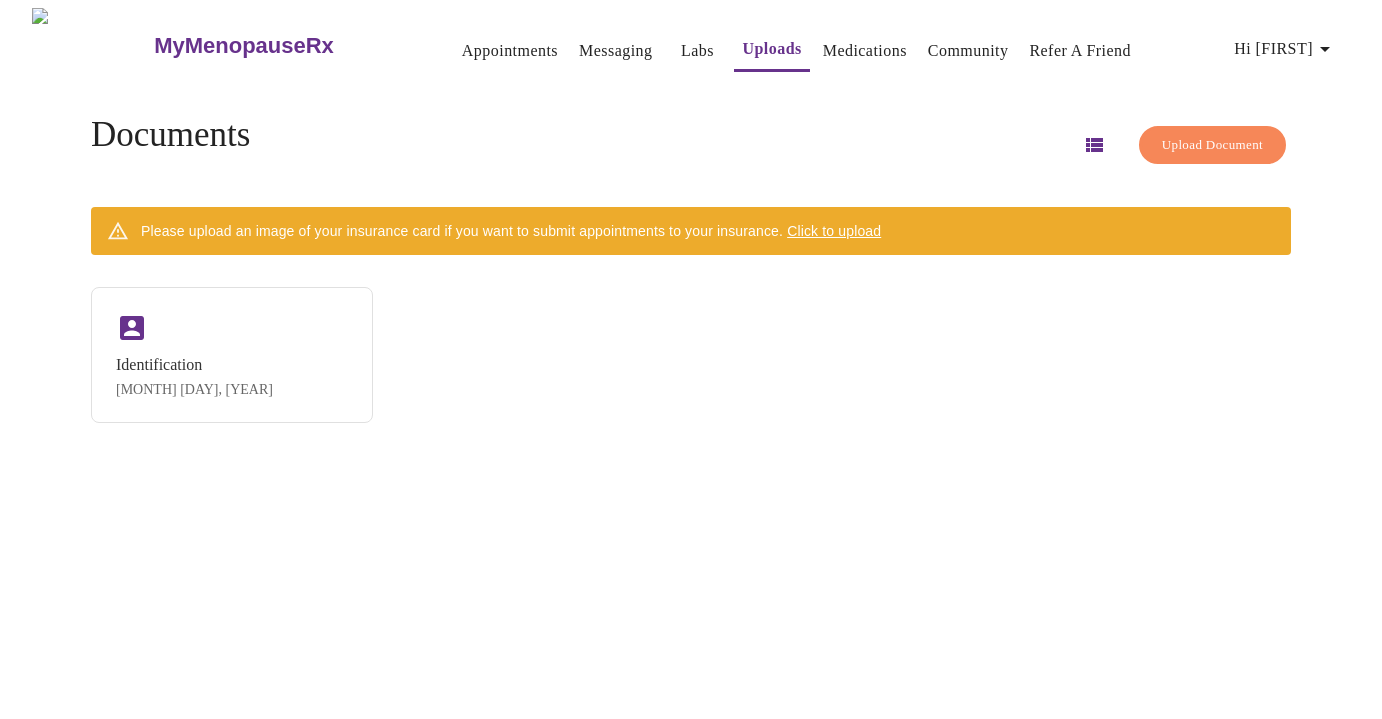 click on "Identification [DATE]" at bounding box center (691, 355) 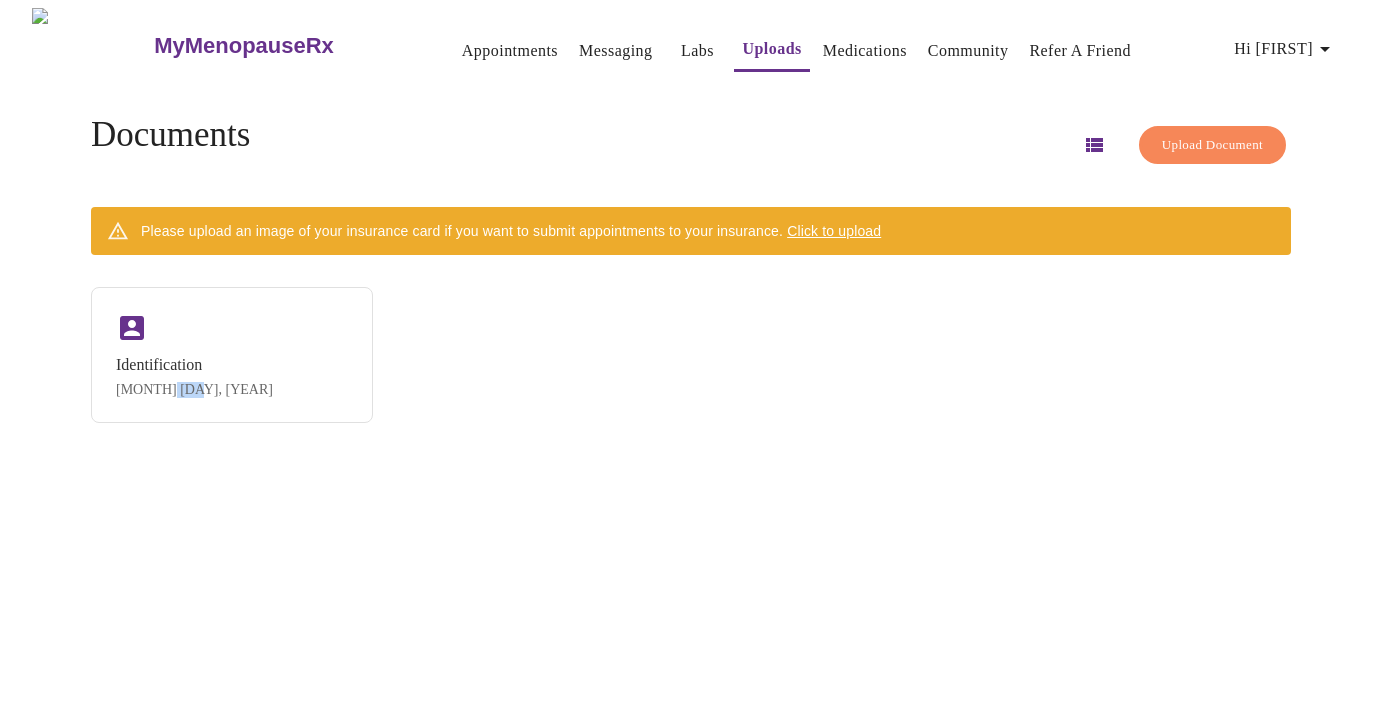 click on "Identification [DATE]" at bounding box center (691, 355) 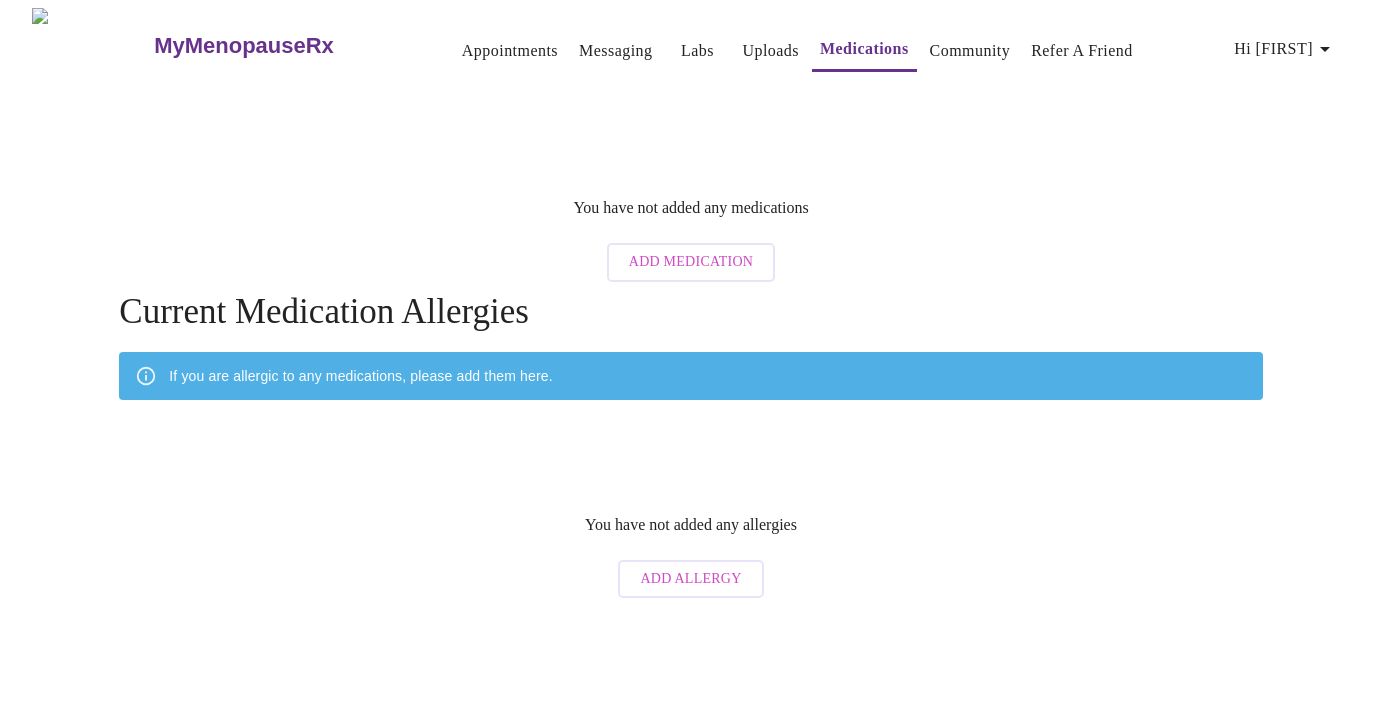 click on "Community" at bounding box center (970, 51) 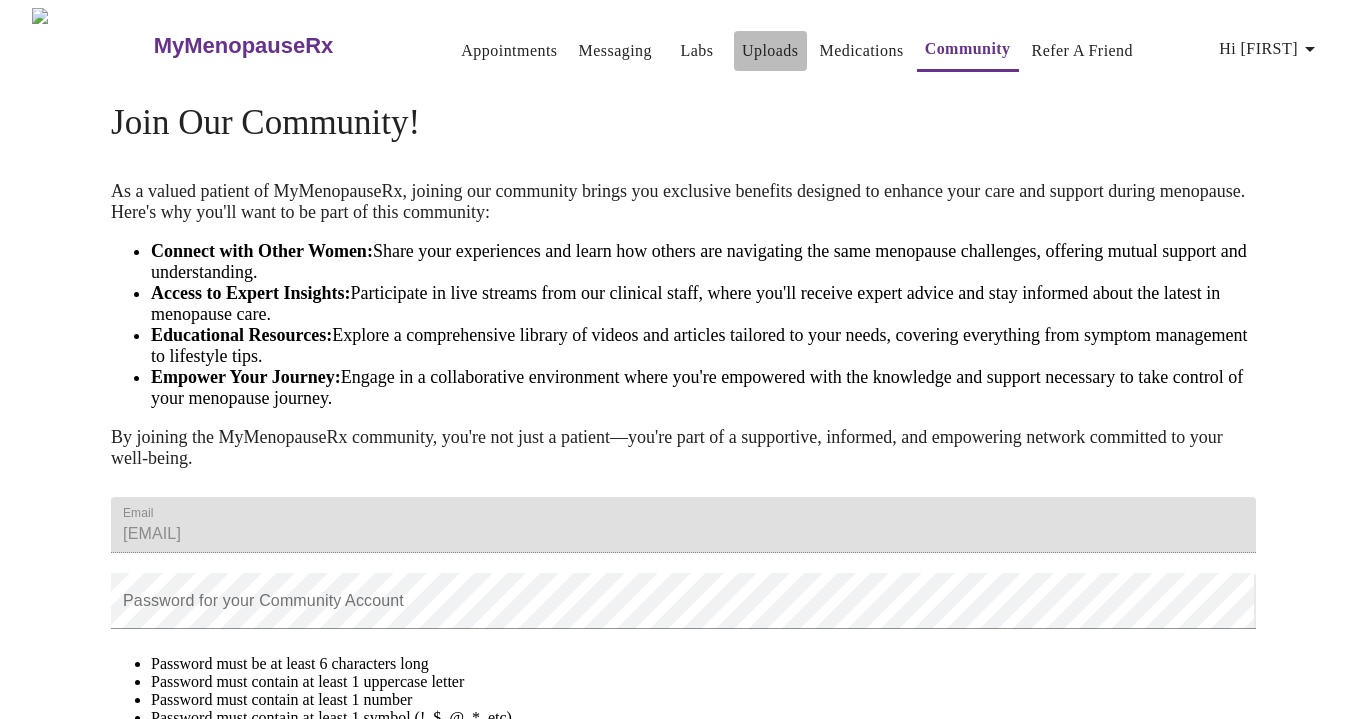 click on "Uploads" at bounding box center (770, 51) 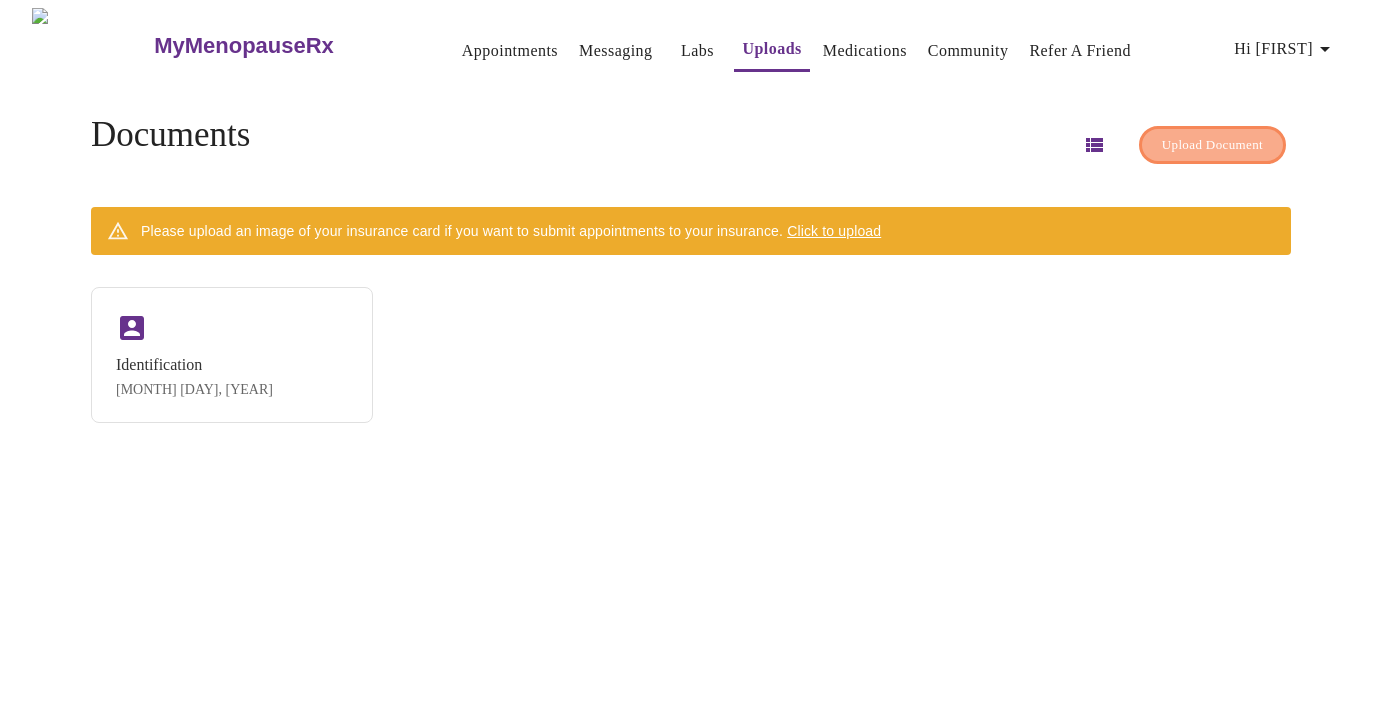 click on "Upload Document" at bounding box center (1212, 145) 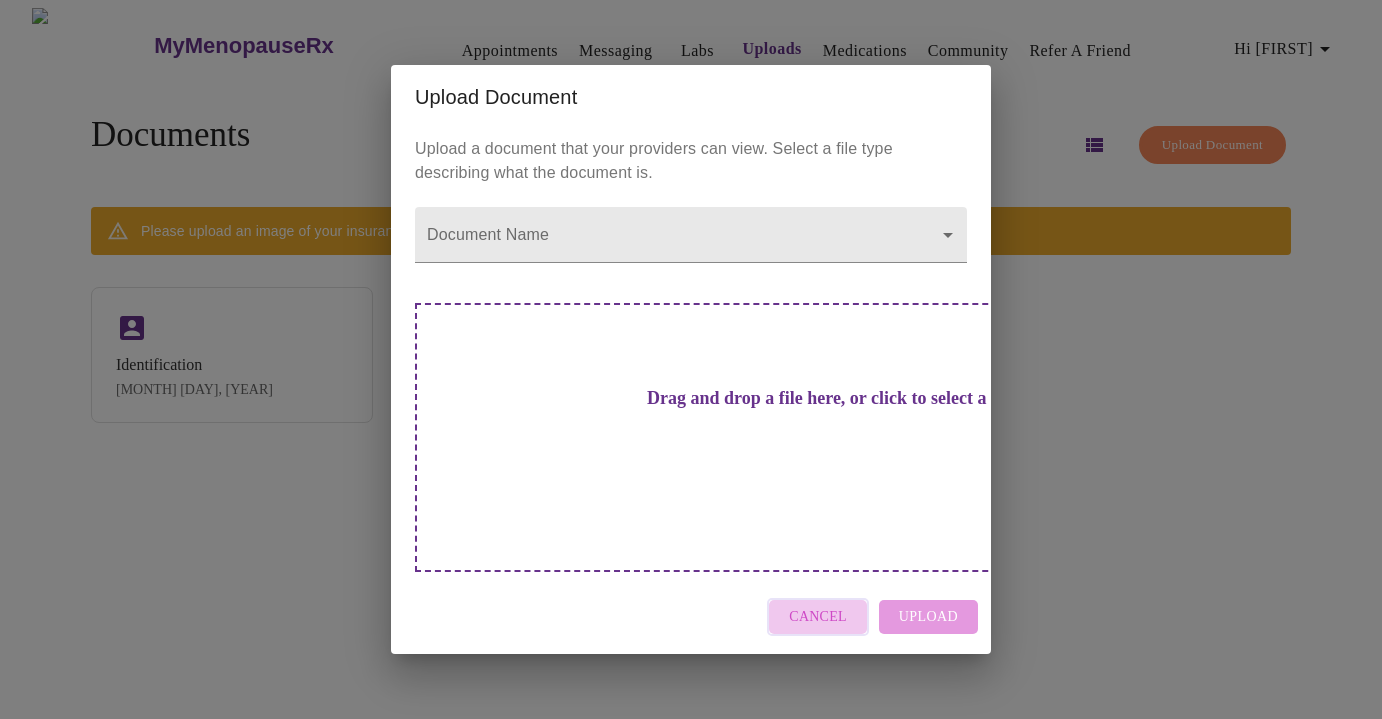 click on "Cancel" at bounding box center [818, 617] 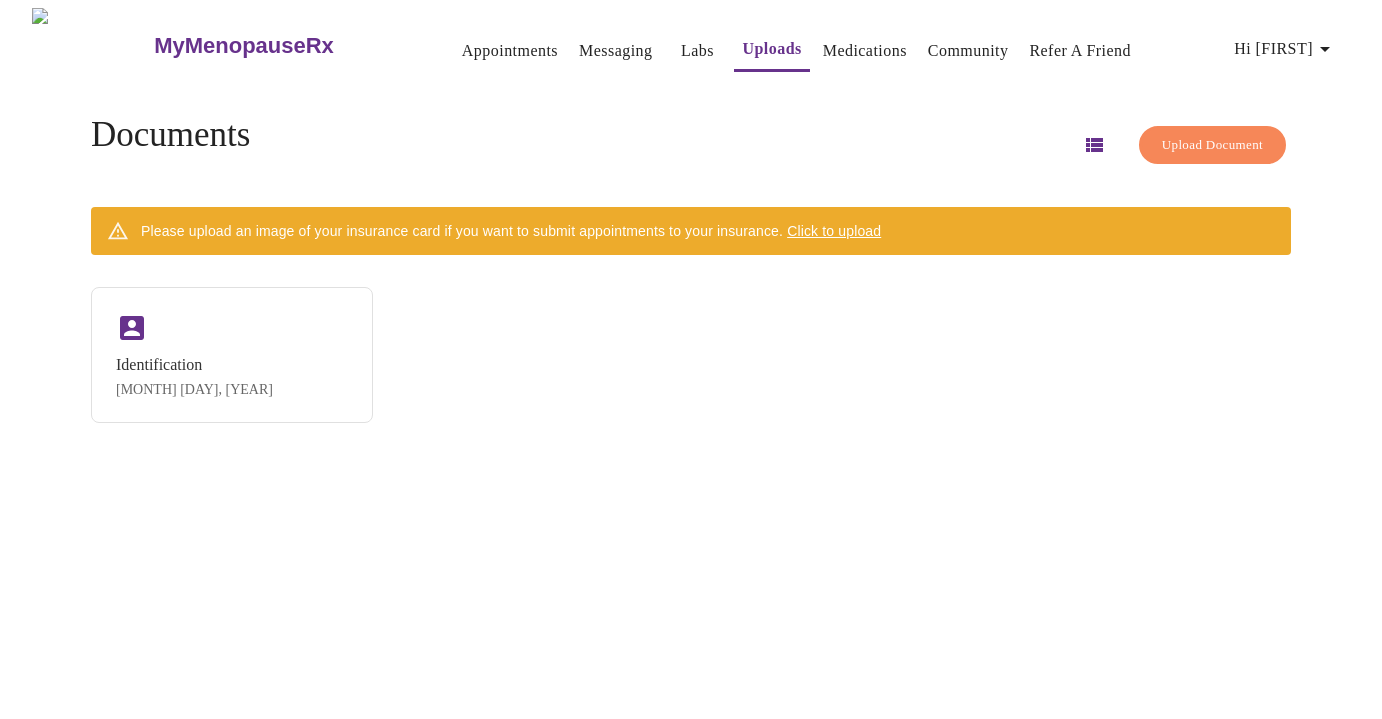 click on "Documents Upload Document Please upload an image of your insurance card if you want to submit appointments to your insurance.   Click to upload Identification [MONTH] [DAY], [YEAR]" at bounding box center (691, 269) 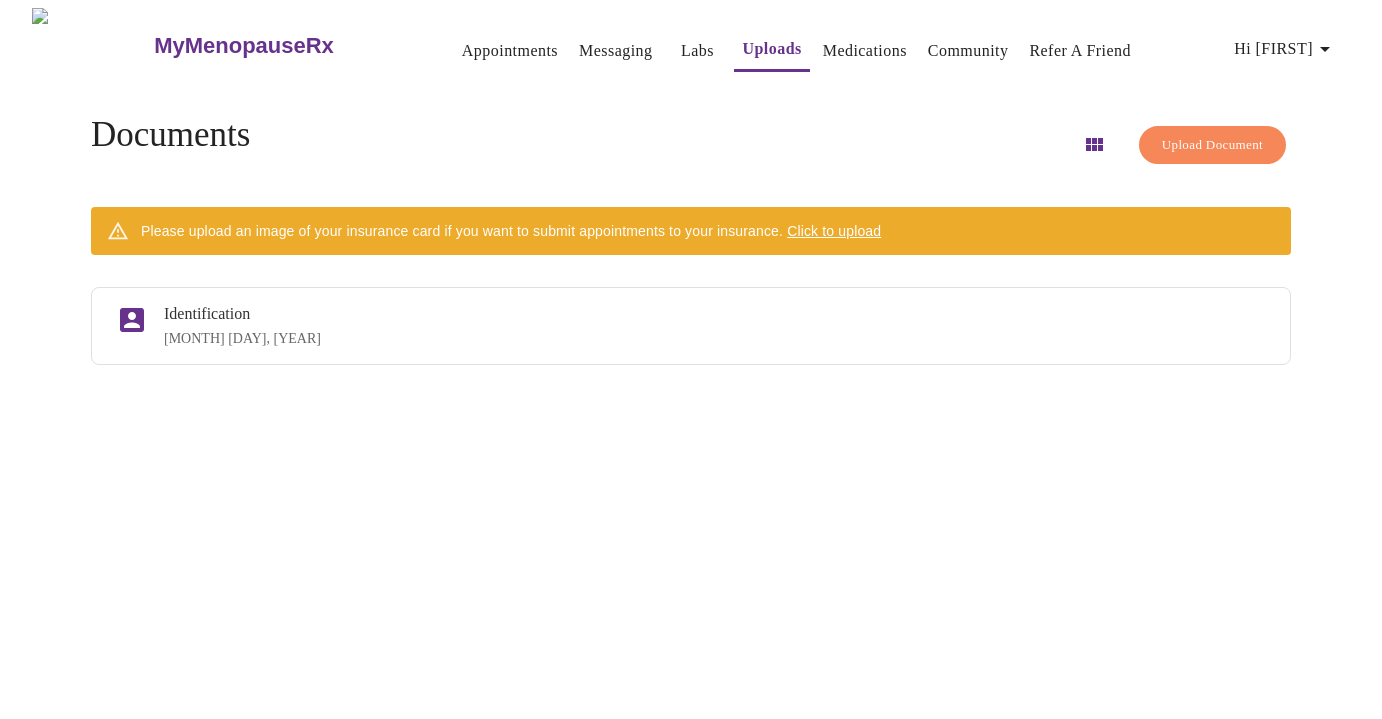 click on "Documents Upload Document" at bounding box center [691, 145] 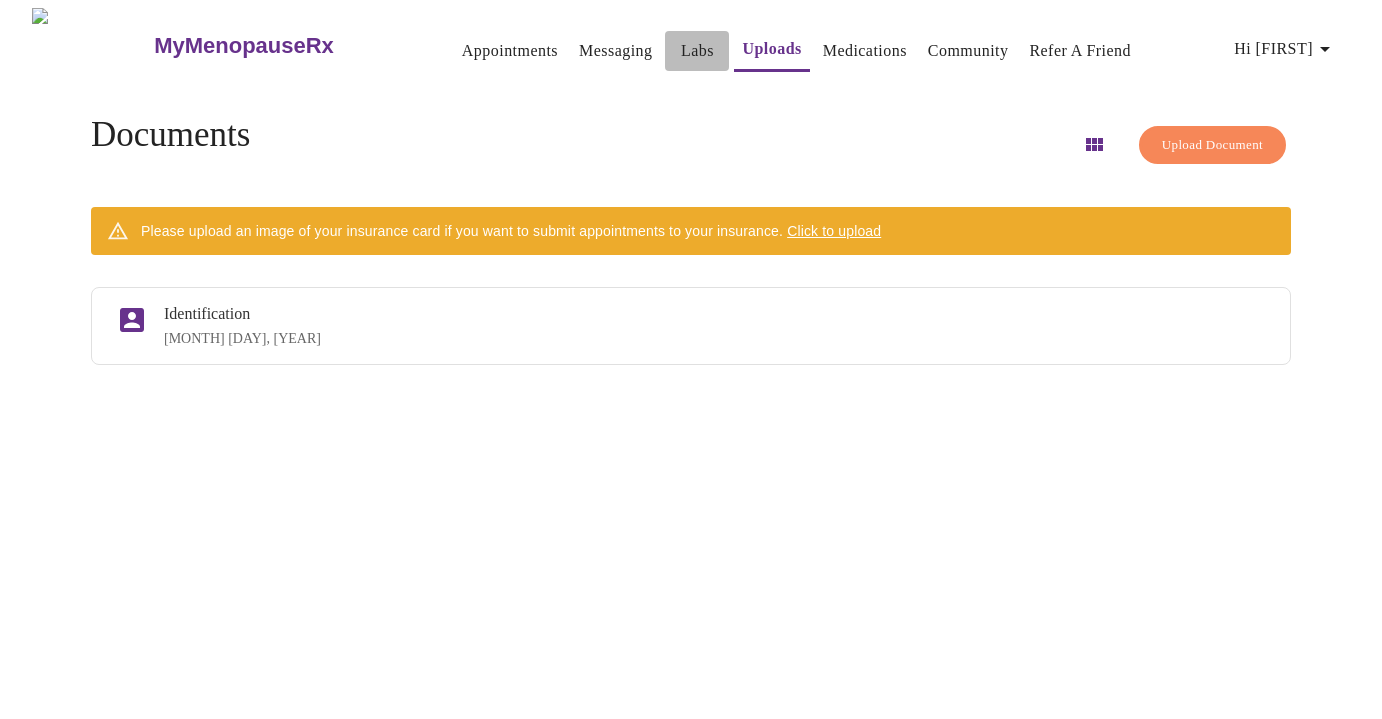 click on "Labs" at bounding box center (697, 51) 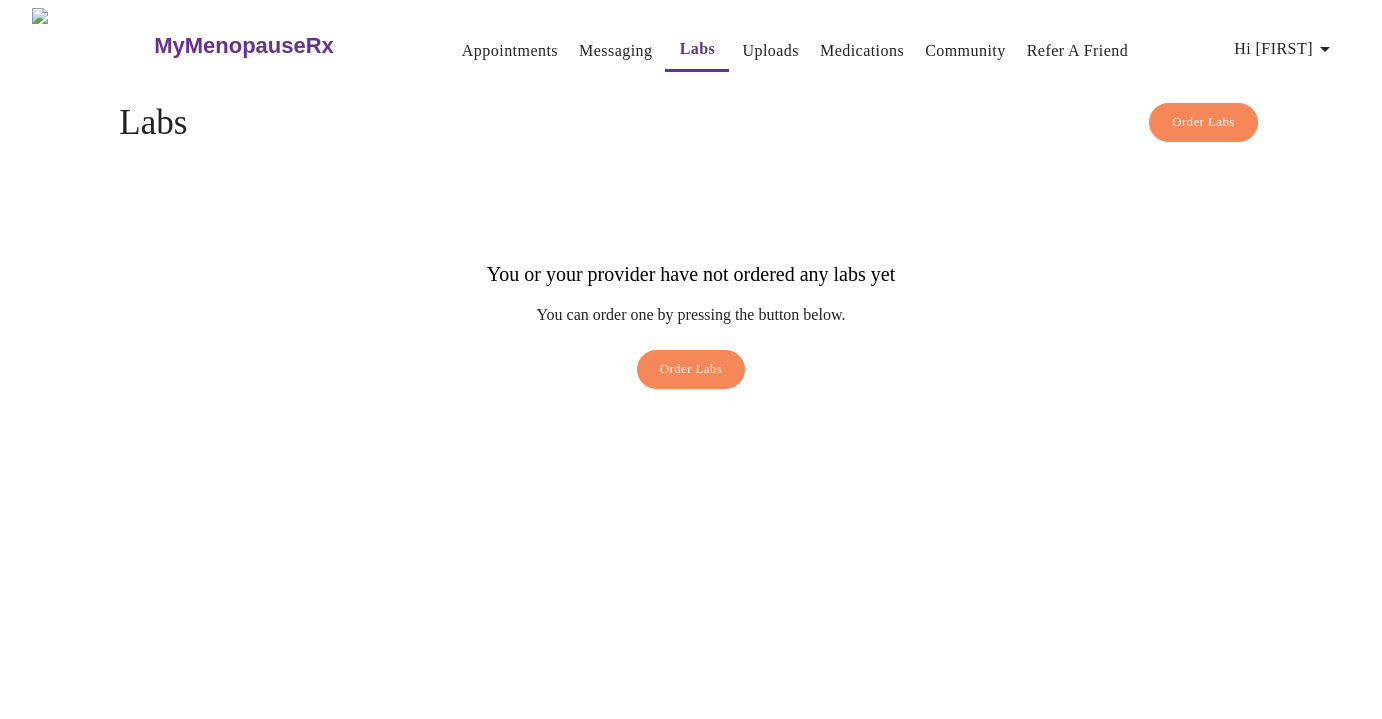 click on "Uploads" at bounding box center [770, 51] 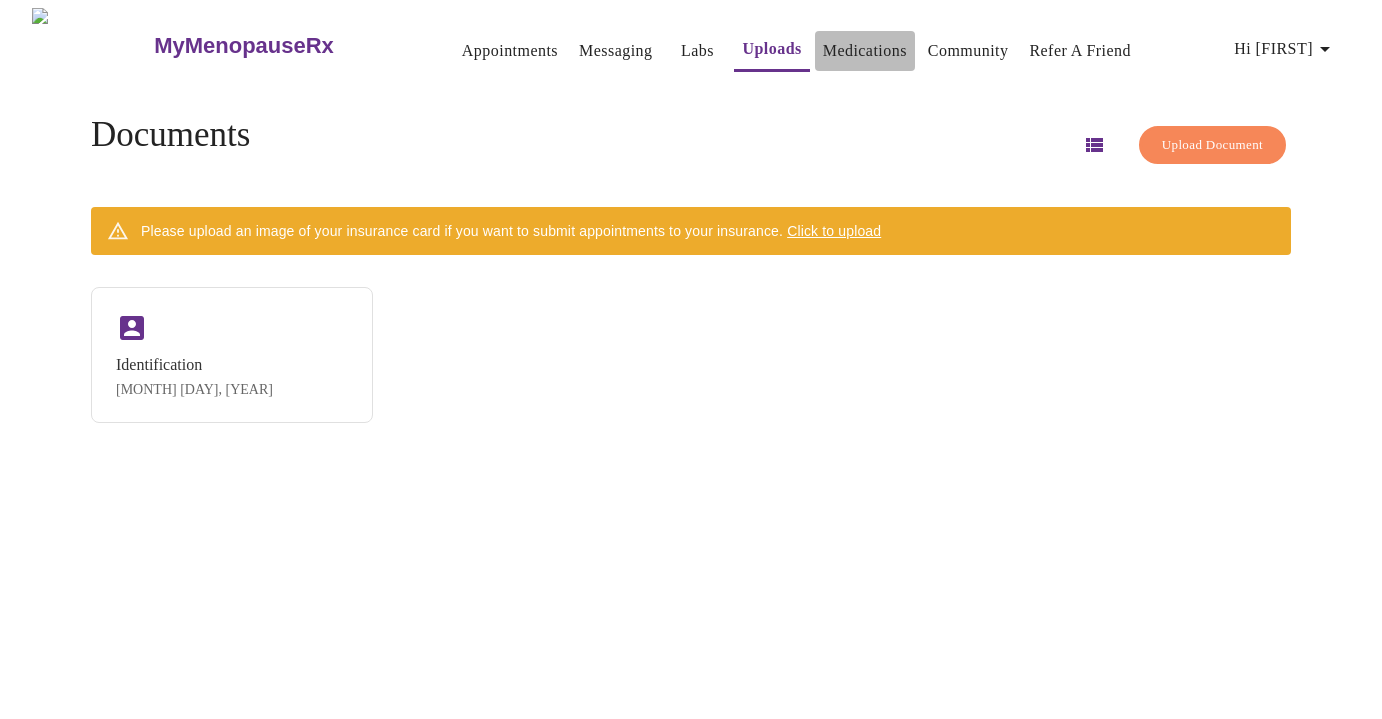 click on "Medications" at bounding box center (865, 51) 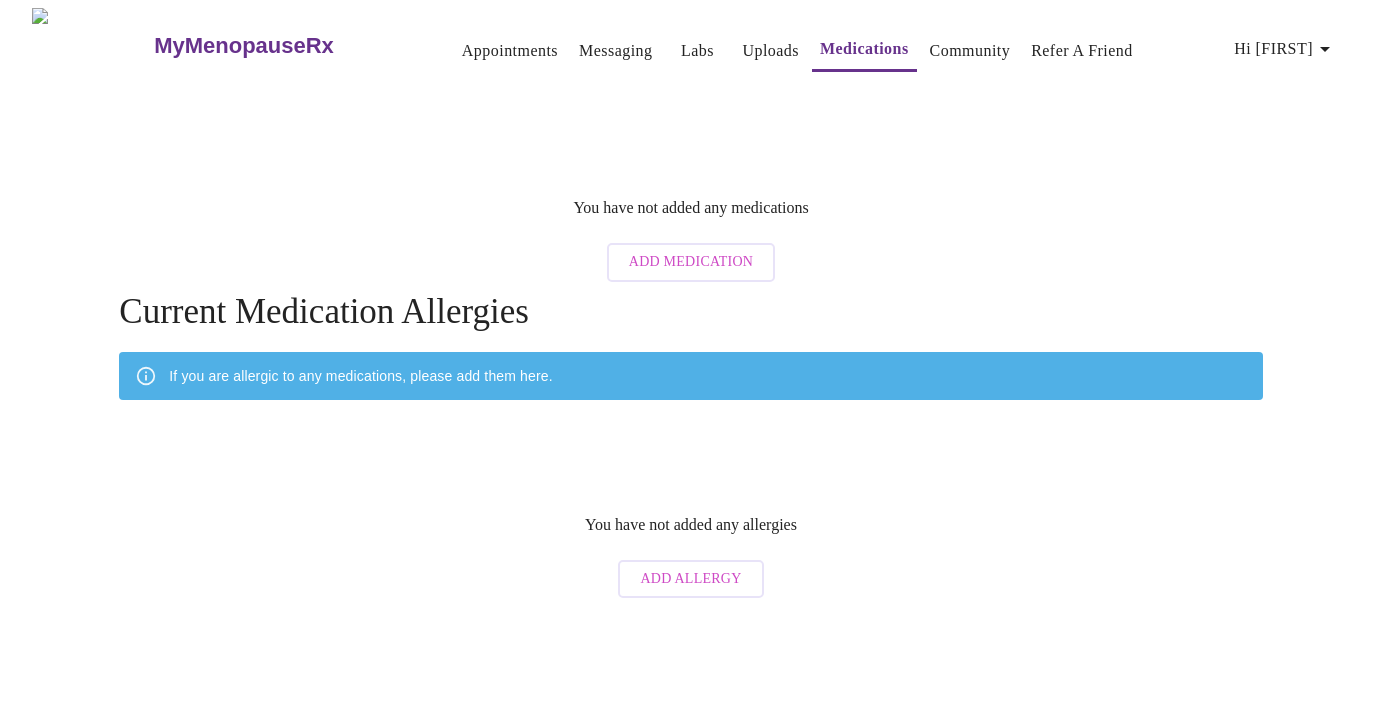 click on "Community" at bounding box center (970, 51) 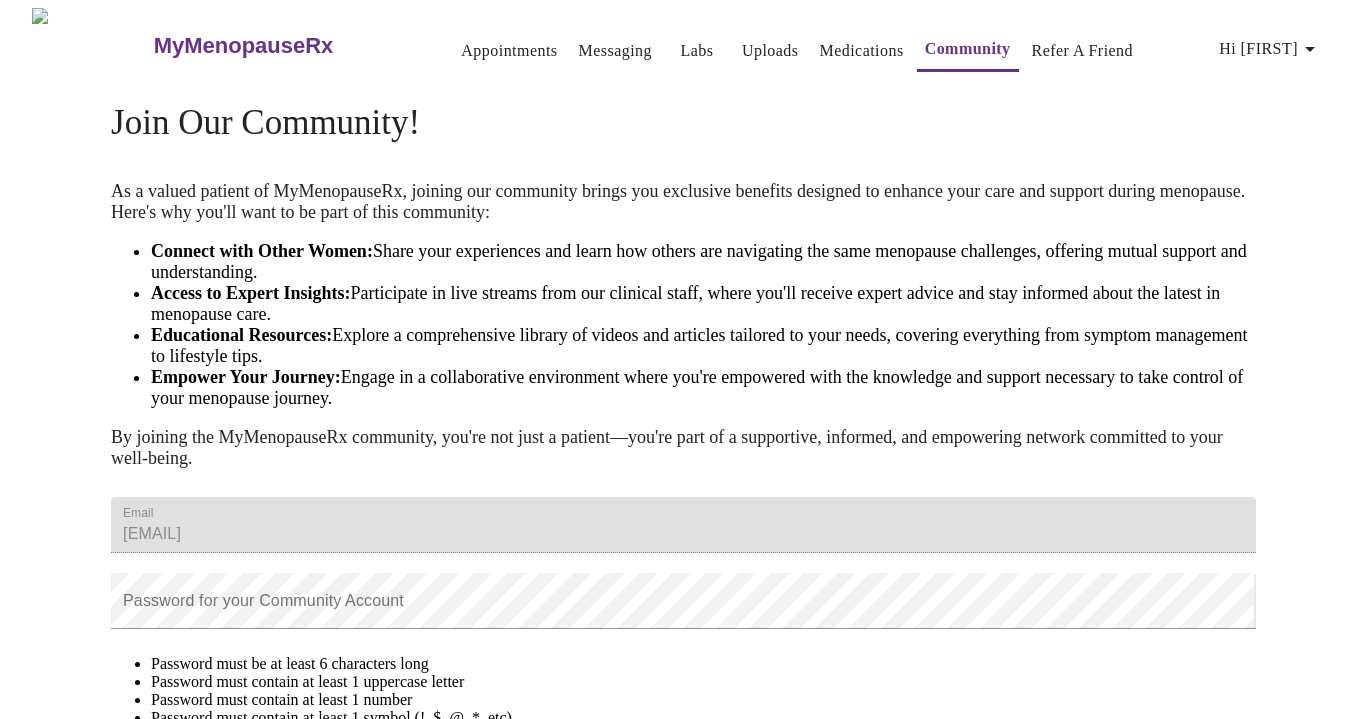scroll, scrollTop: 287, scrollLeft: 0, axis: vertical 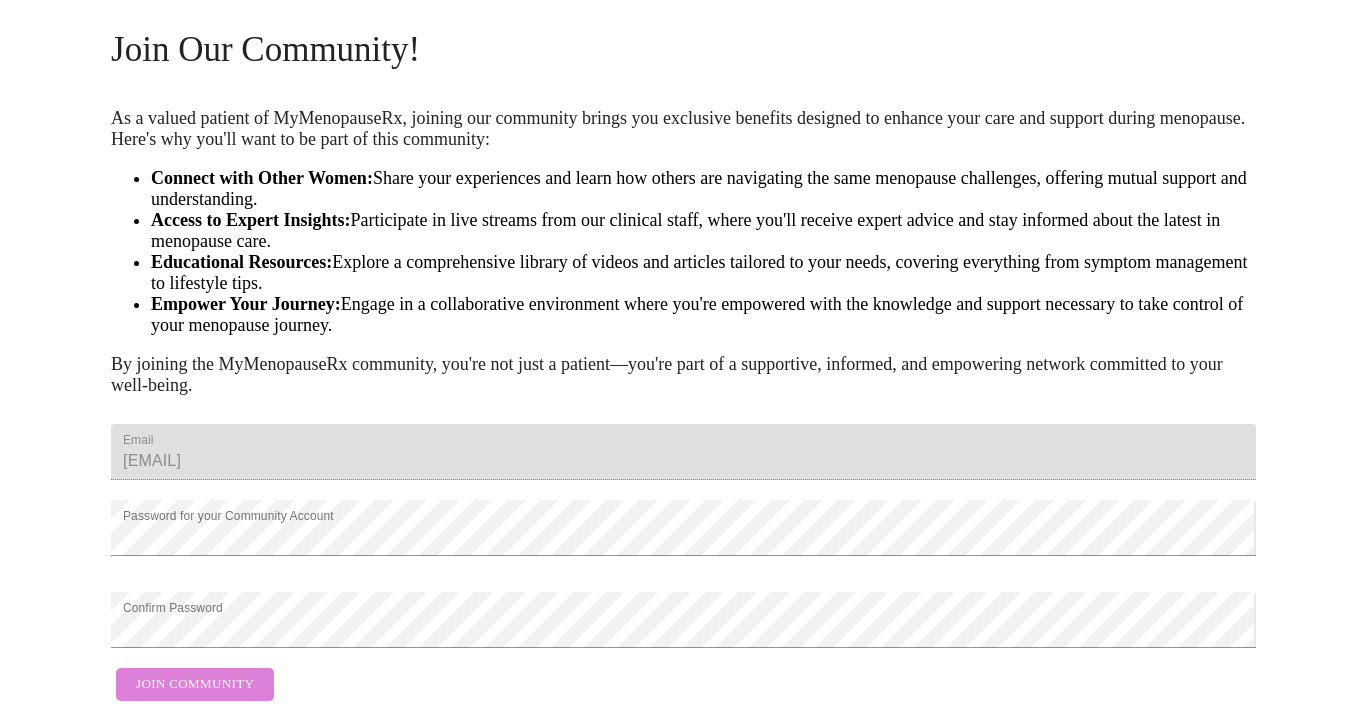 click on "Join Community" at bounding box center [195, 684] 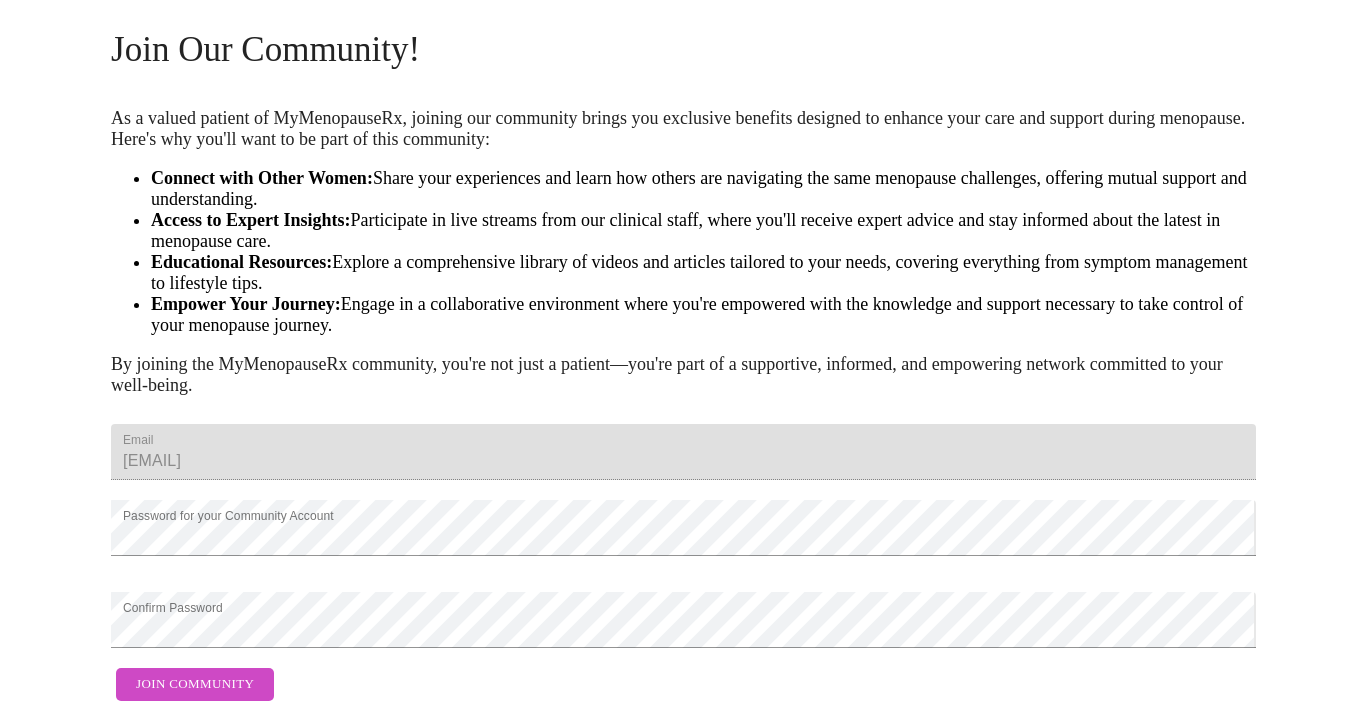 scroll, scrollTop: 0, scrollLeft: 0, axis: both 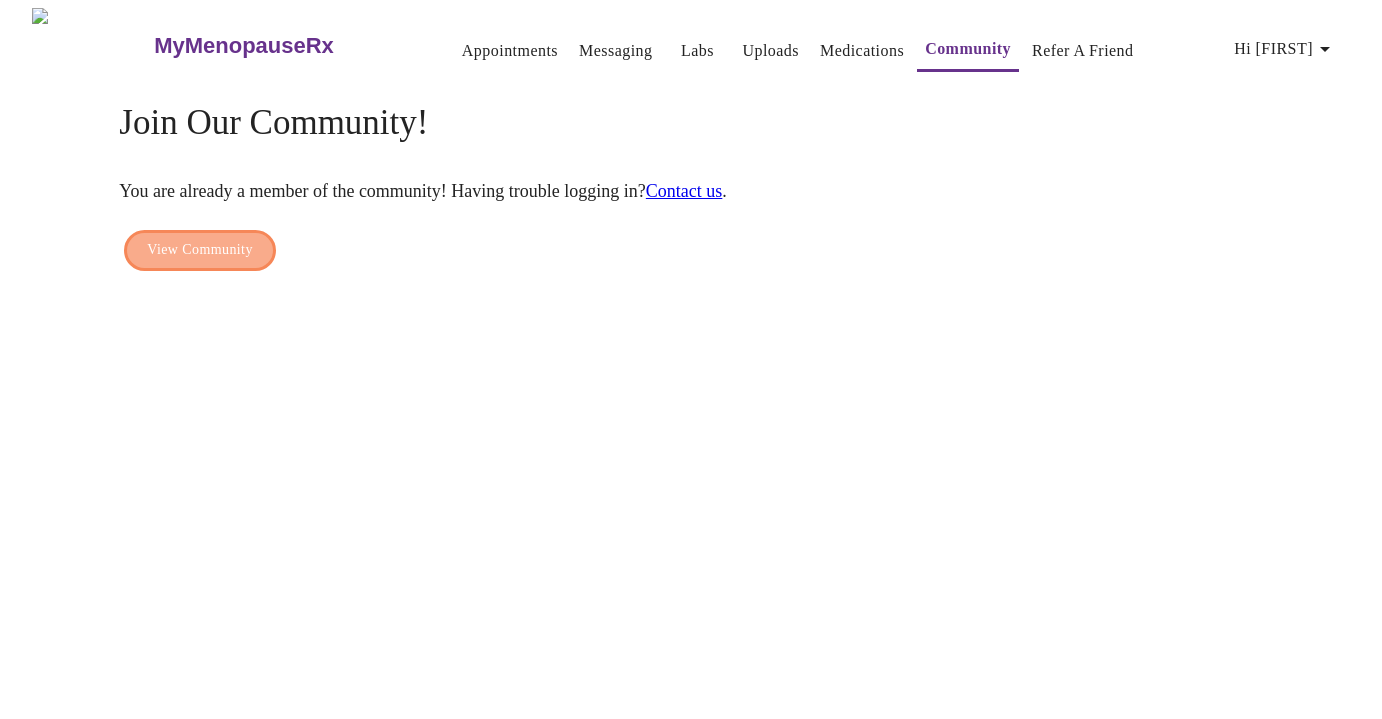 click on "View Community" at bounding box center (199, 250) 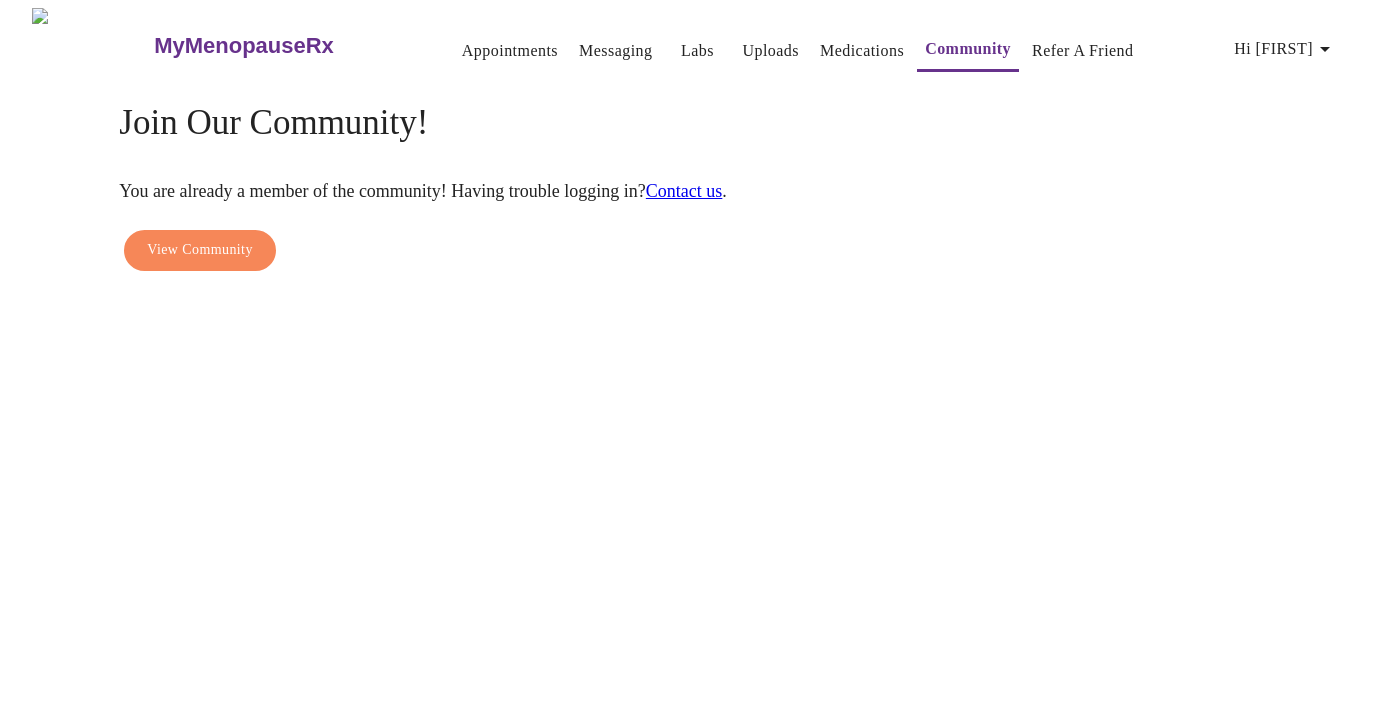 click on "Join Our Community!" at bounding box center [690, 123] 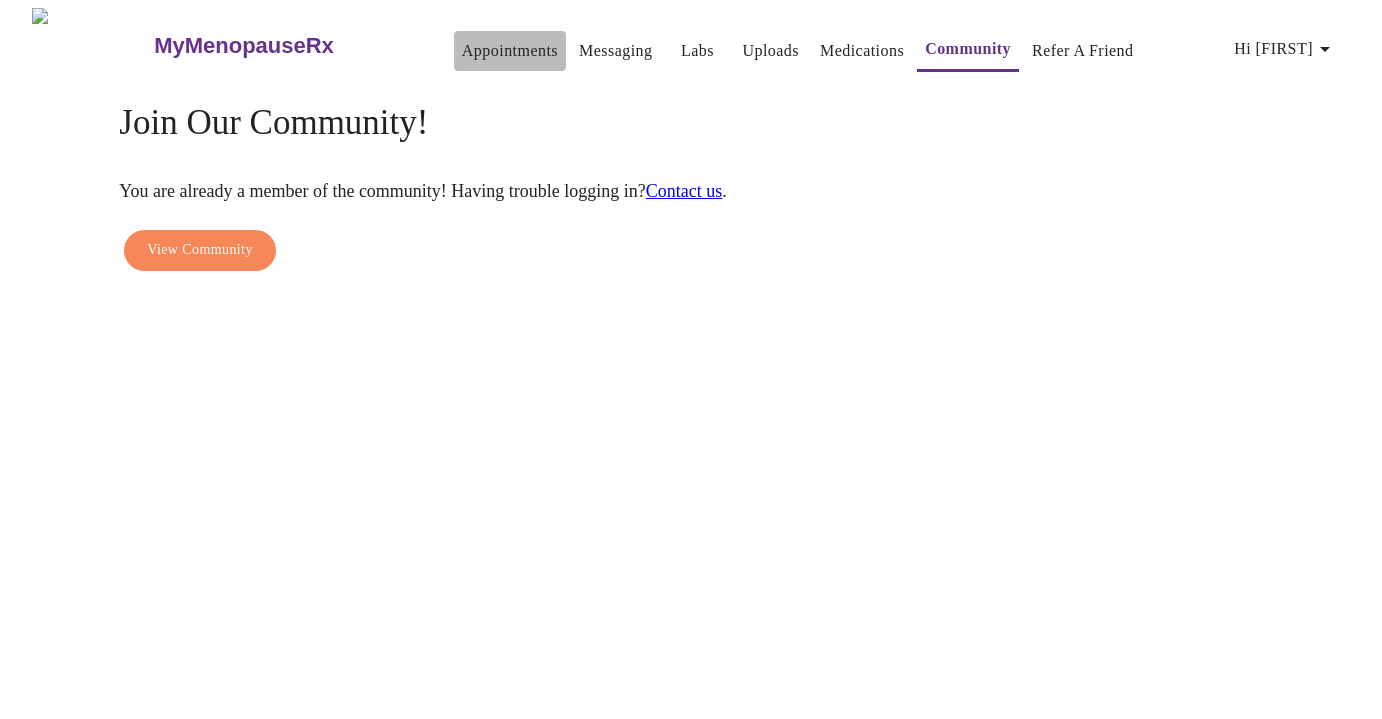 click on "Appointments" at bounding box center [510, 51] 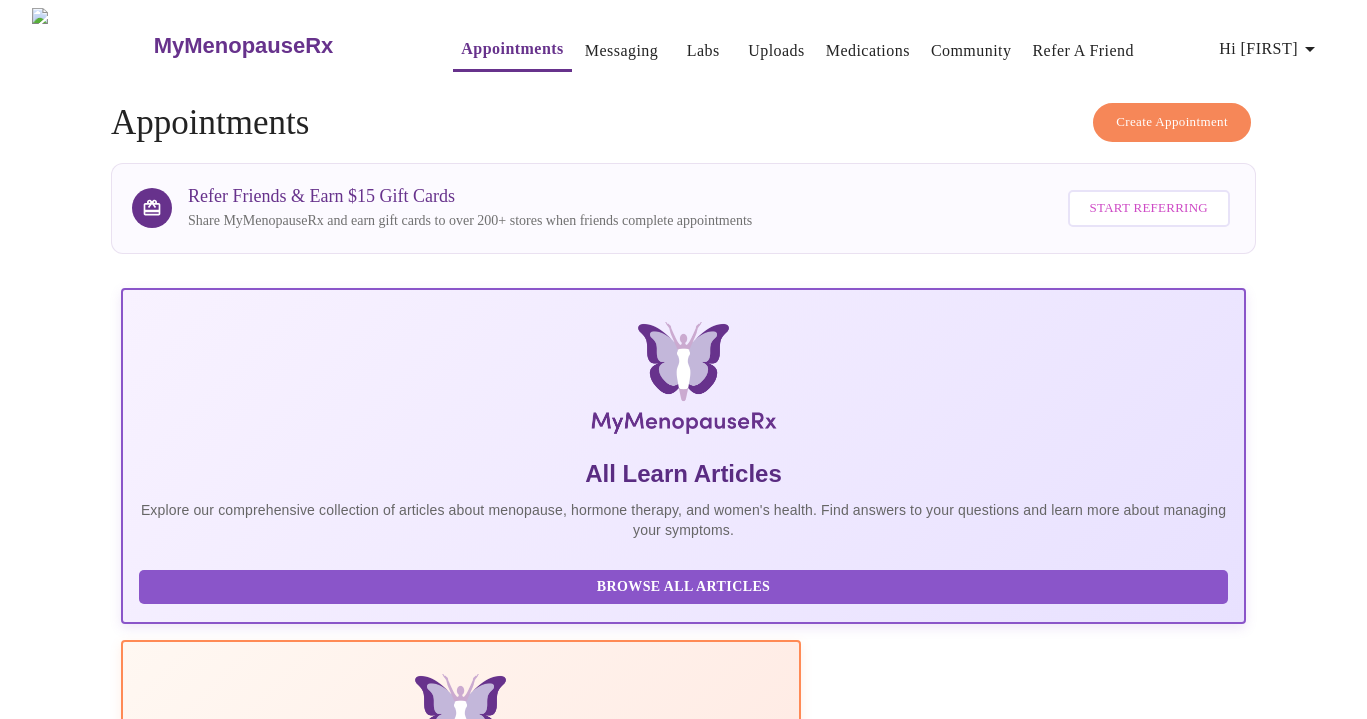 click on "Create Appointment Appointments Refer Friends & Earn $15 Gift Cards Share MyMenopauseRx and earn gift cards to over 200+ stores when friends complete appointments Start Referring All Learn Articles Explore our comprehensive collection of articles about menopause, hormone therapy, and women's health. Find answers to your questions and learn more about managing your symptoms. Browse All Articles The Menopause Manual The Menopause Manual is a comprehensive guide to menopause, written by the MMRx Clinical team. Read Manual The Top 34 Symptoms of Menopause Read More 8 Most Common Hormone Therapy Myths Read More What to Expect When Starting Hormone Therapy Read More What to Expect When Starting an SSRI Read More The Power of Psyllium Husk Fiber Read More Upcoming Monday, [MONTH] [DAY] [YEAR] @ 1:40pm - 2:00pm EDT With [FIRST] [LAST] [TITLE] You're all set for now. We look forward to seeing you during your virtual visit! Please make sure you have Zoom installed prior to your visit. Scheduled Payment Pre-Assessment" at bounding box center (683, 1364) 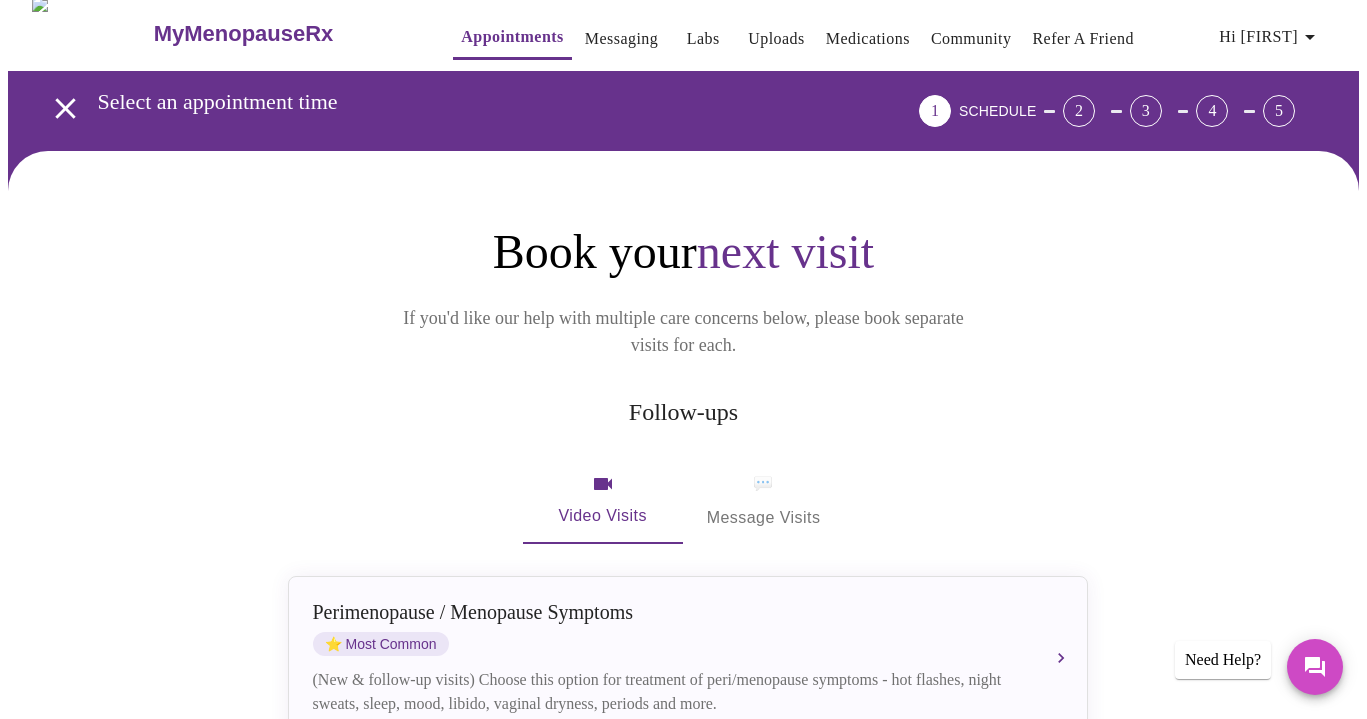 scroll, scrollTop: 0, scrollLeft: 0, axis: both 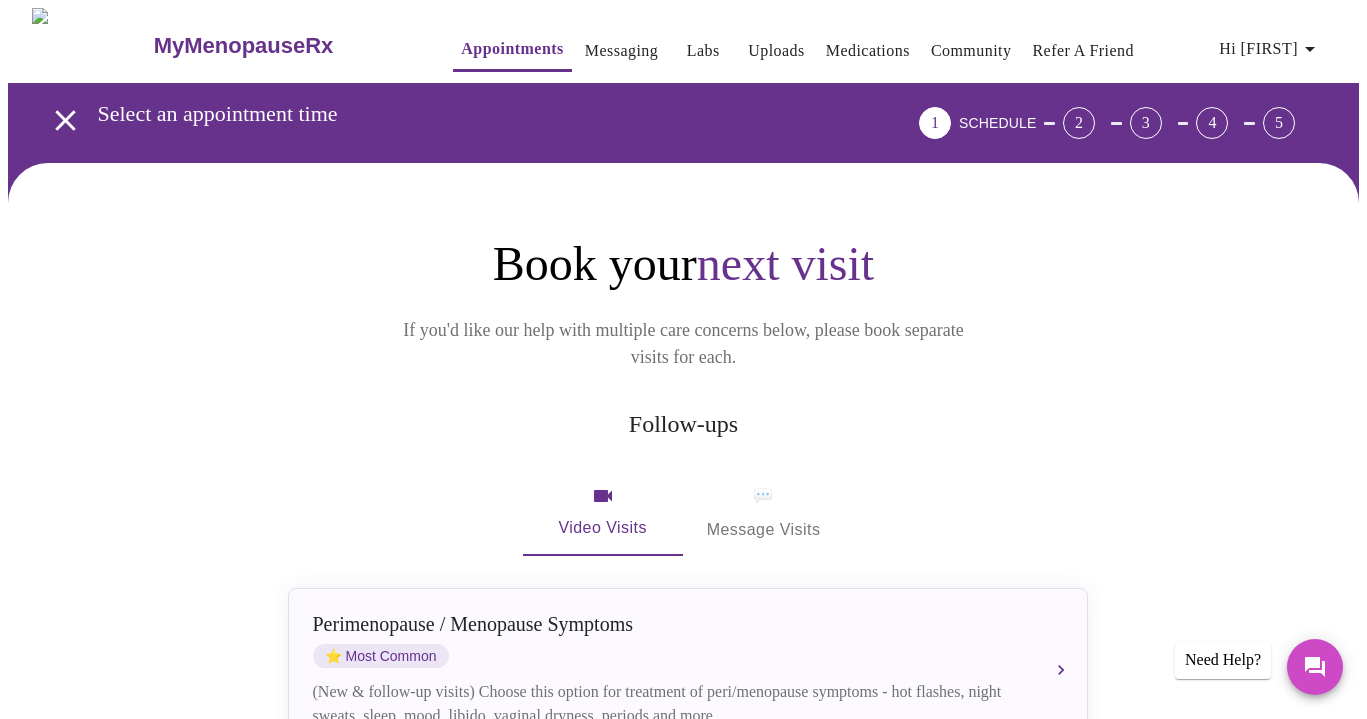 click on "1" at bounding box center (935, 123) 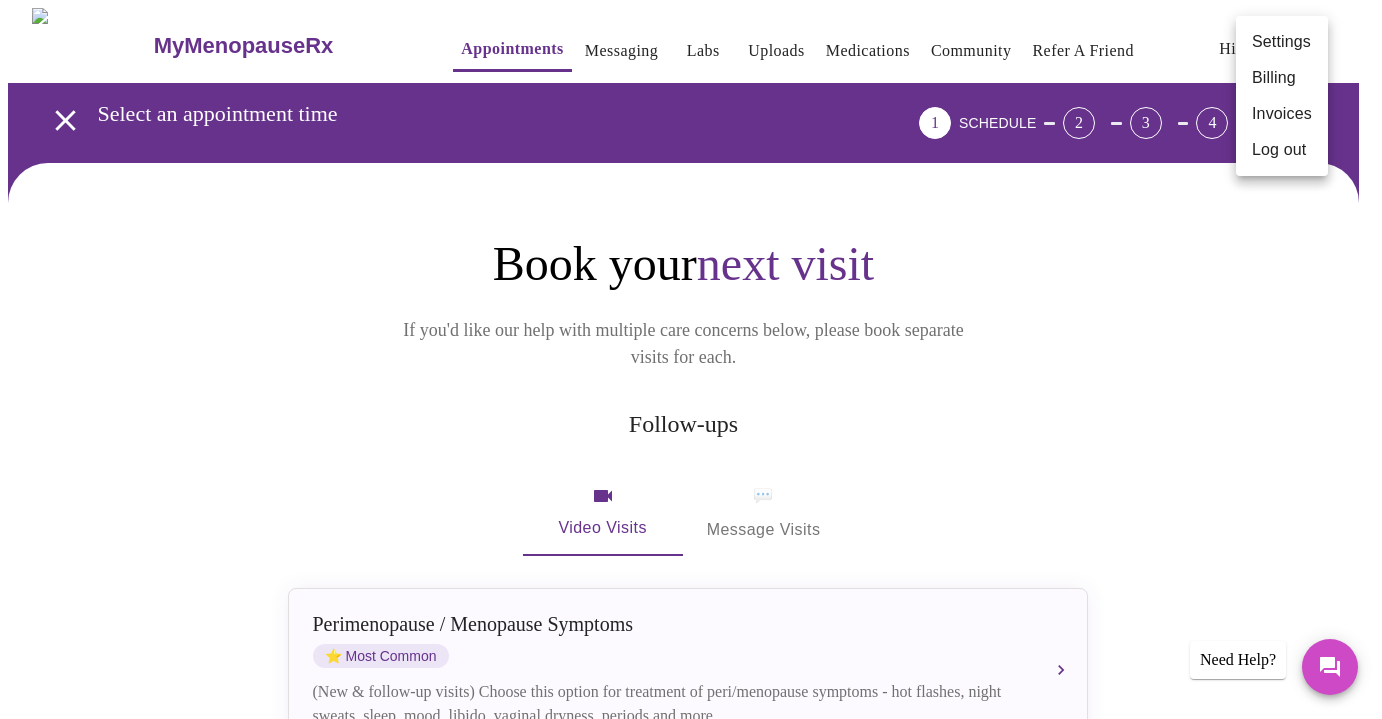 click at bounding box center [691, 359] 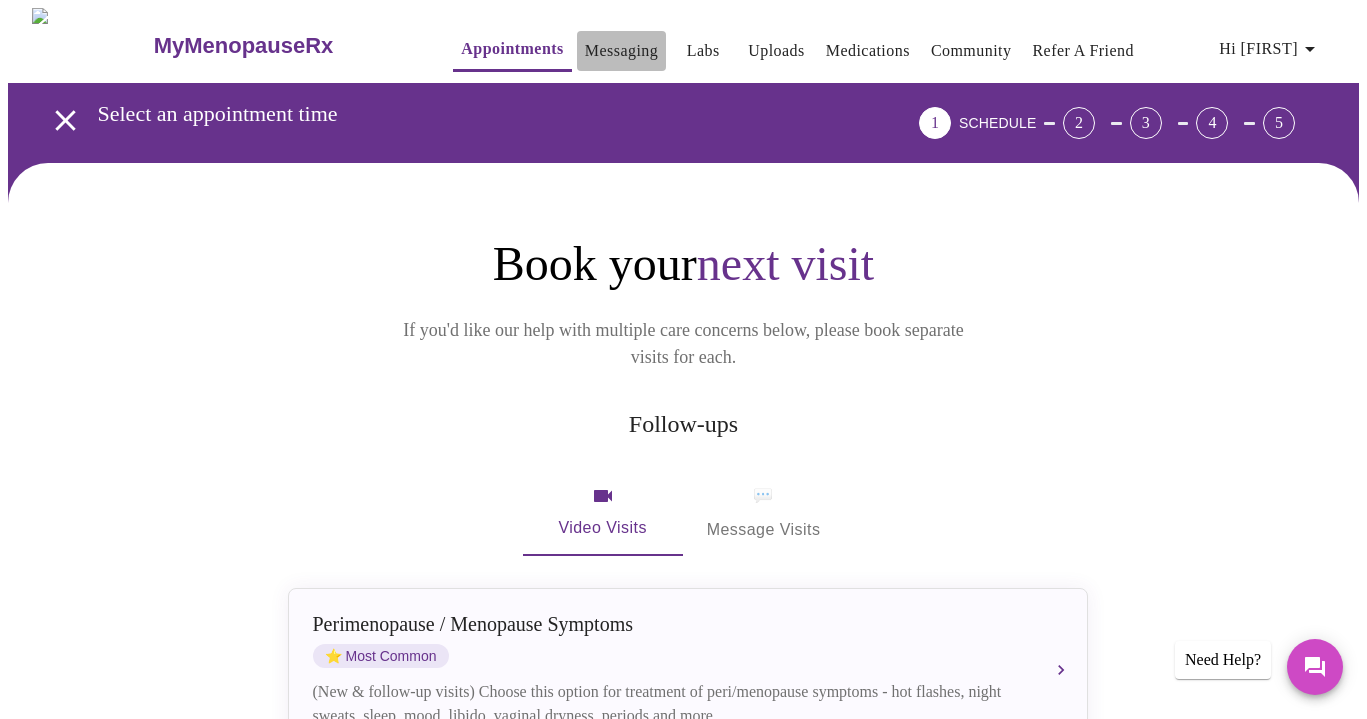 click on "Messaging" at bounding box center (621, 51) 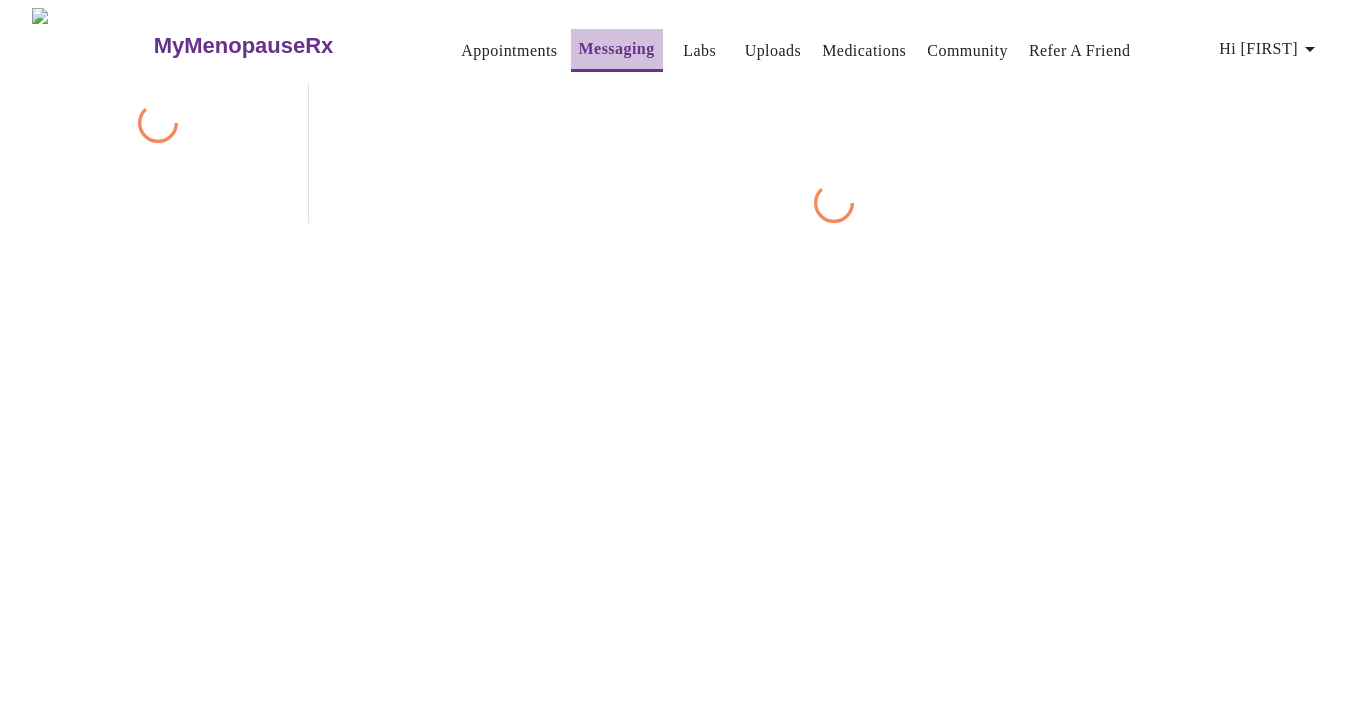 click on "Messaging" at bounding box center (617, 49) 